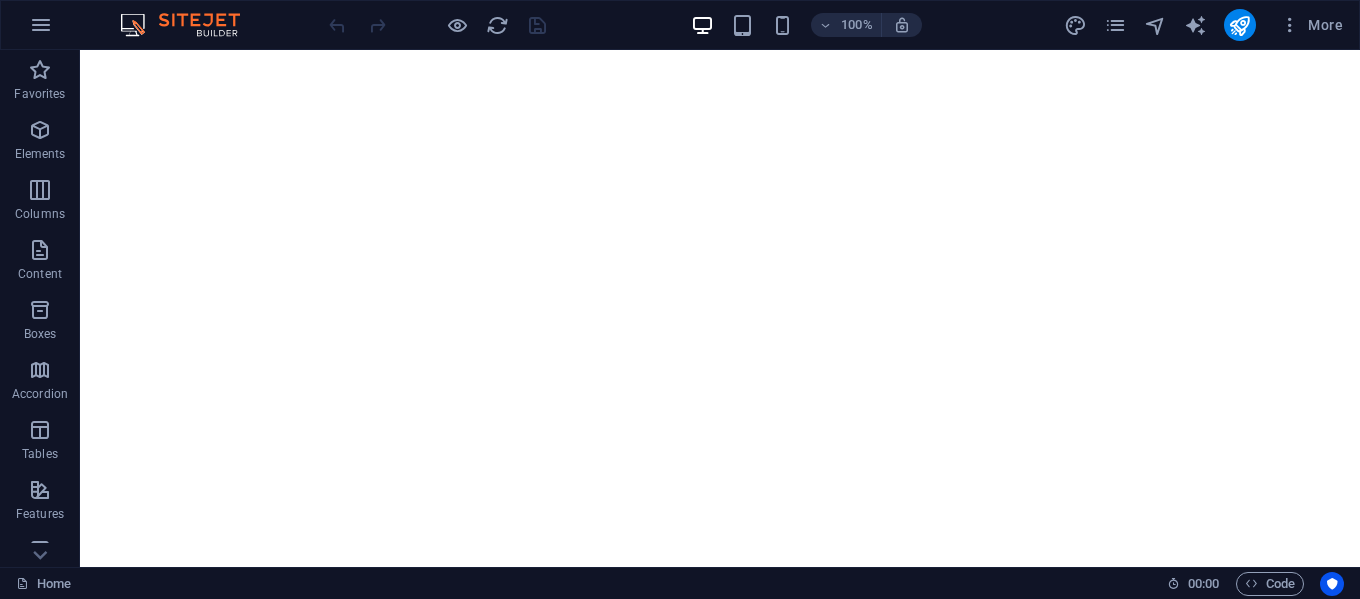 scroll, scrollTop: 0, scrollLeft: 0, axis: both 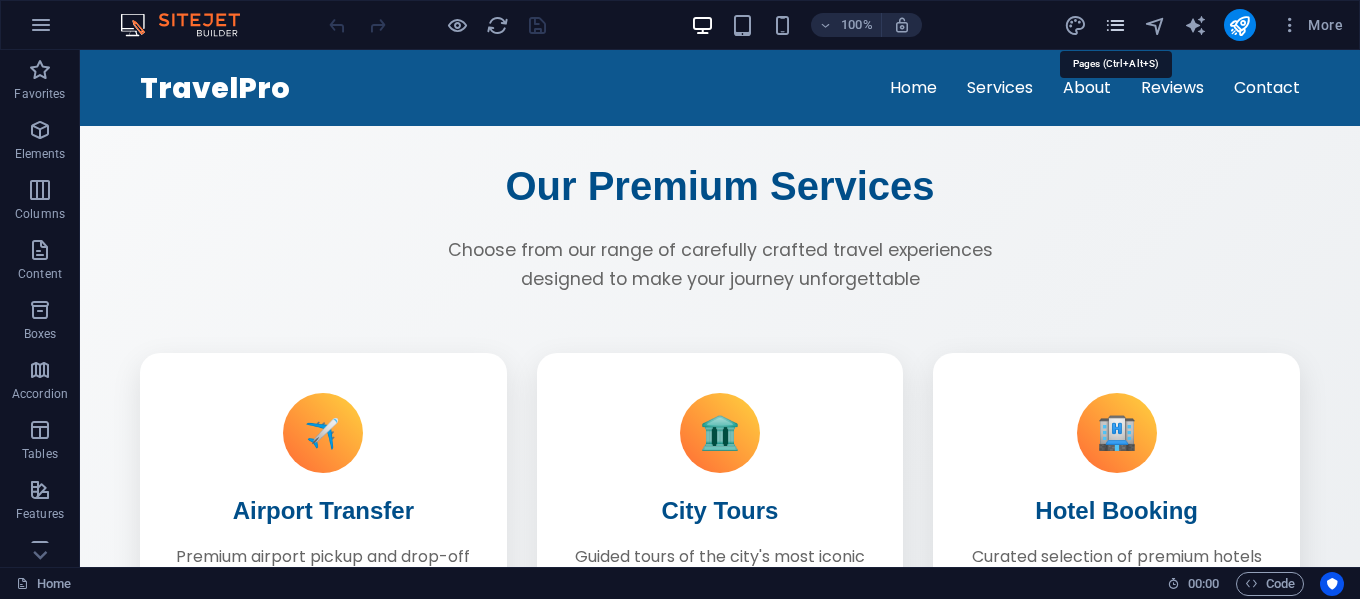 click at bounding box center [1115, 25] 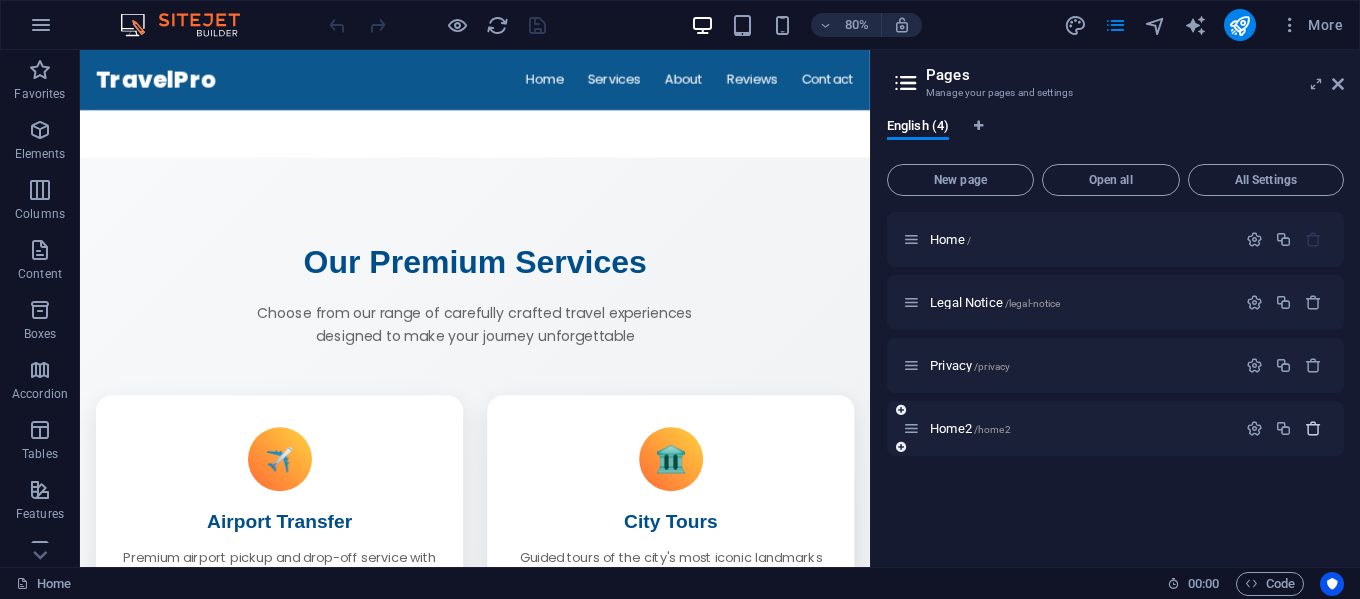 click at bounding box center (1313, 428) 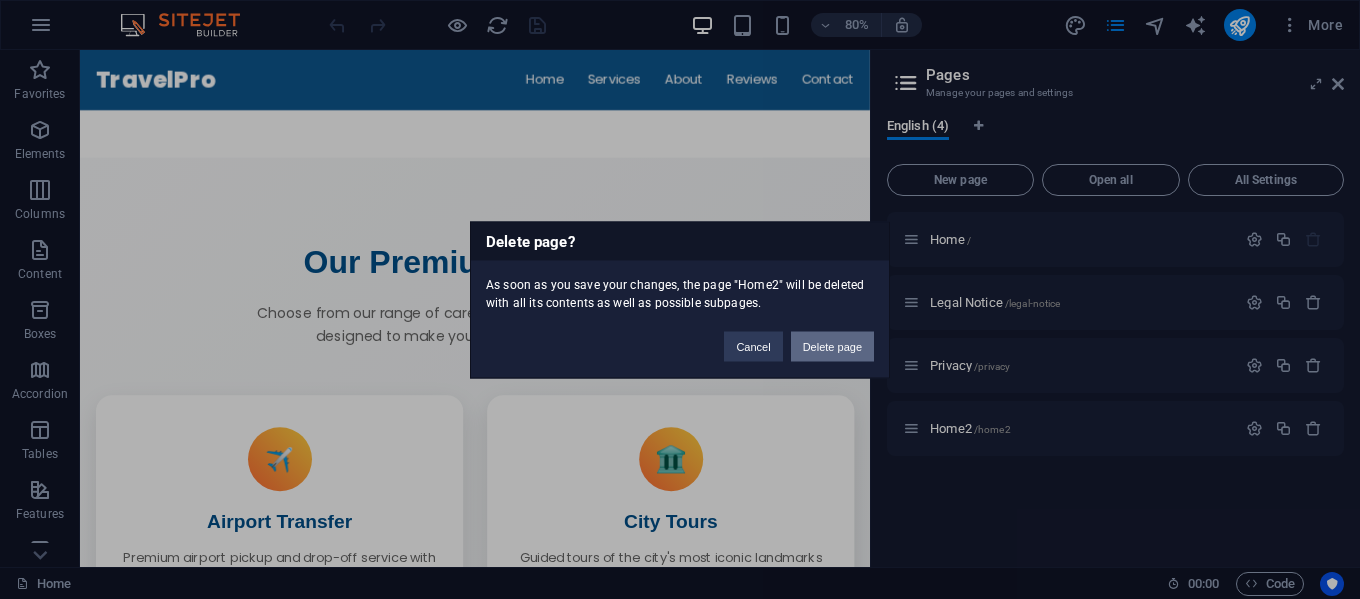 click on "Delete page" at bounding box center (832, 346) 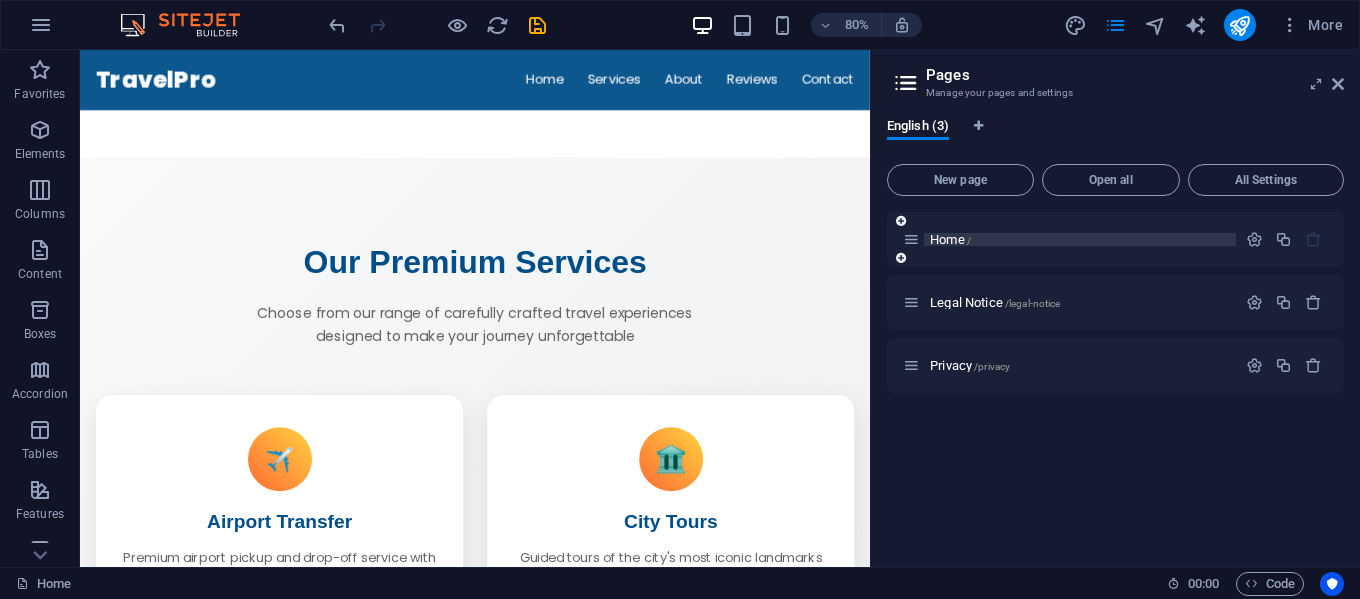 click on "Home /" at bounding box center (950, 239) 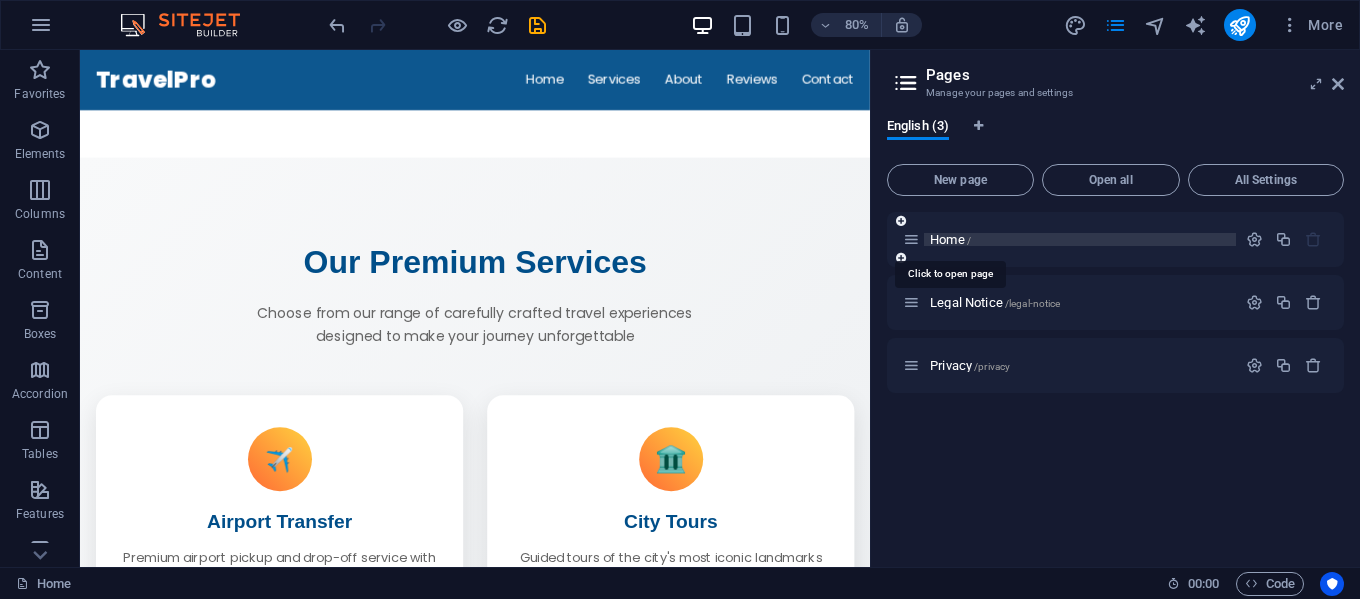 click on "Home /" at bounding box center [950, 239] 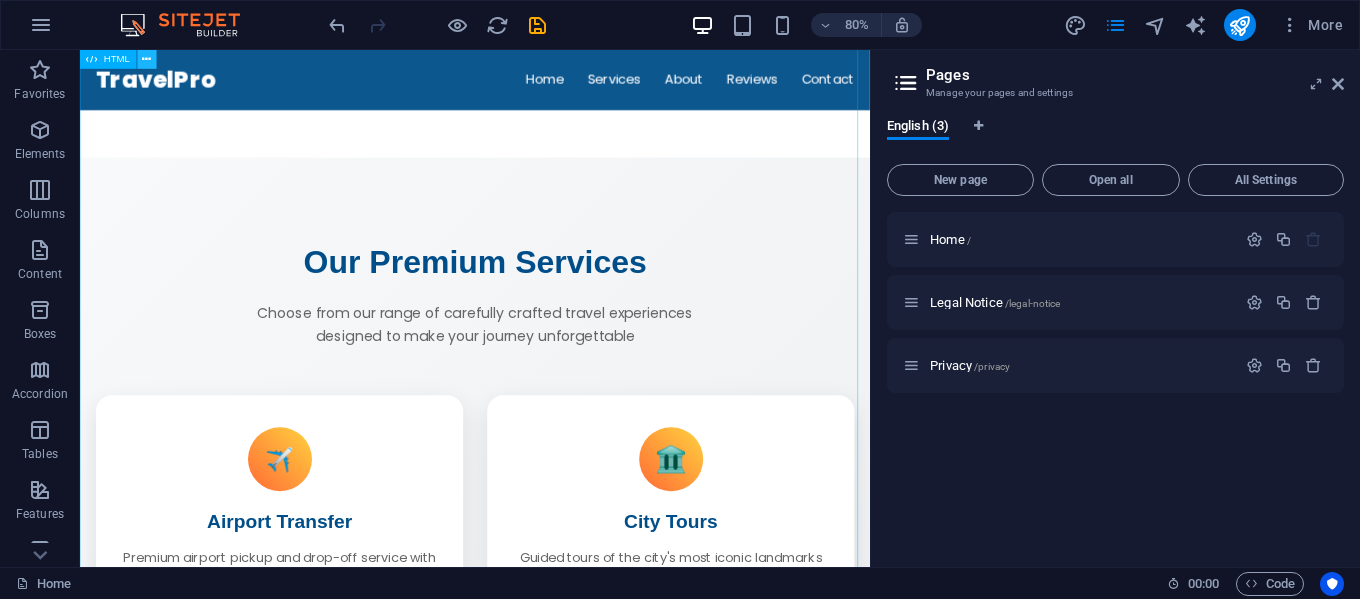 click at bounding box center (146, 59) 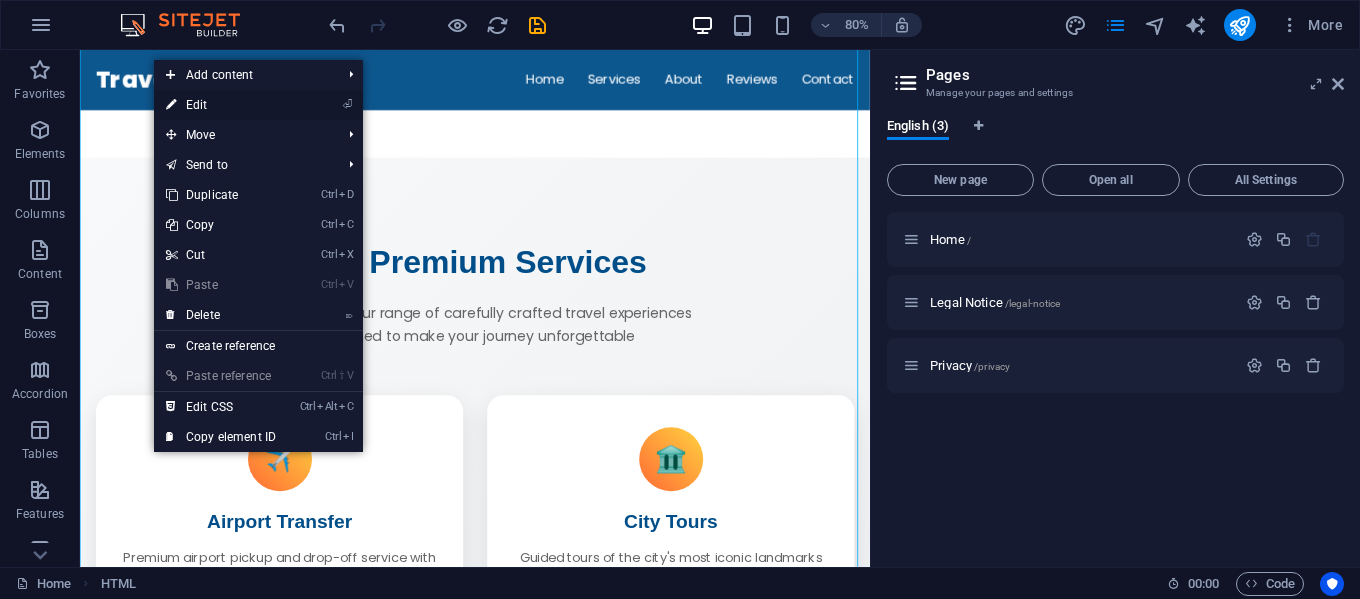 click on "⏎  Edit" at bounding box center (221, 105) 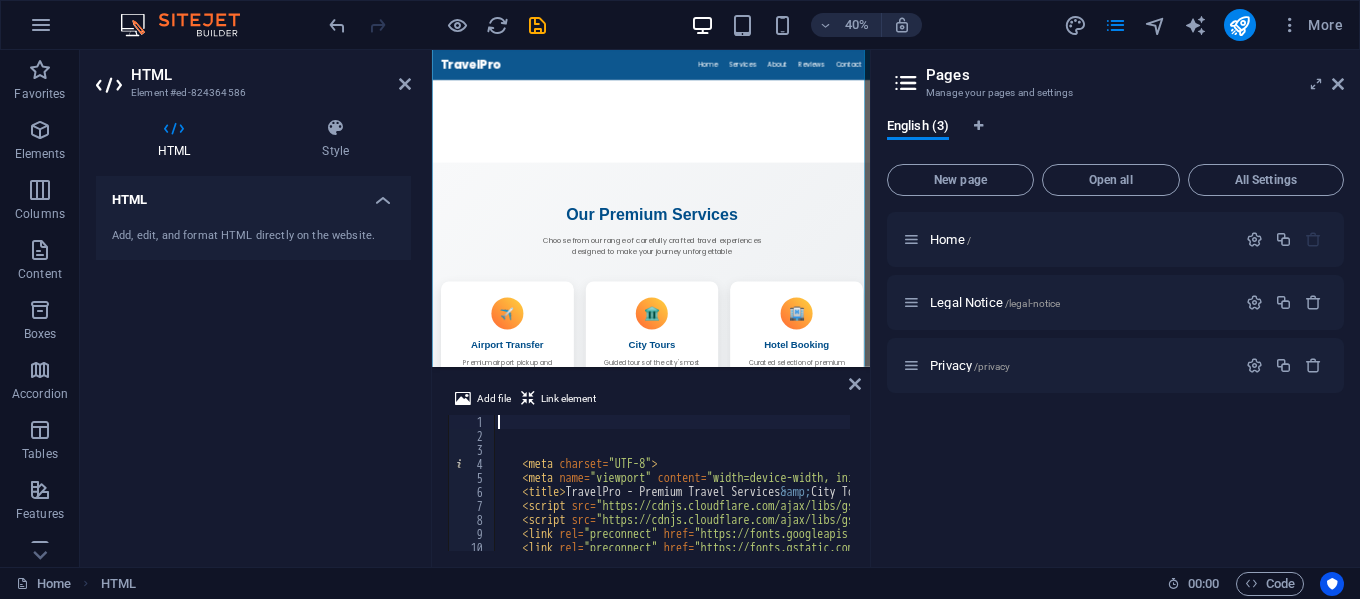scroll, scrollTop: 120, scrollLeft: 0, axis: vertical 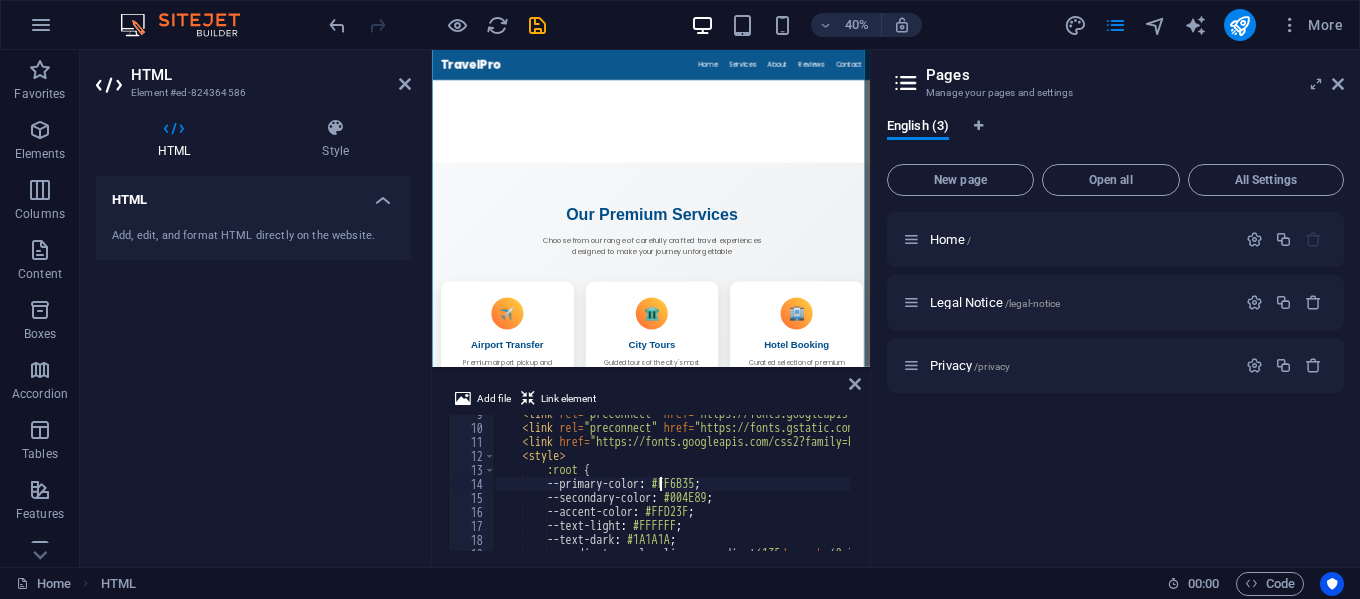 click on "< link   rel = "preconnect"   href = "https://fonts.googleapis.com" >      < link   rel = "preconnect"   href = "https://fonts.gstatic.com"   crossorigin = "" >      < link   href = "https://fonts.googleapis.com/css2?family=Poppins:wght@300;400;600;700;800 &amp; display=swap"   rel = "stylesheet" >      < style >           :root   {               --primary-color :   #FF6B35 ;               --secondary-color :   #004E89 ;               --accent-color :   #FFD23F ;               --text-light :   #FFFFFF ;               --text-dark :   #1A1A1A ;               --gradient-overlay :  linear-gradient( 135 deg ,  rgba ( 0 ,  78 ,  137 ,  0.8 )  0 % ,  rgba ( 255 ,  107 ,  53 ,  0.6 )  100 % ) ;" at bounding box center [1316, 487] 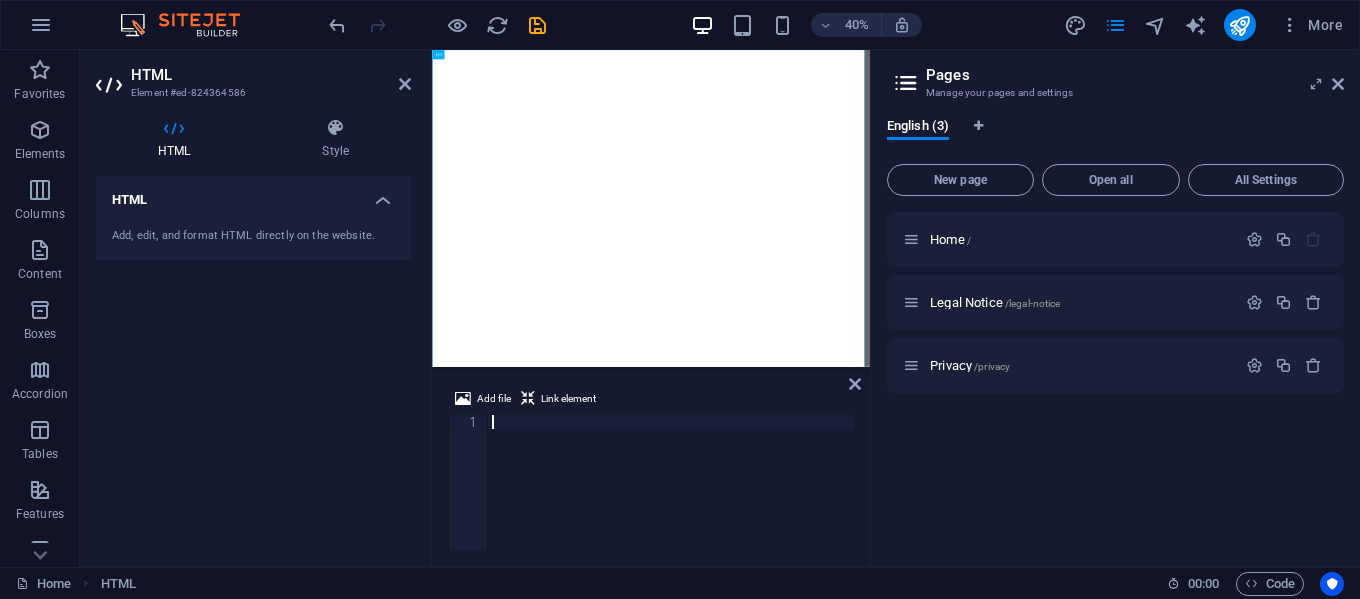 scroll, scrollTop: 0, scrollLeft: 0, axis: both 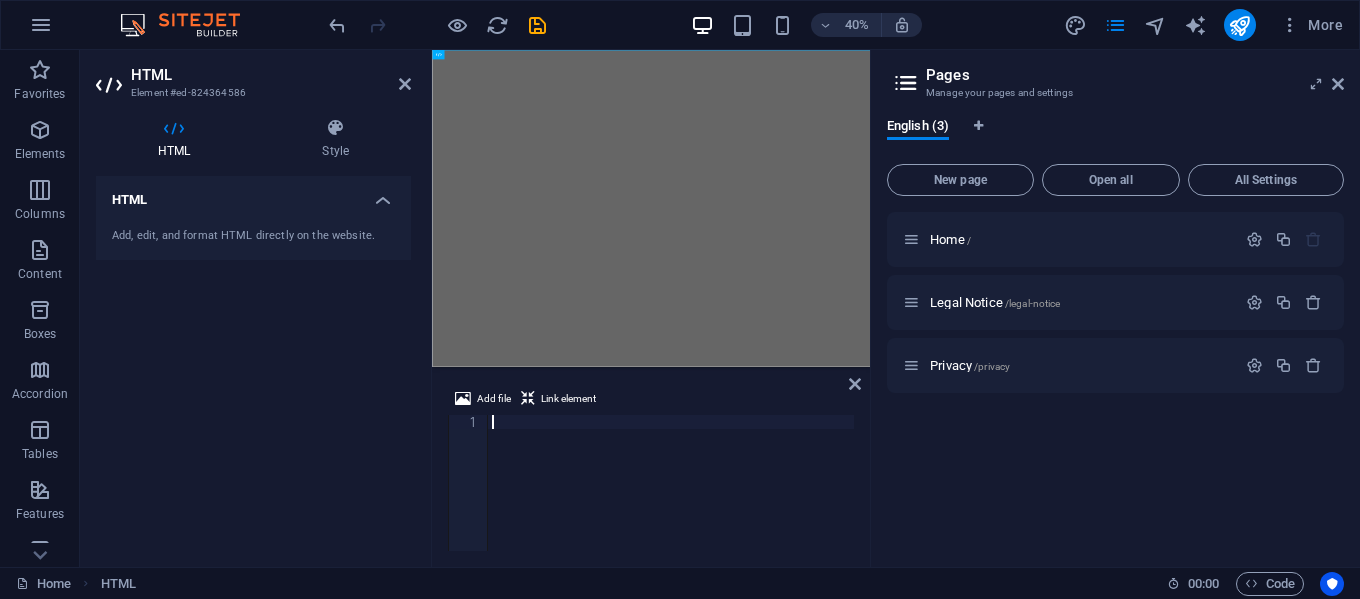 click at bounding box center [671, 497] 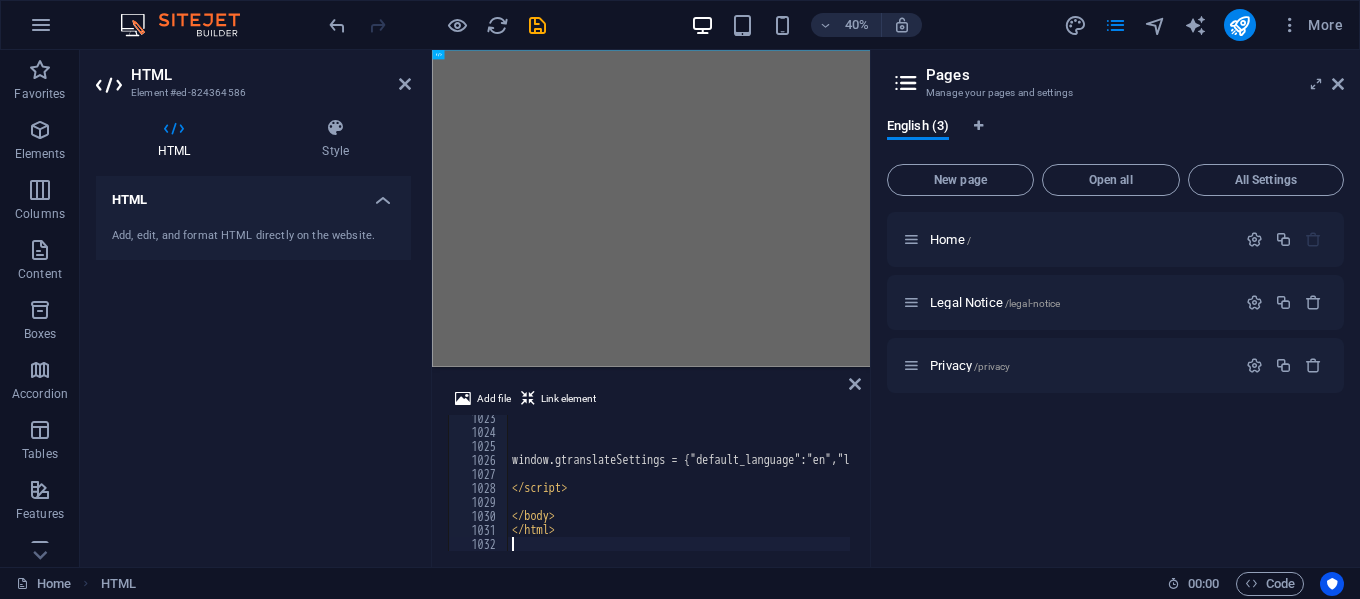 scroll, scrollTop: 14312, scrollLeft: 0, axis: vertical 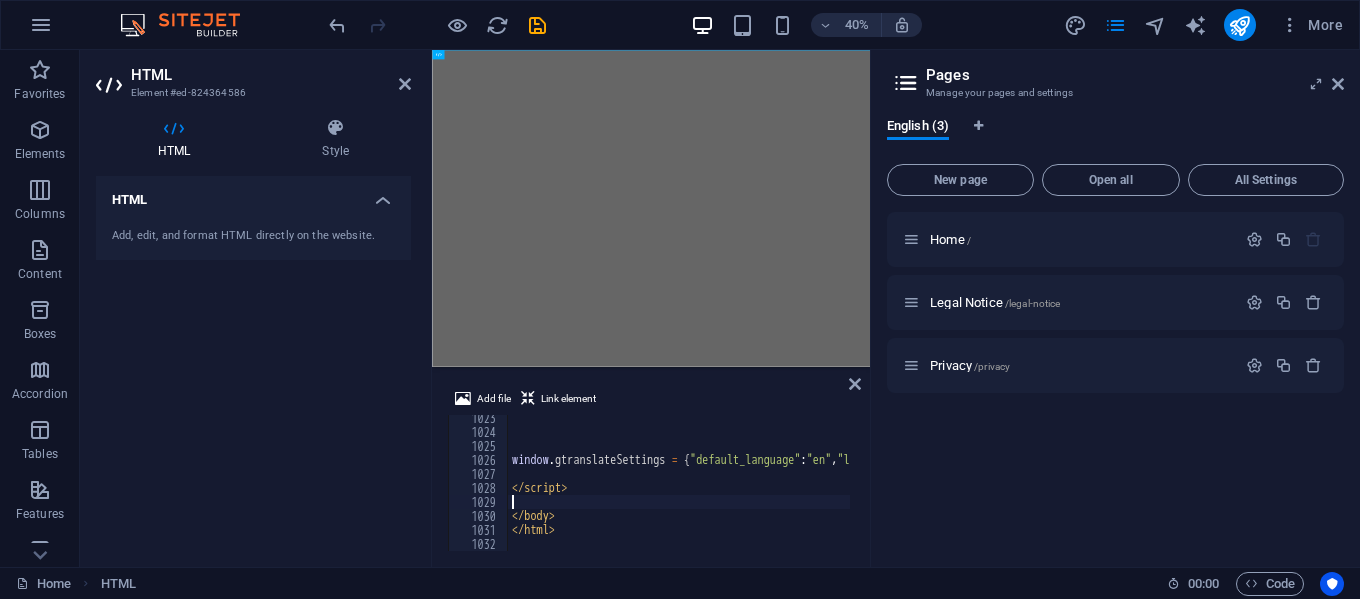 click on "window . gtranslateSettings   =   { "default_language" : "en" , "languages" : [ "en" , "fr" , "it" , "es" , "zh-TW" , "hi" ] , "wrapper_selector" : ".gtranslate_wrapper" } </ script > </ body > </ html >" at bounding box center [2196, 491] 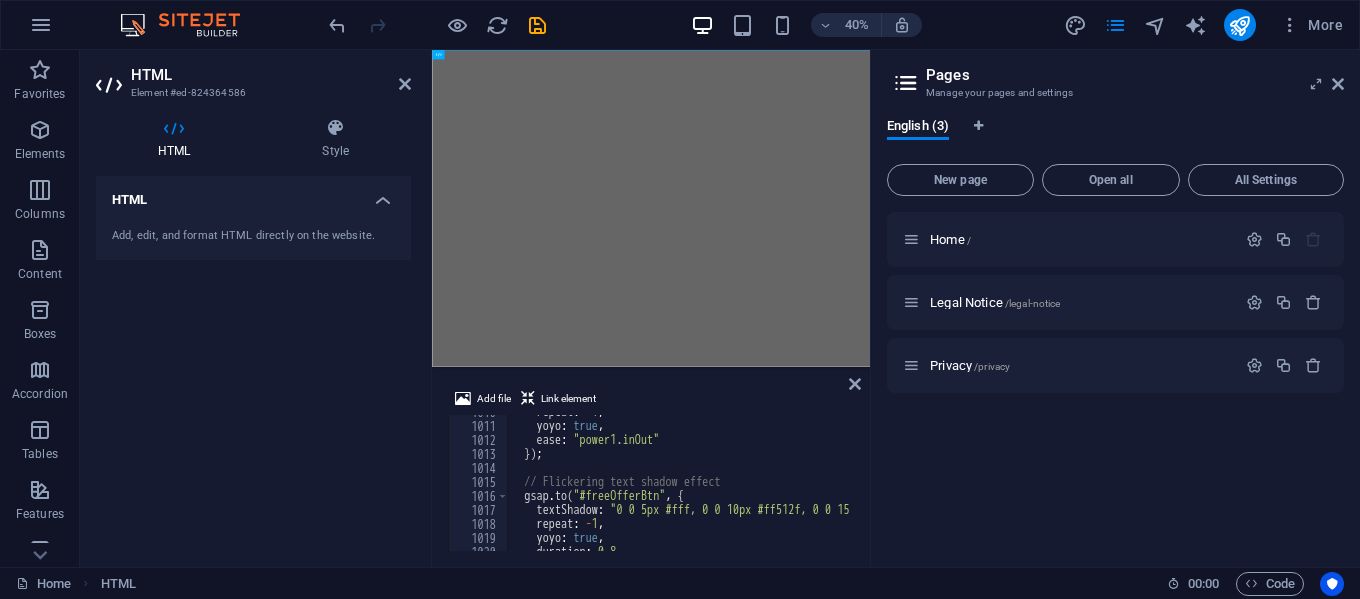 scroll, scrollTop: 14136, scrollLeft: 0, axis: vertical 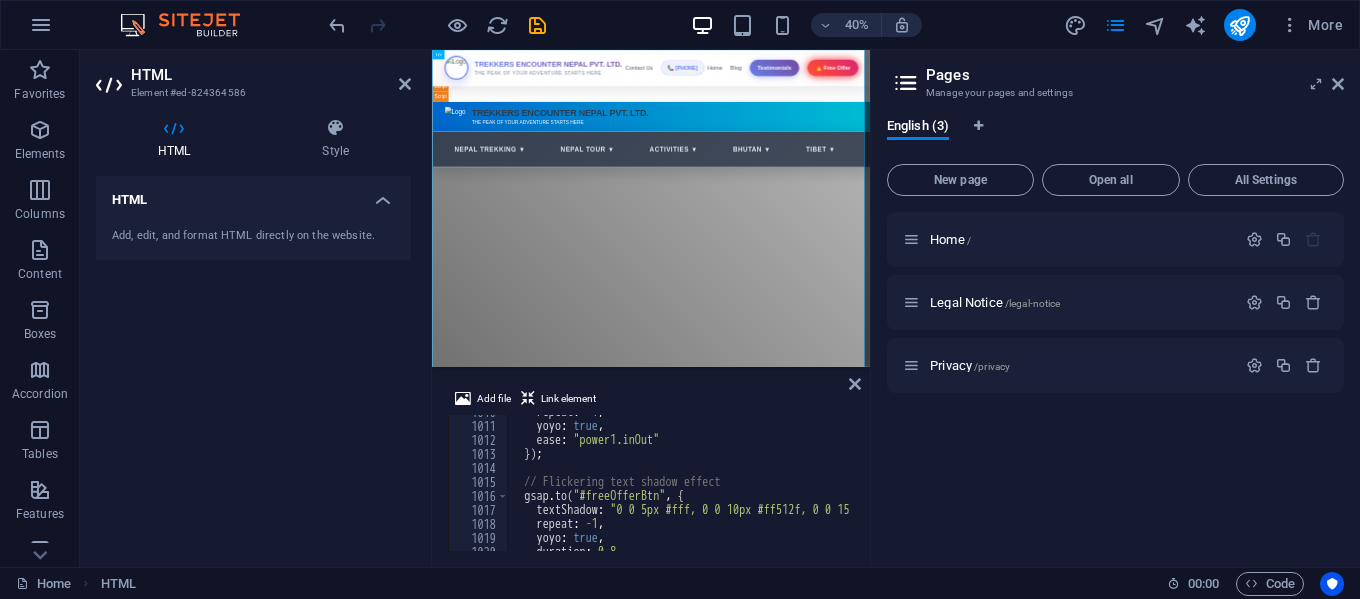 drag, startPoint x: 854, startPoint y: 536, endPoint x: 859, endPoint y: 436, distance: 100.12492 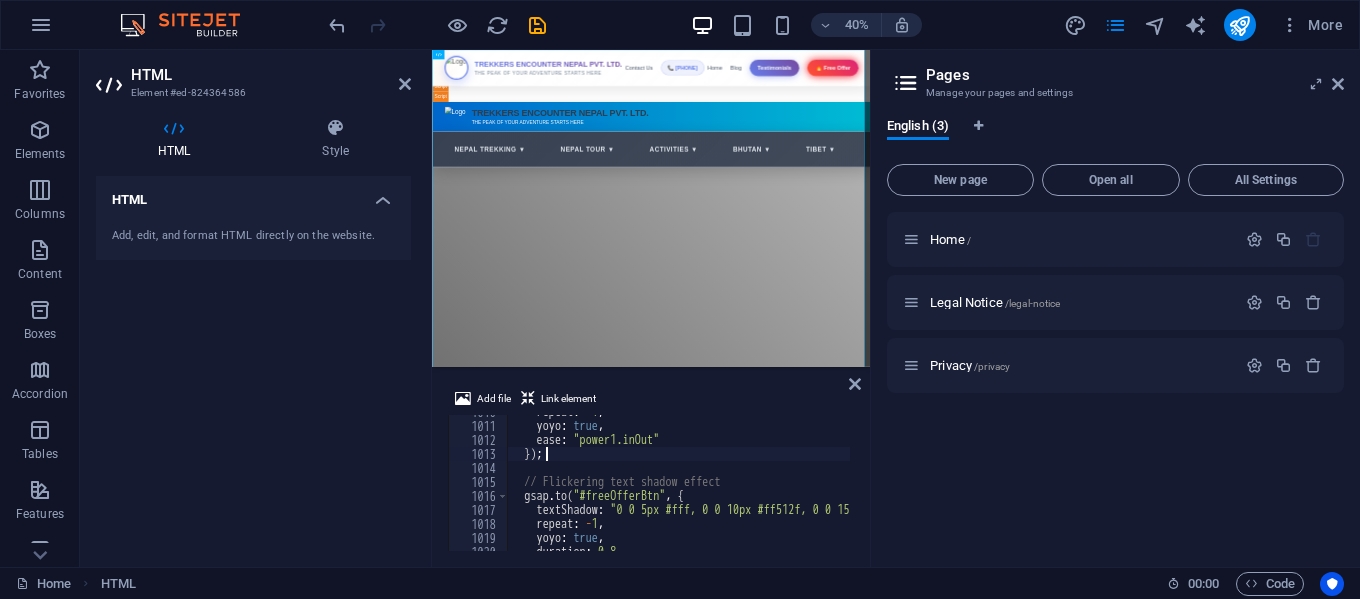 click on "repeat :   - 1 ,      yoyo :   true ,      ease :   "power1.inOut"    }) ;    // Flickering text shadow effect    gsap . to ( "#freeOfferBtn" ,   {      textShadow :   "0 0 5px #fff, 0 0 10px #ff512f, 0 0 15px #ff512f" ,      repeat :   - 1 ,      yoyo :   true ,      duration :   0.8 ," at bounding box center [2196, 485] 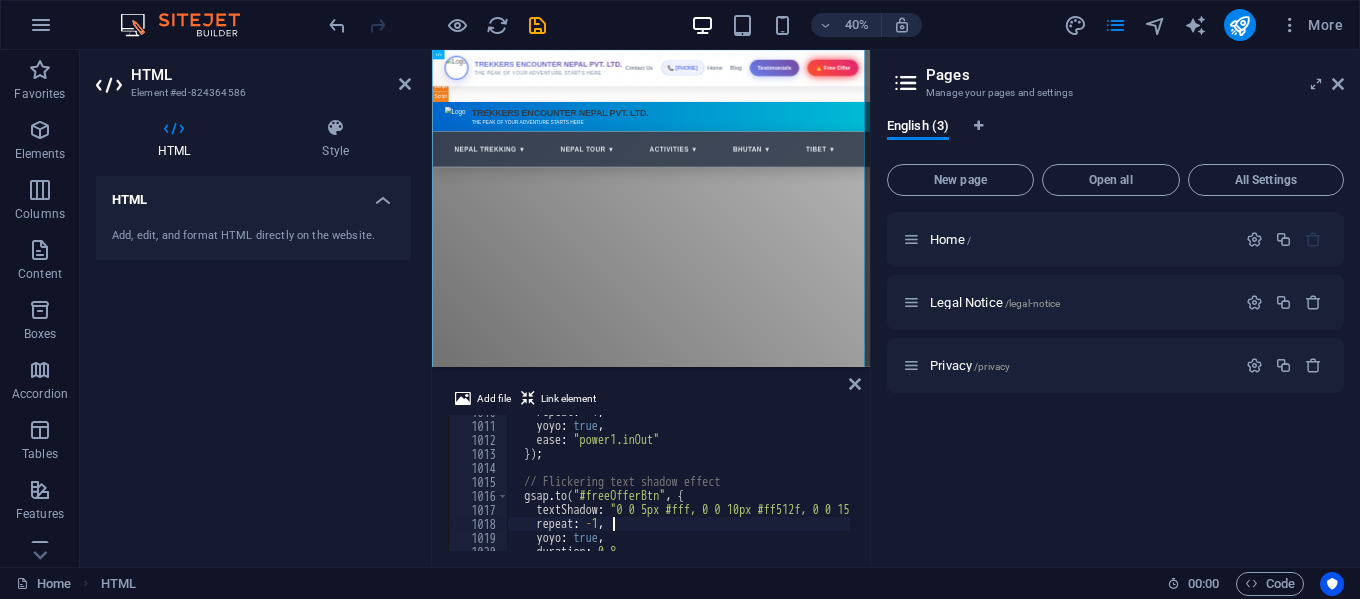 click on "repeat :   - 1 ,      yoyo :   true ,      ease :   "power1.inOut"    }) ;    // Flickering text shadow effect    gsap . to ( "#freeOfferBtn" ,   {      textShadow :   "0 0 5px #fff, 0 0 10px #ff512f, 0 0 15px #ff512f" ,      repeat :   - 1 ,      yoyo :   true ,      duration :   0.8 ," at bounding box center [2196, 485] 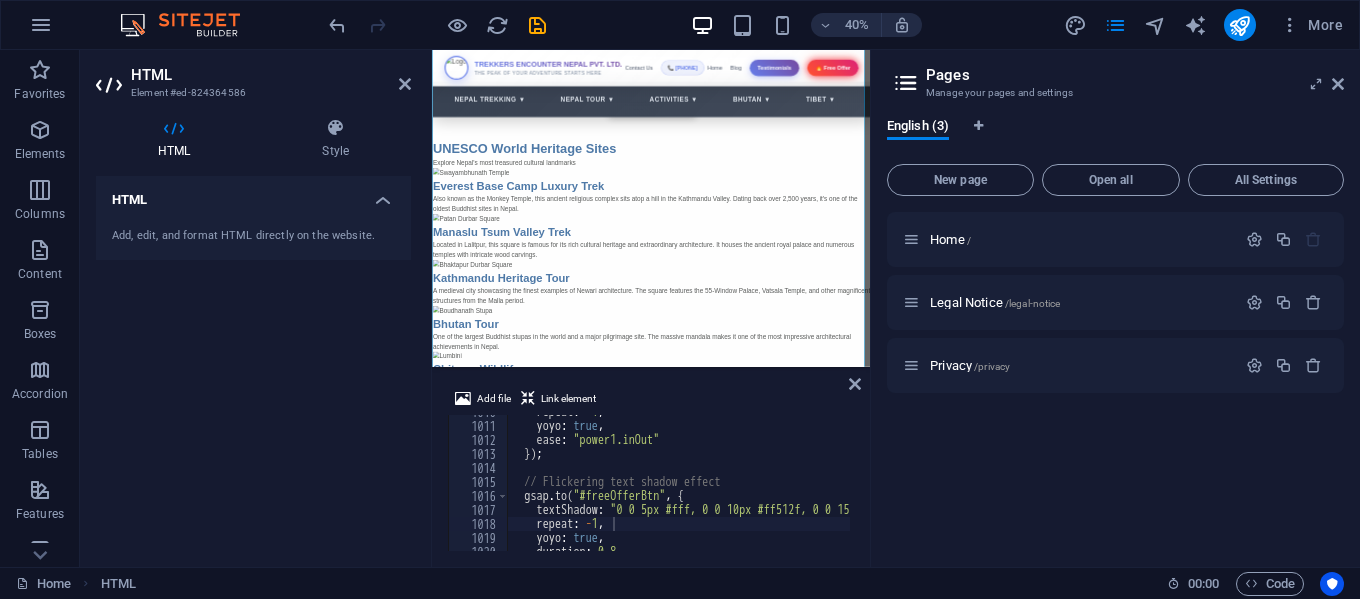 scroll, scrollTop: 2867, scrollLeft: 0, axis: vertical 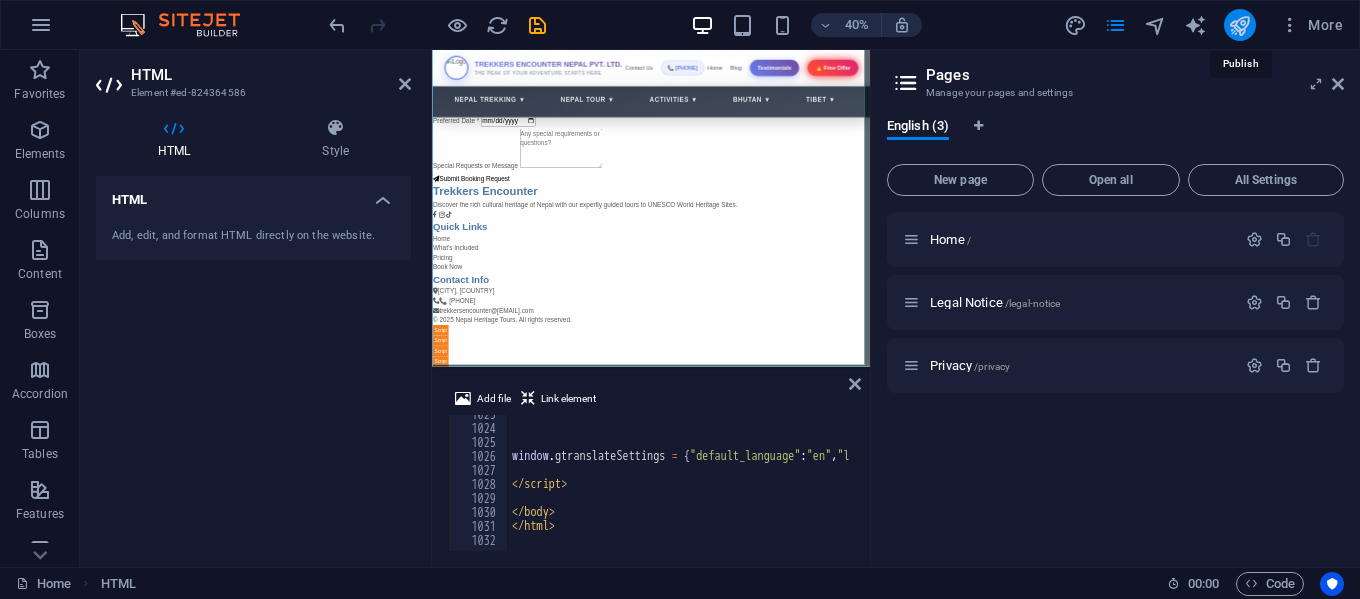 click at bounding box center [1239, 25] 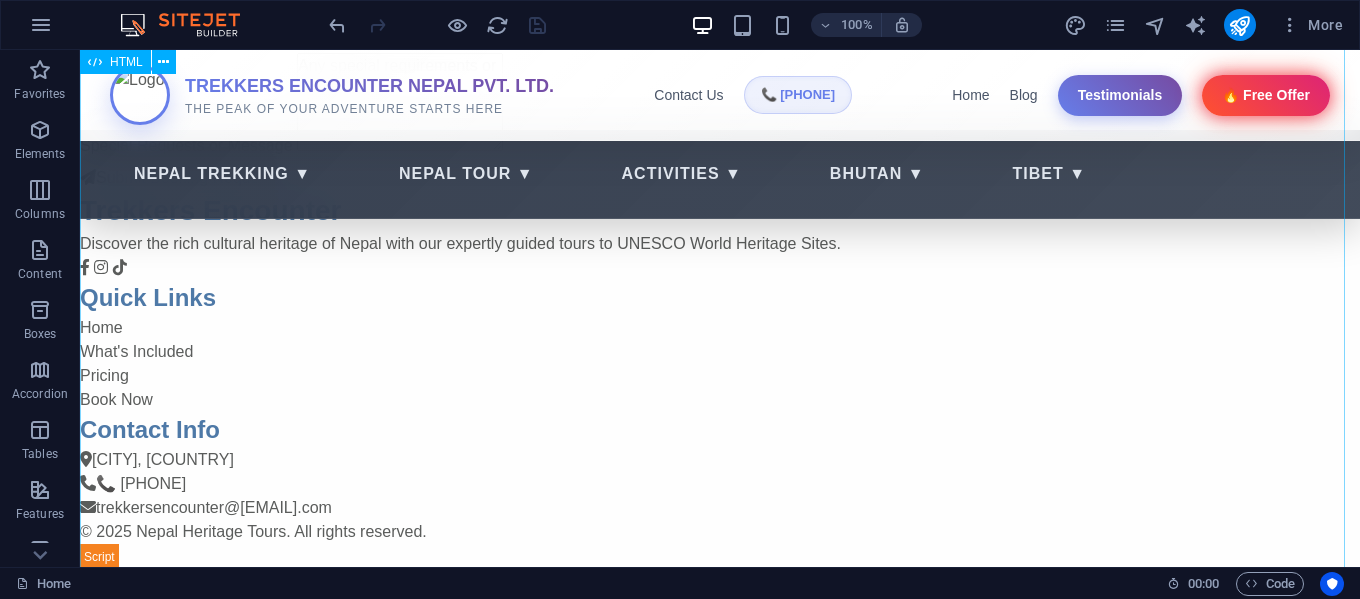 scroll, scrollTop: 4238, scrollLeft: 0, axis: vertical 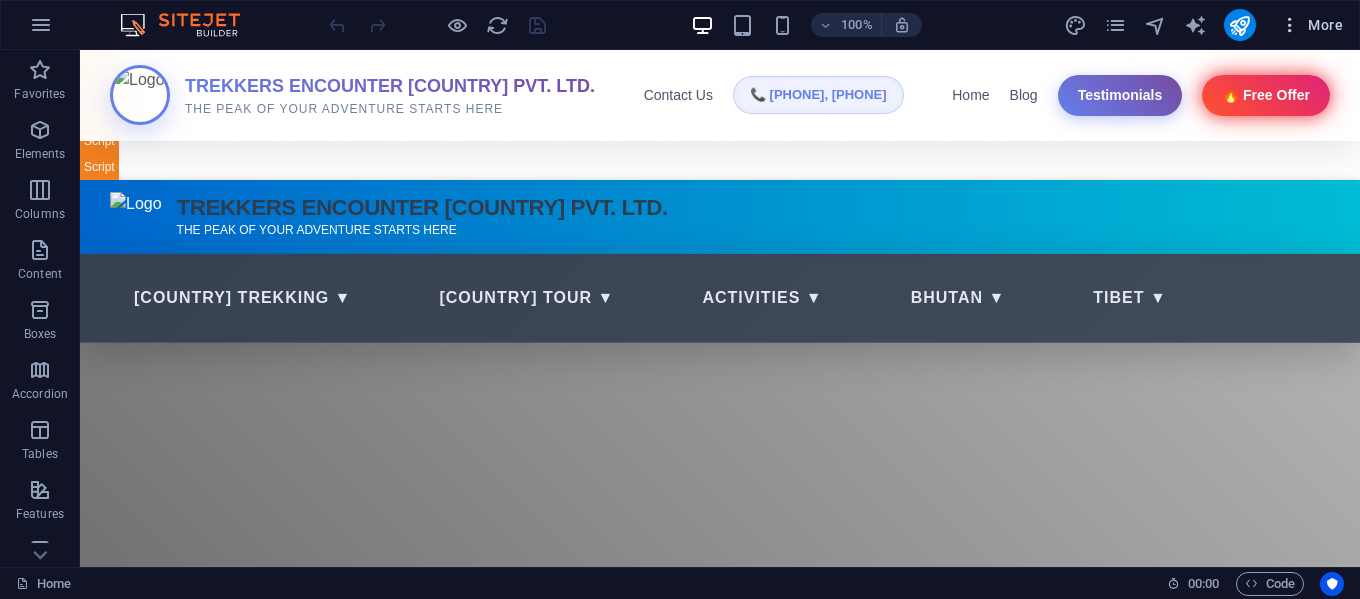 click at bounding box center (1290, 25) 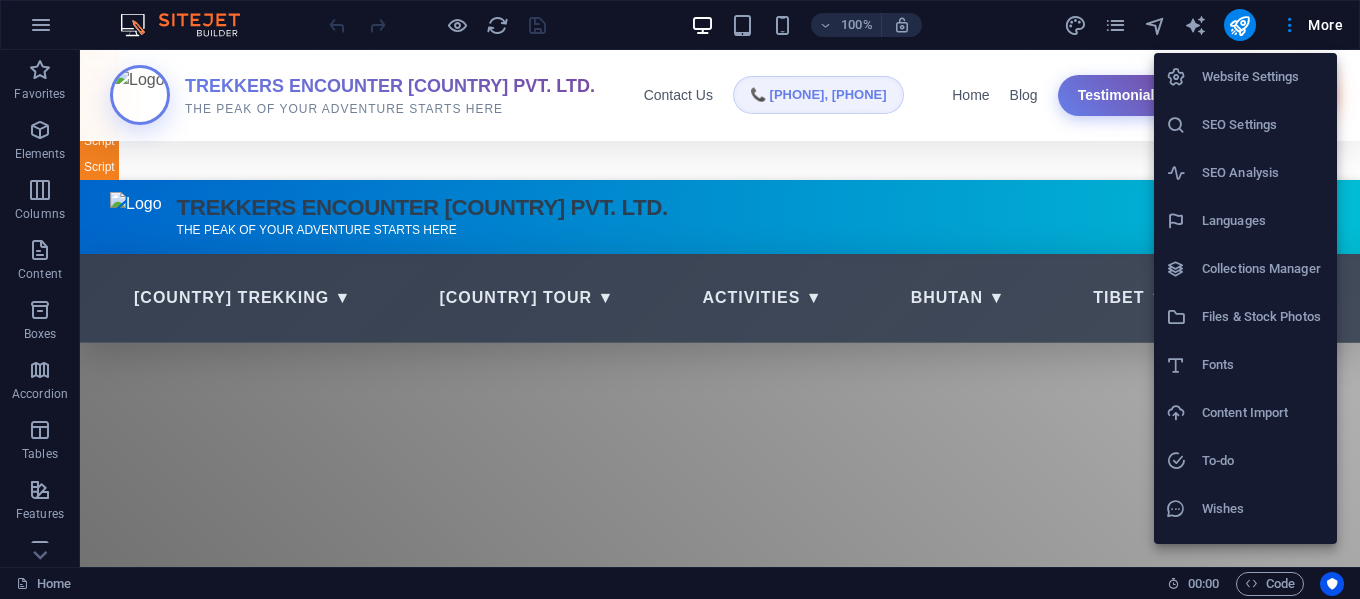 click at bounding box center [680, 299] 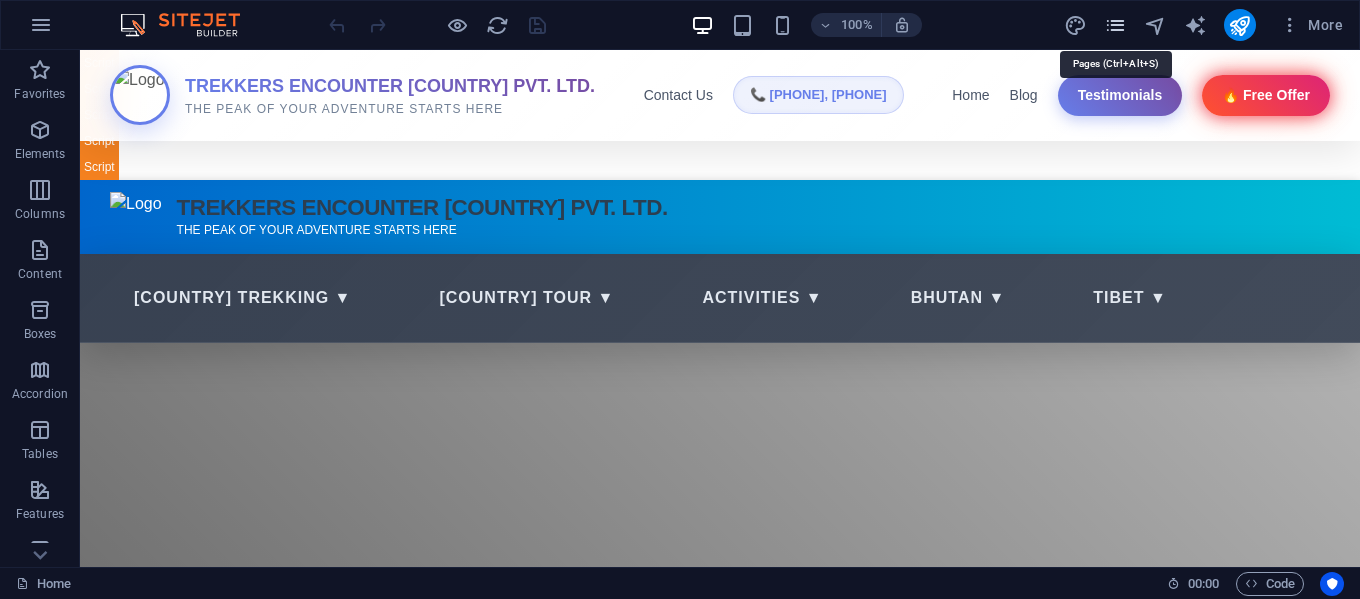 click at bounding box center (1115, 25) 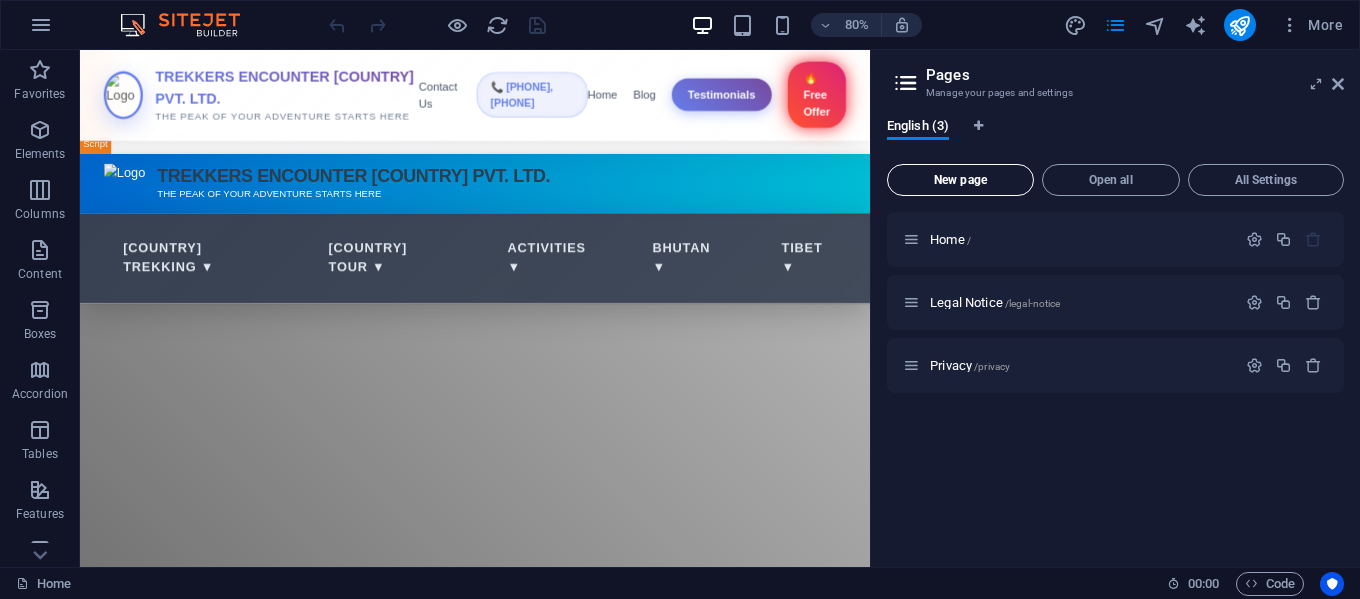 click on "New page" at bounding box center (960, 180) 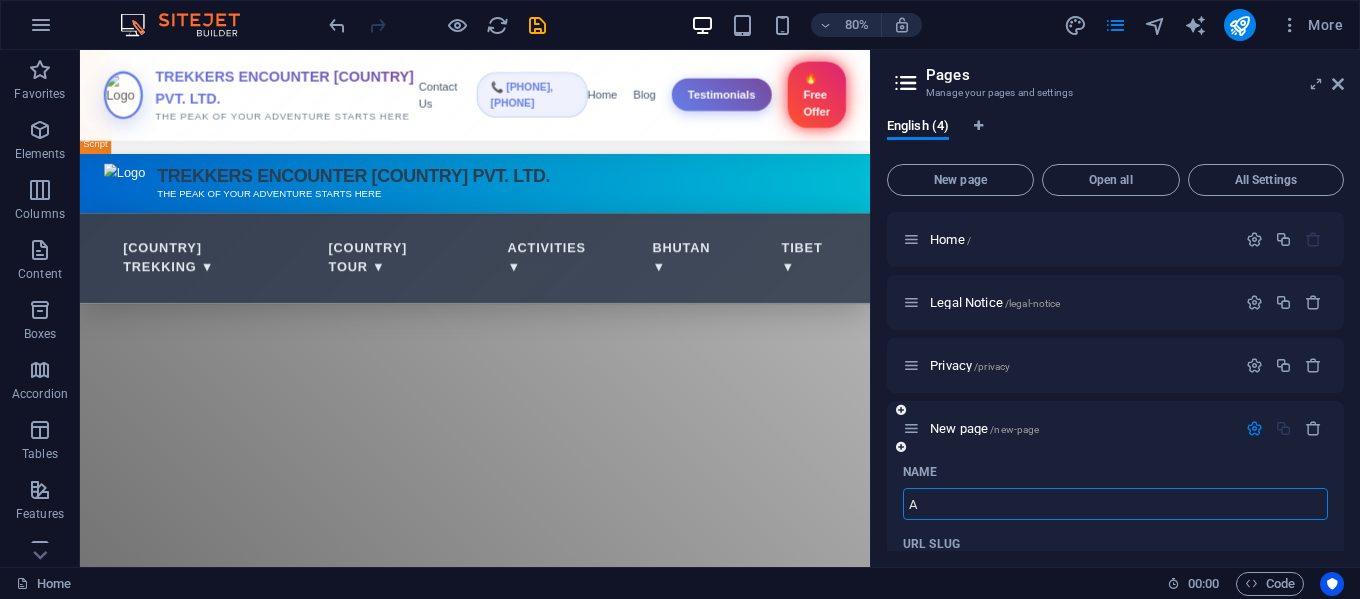 type on "Ac" 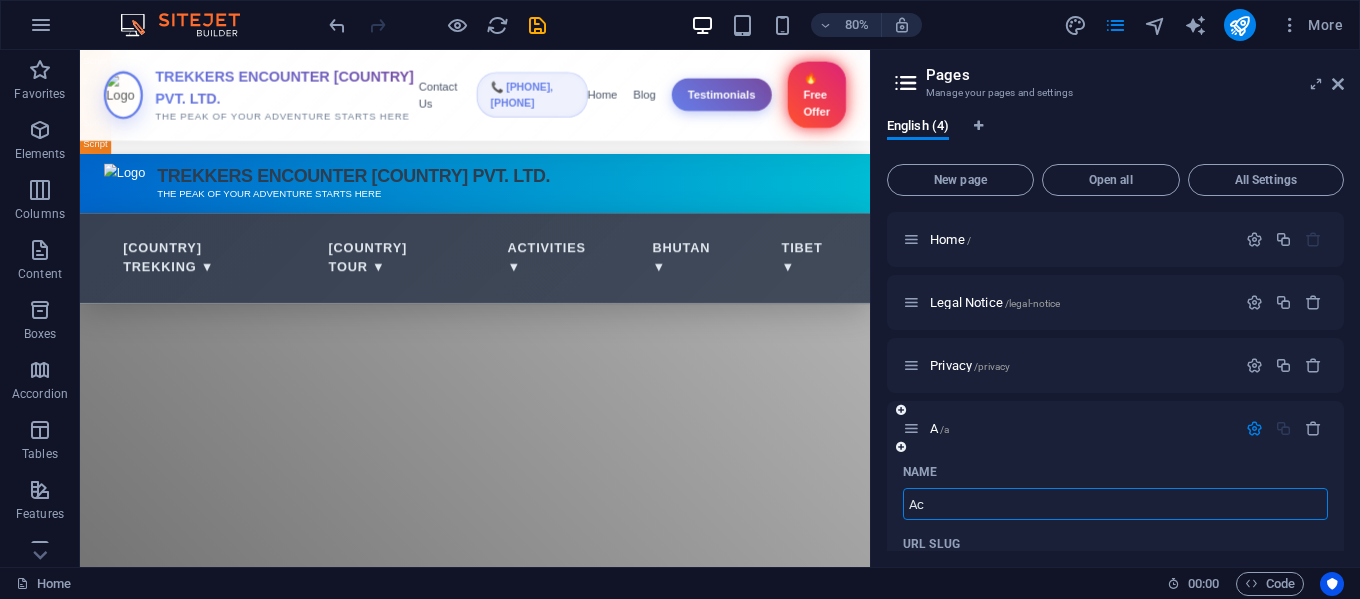 type on "Ac" 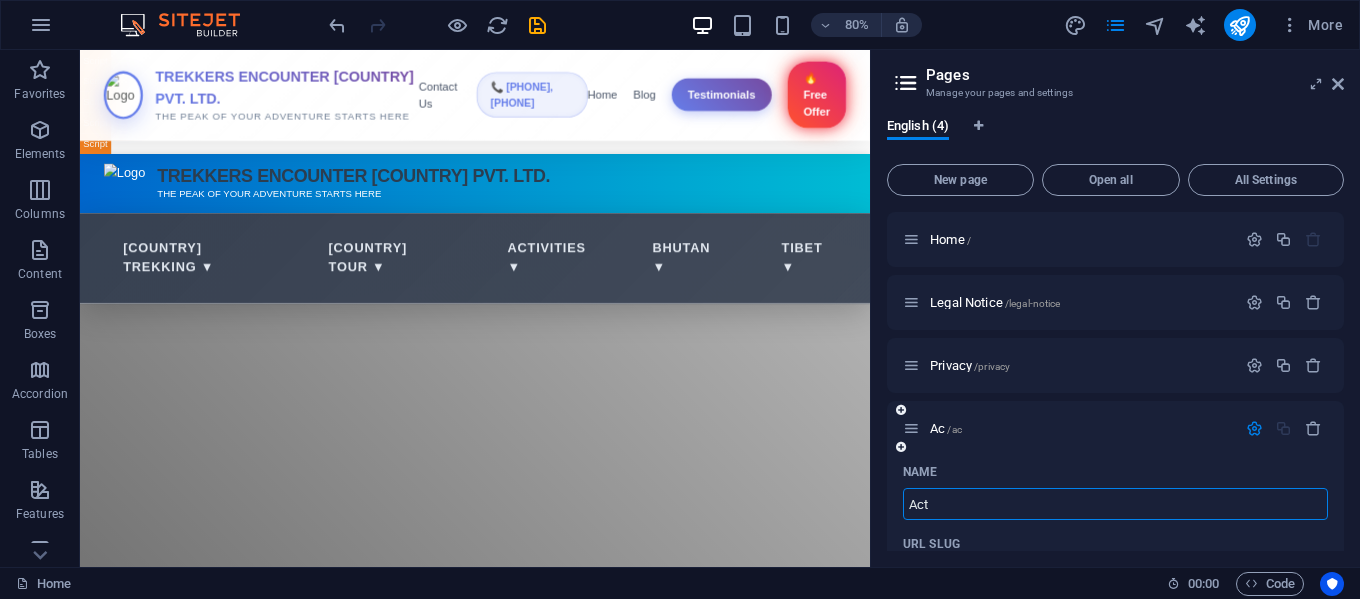 type on "Acti" 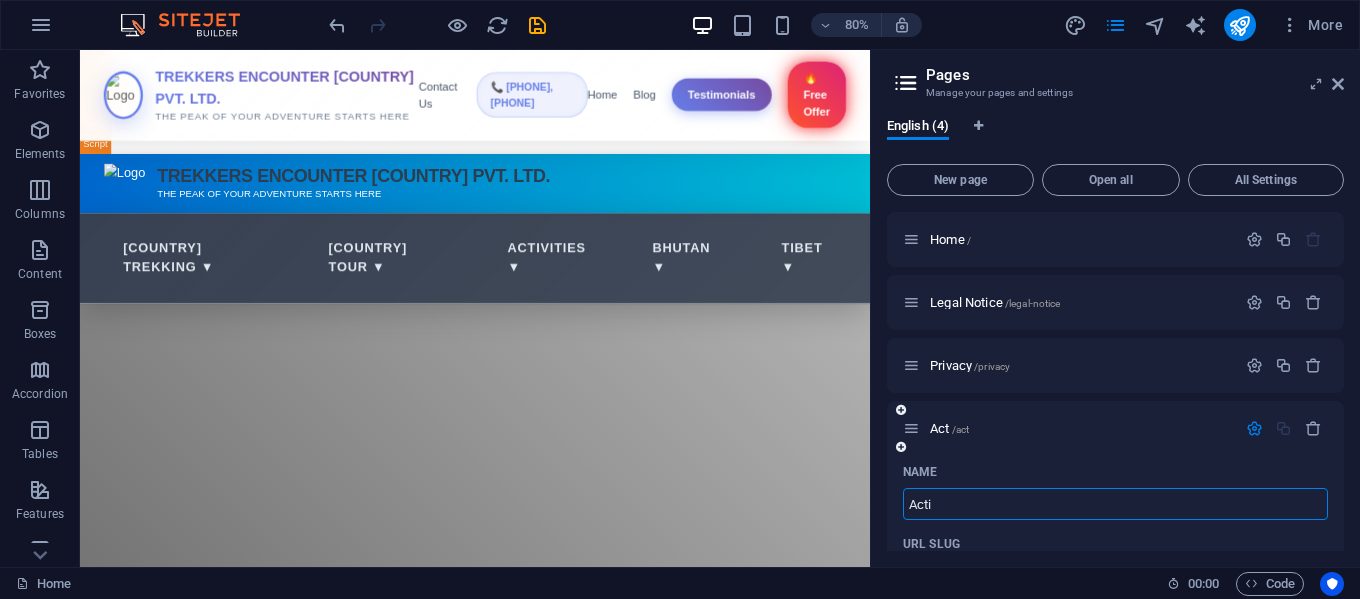 type on "Acti" 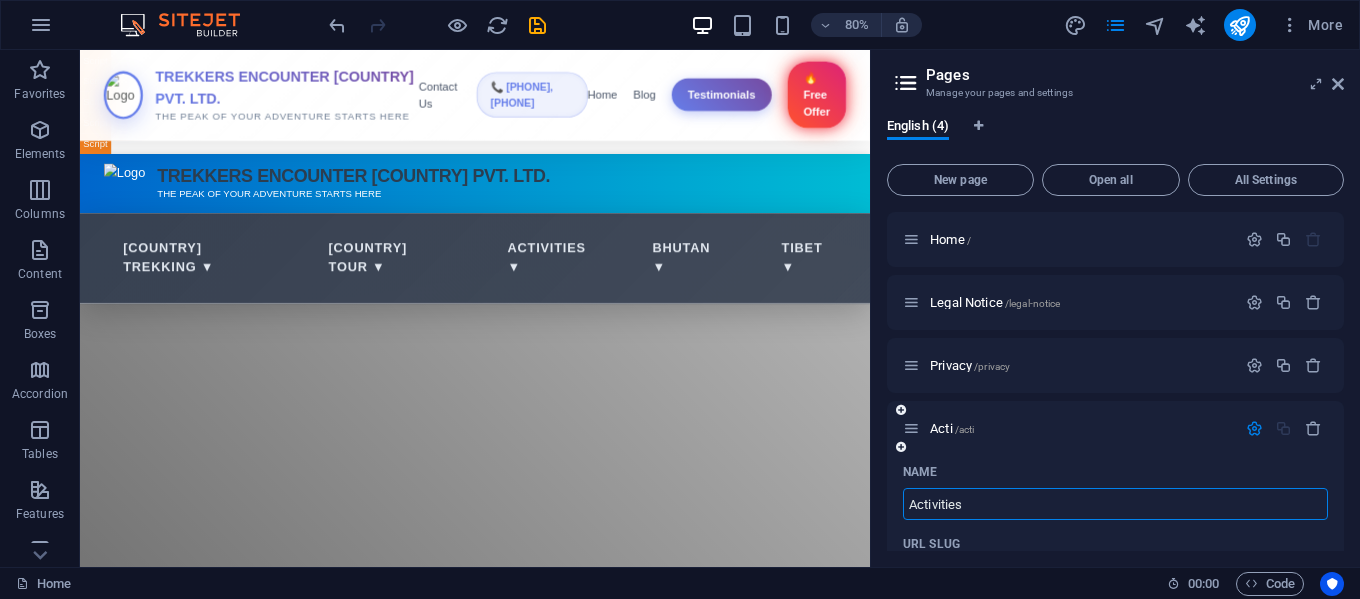 type on "Activities" 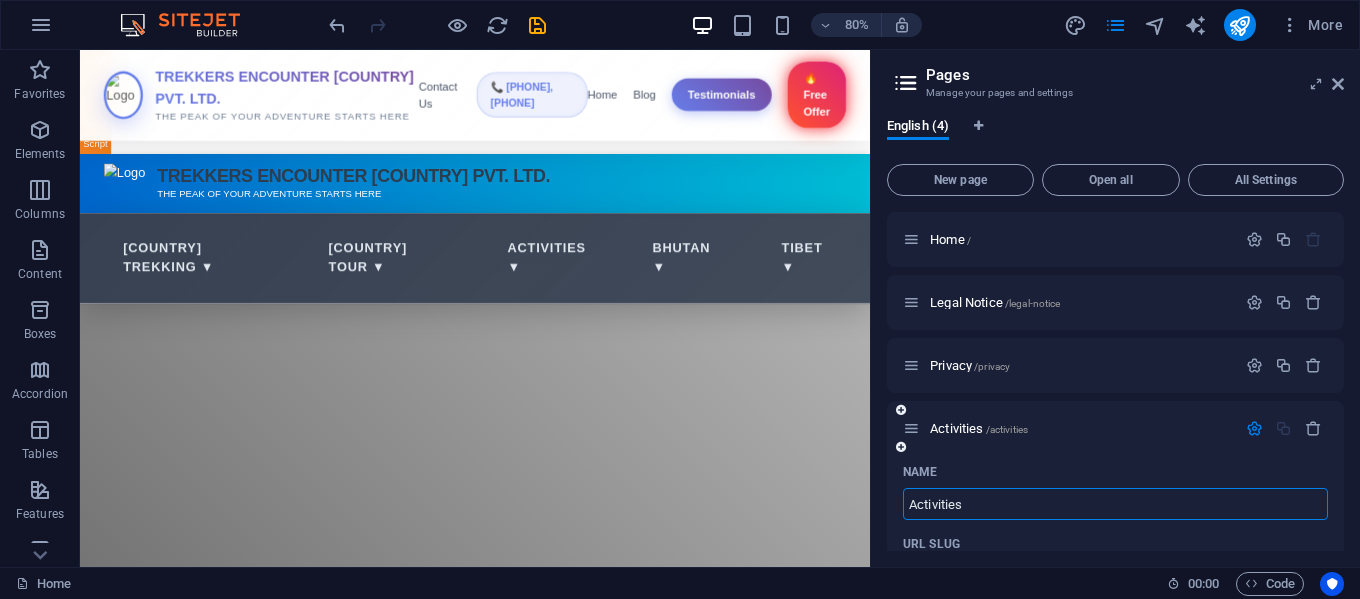 type on "Activities" 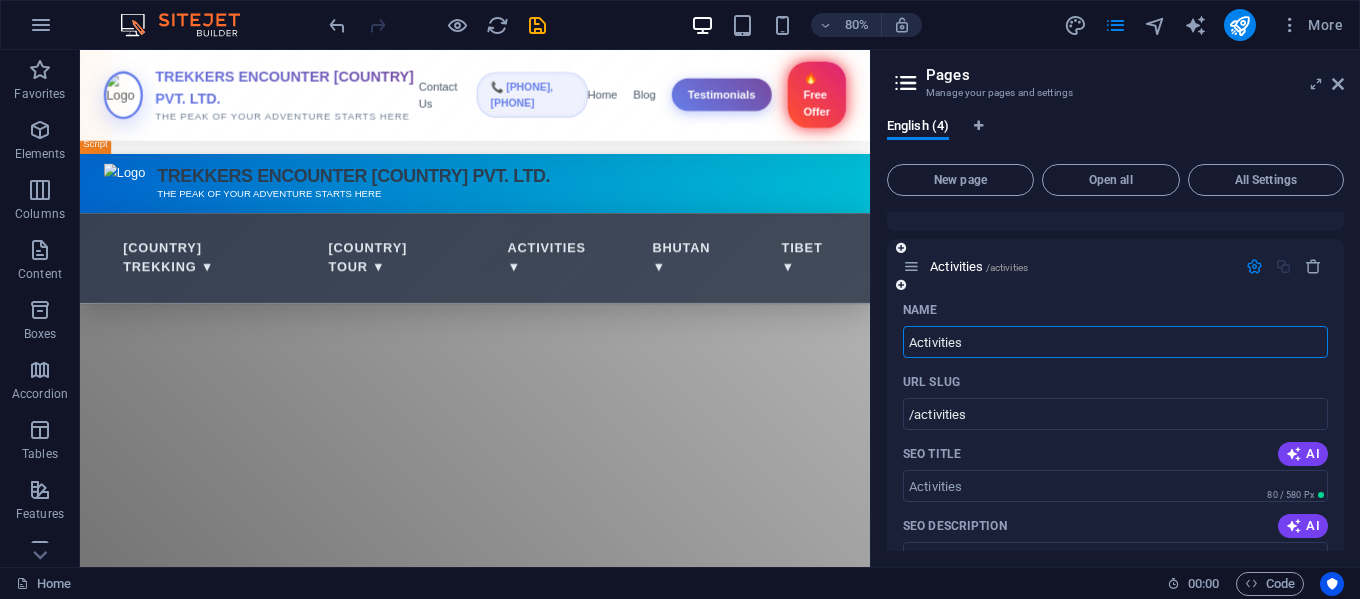 scroll, scrollTop: 167, scrollLeft: 0, axis: vertical 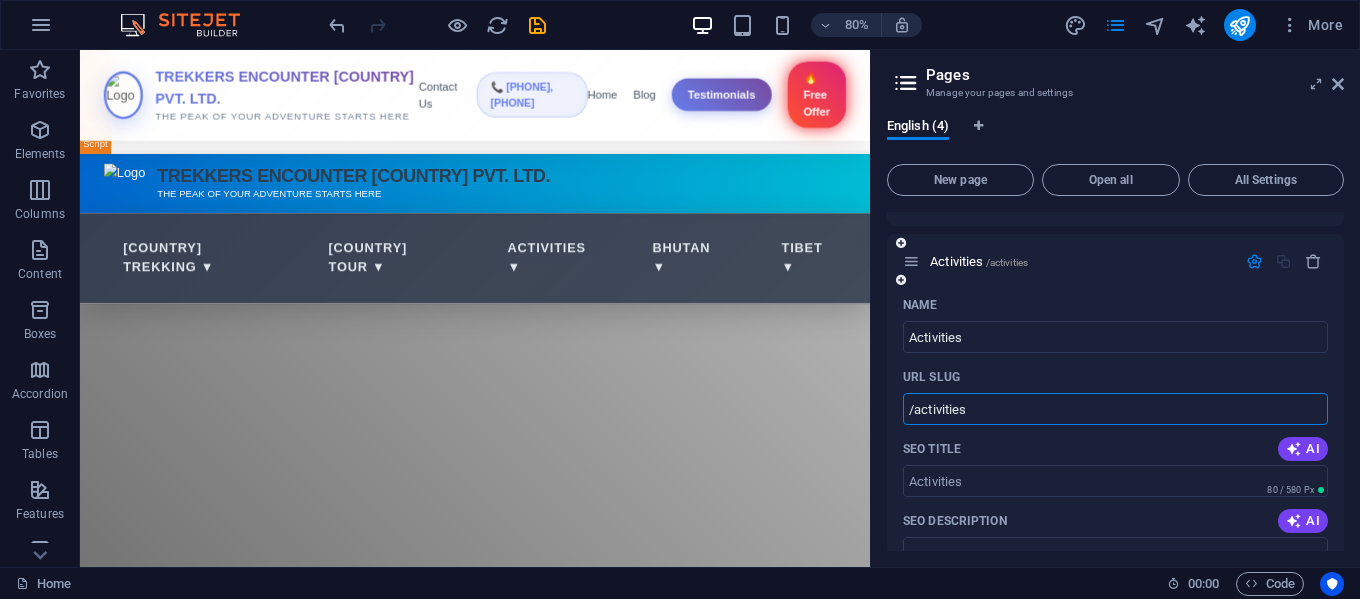 click on "/activities" at bounding box center (1115, 409) 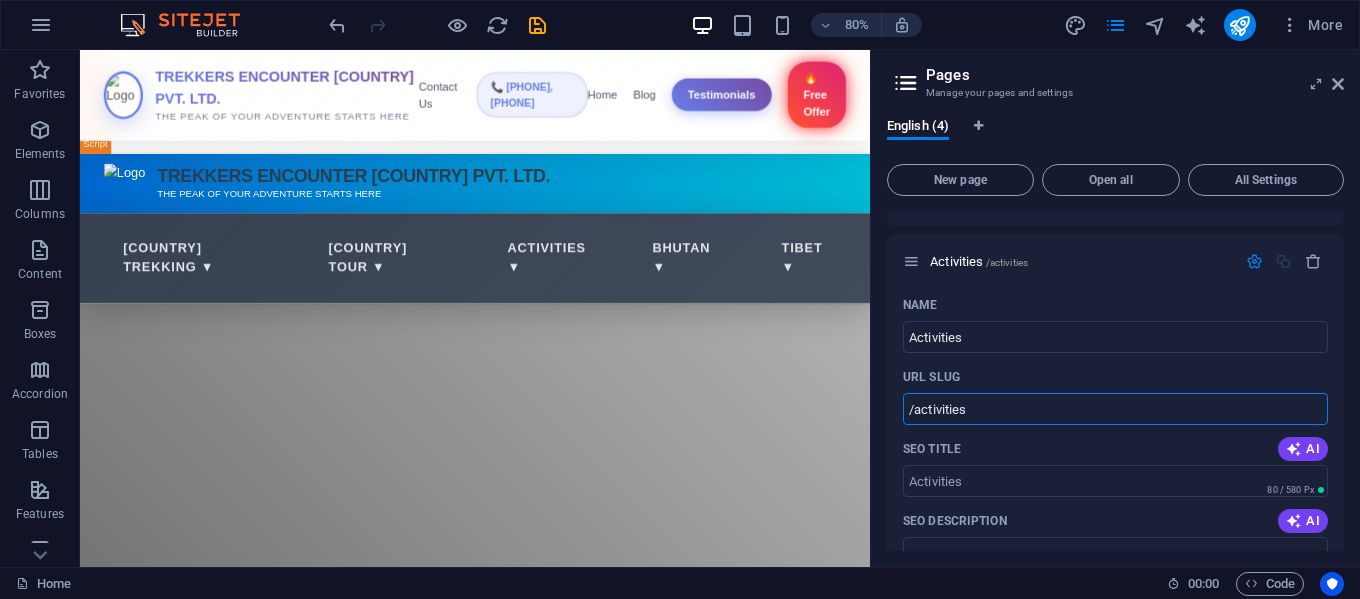 click on "English (4) New page Open all All Settings Home / Legal Notice /legal-notice Privacy /privacy Activities /activities Name Activities ​ URL SLUG /activities ​ SEO Title AI ​ 80 / 580 Px SEO Description AI ​ 0 / 990 Px SEO Keywords AI ​ Settings Menu Noindex Preview Mobile Desktop www.example.com activities Meta tags ​ Preview Image (Open Graph) Drag files here, click to choose files or select files from Files or our free stock photos & videos More Settings" at bounding box center [1115, 334] 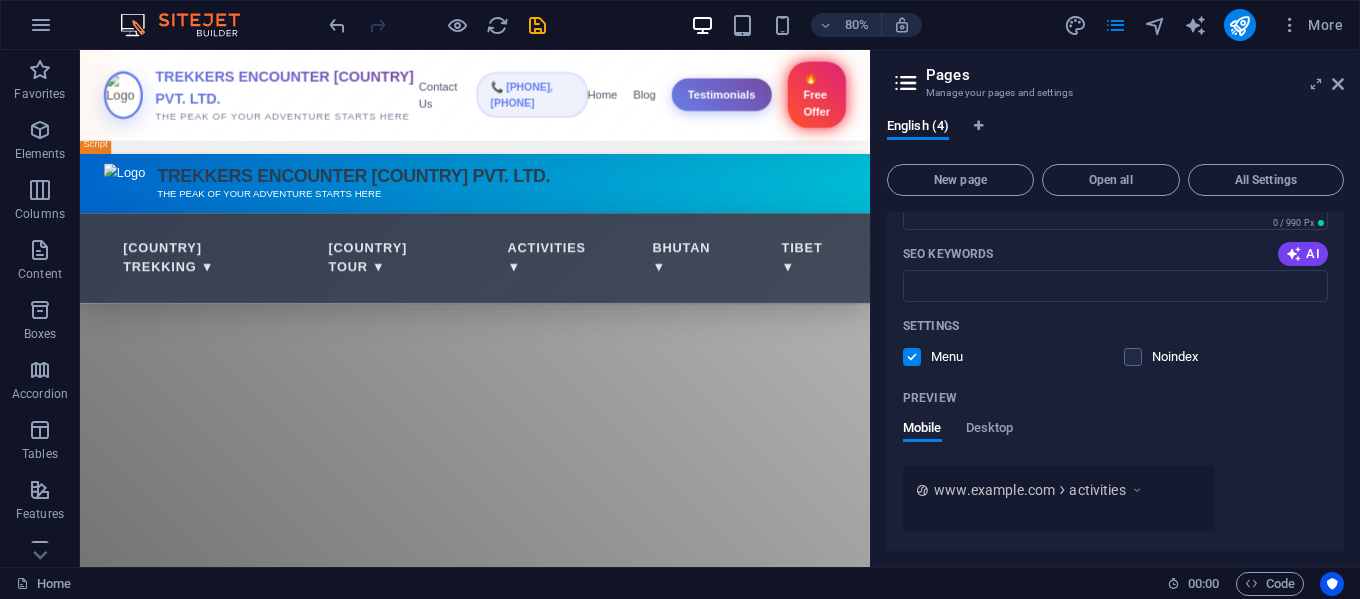 scroll, scrollTop: 610, scrollLeft: 0, axis: vertical 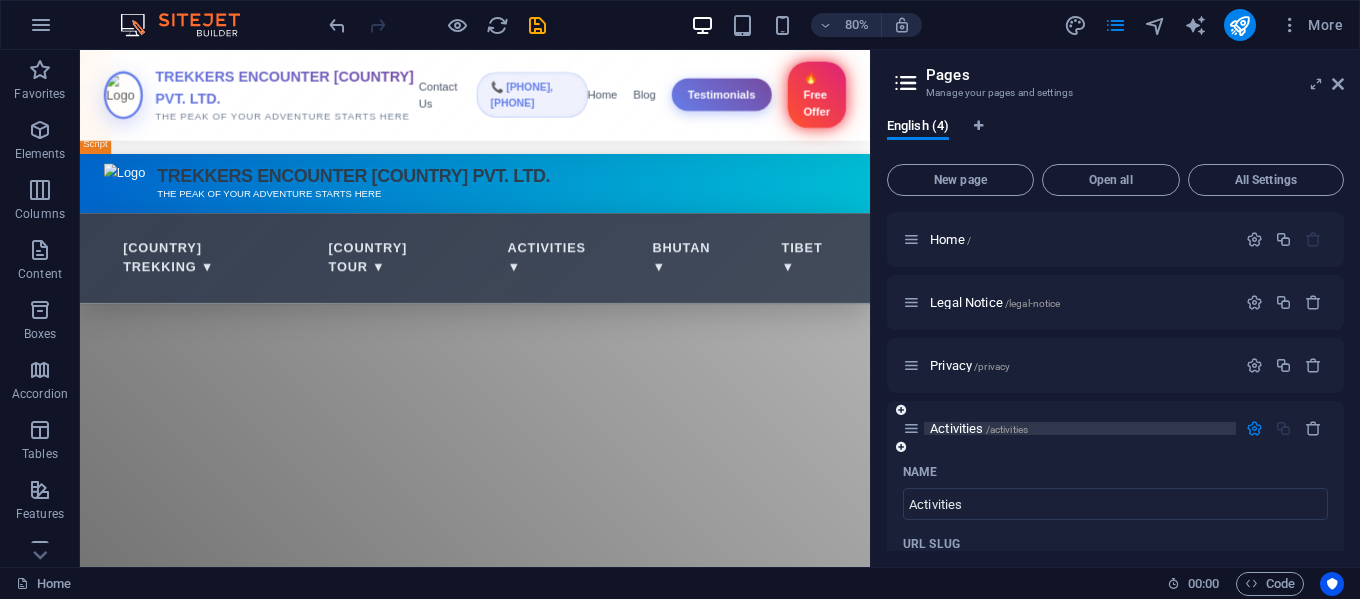 click on "Activities /activities" at bounding box center (979, 428) 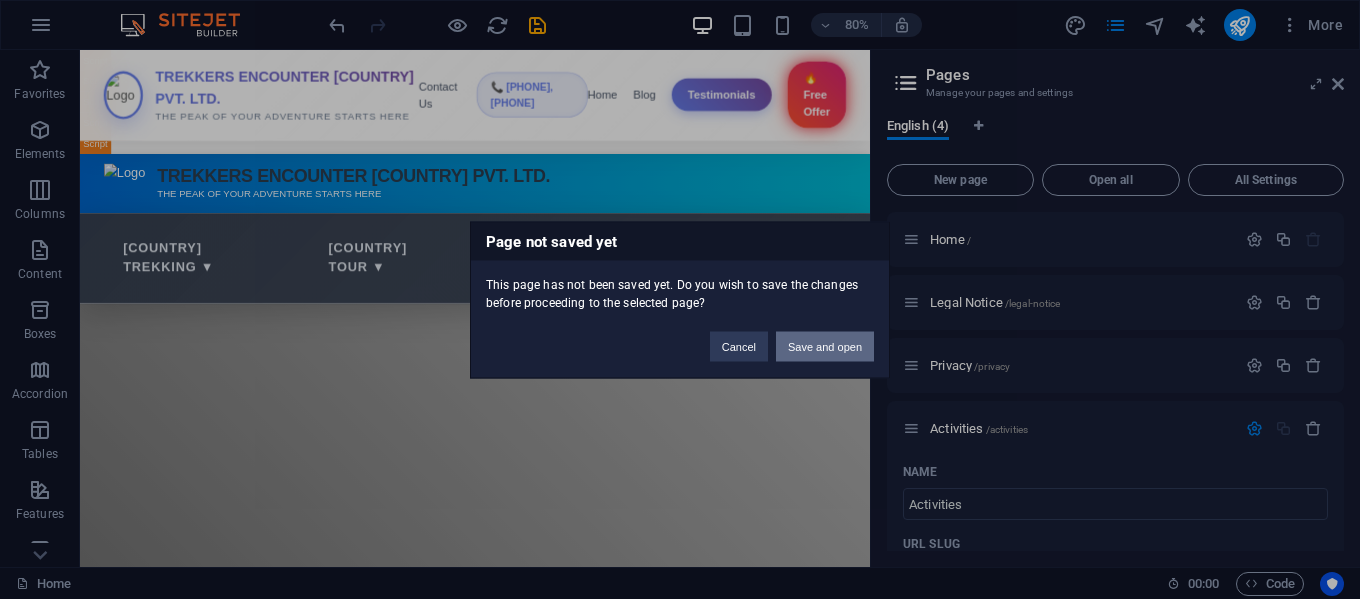click on "Save and open" at bounding box center (825, 346) 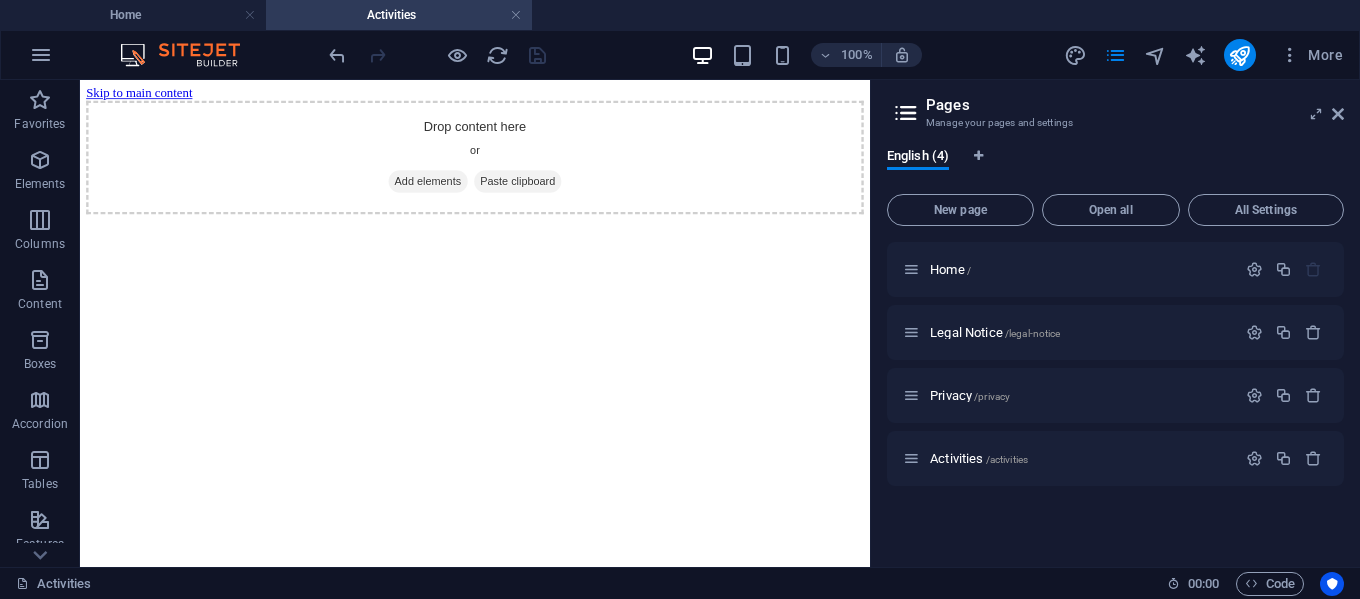 scroll, scrollTop: 0, scrollLeft: 0, axis: both 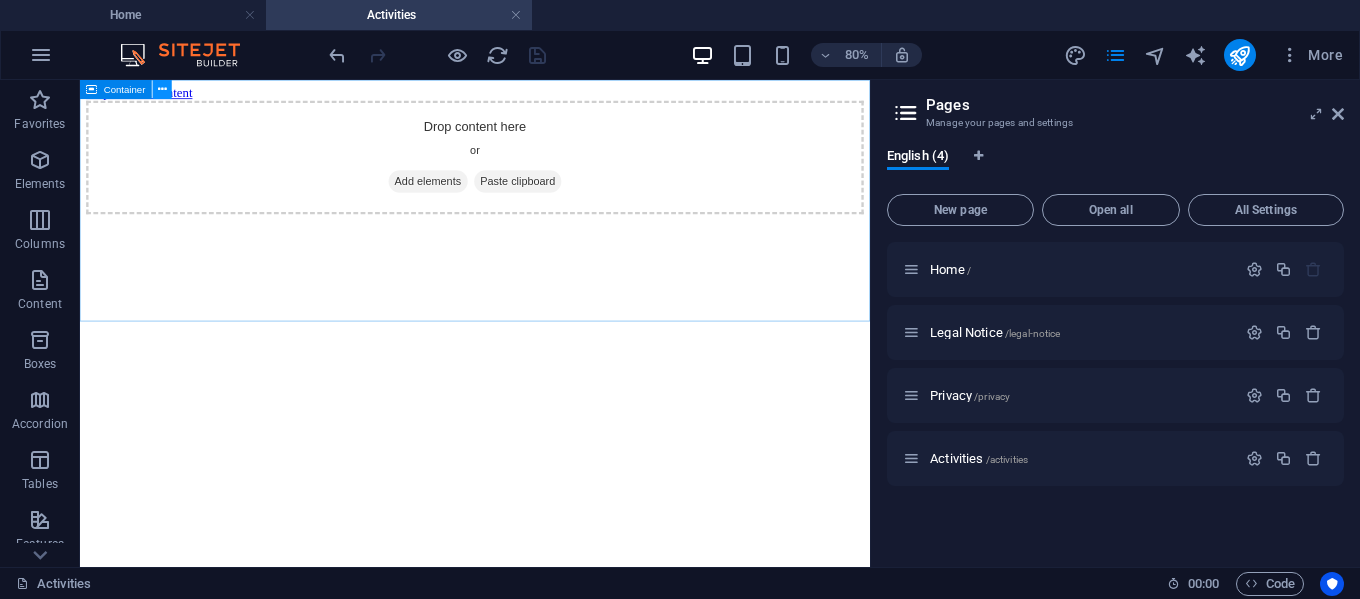 click at bounding box center (162, 89) 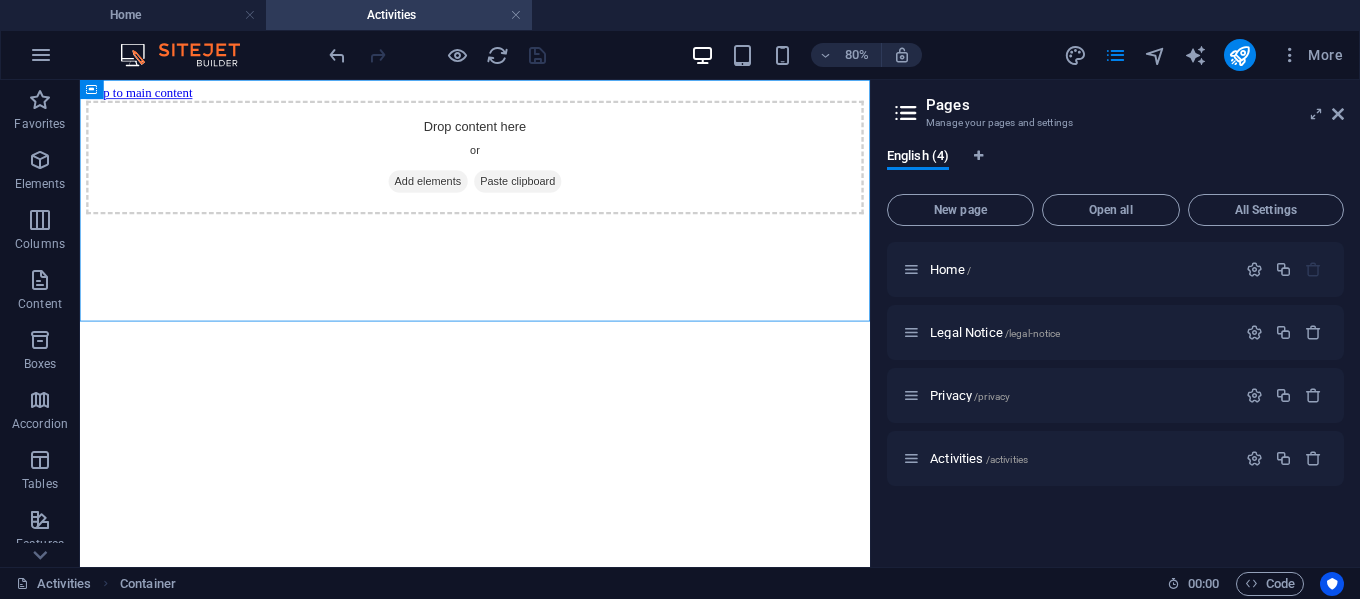 click on "Skip to main content
Drop content here or  Add elements  Paste clipboard" at bounding box center [574, 168] 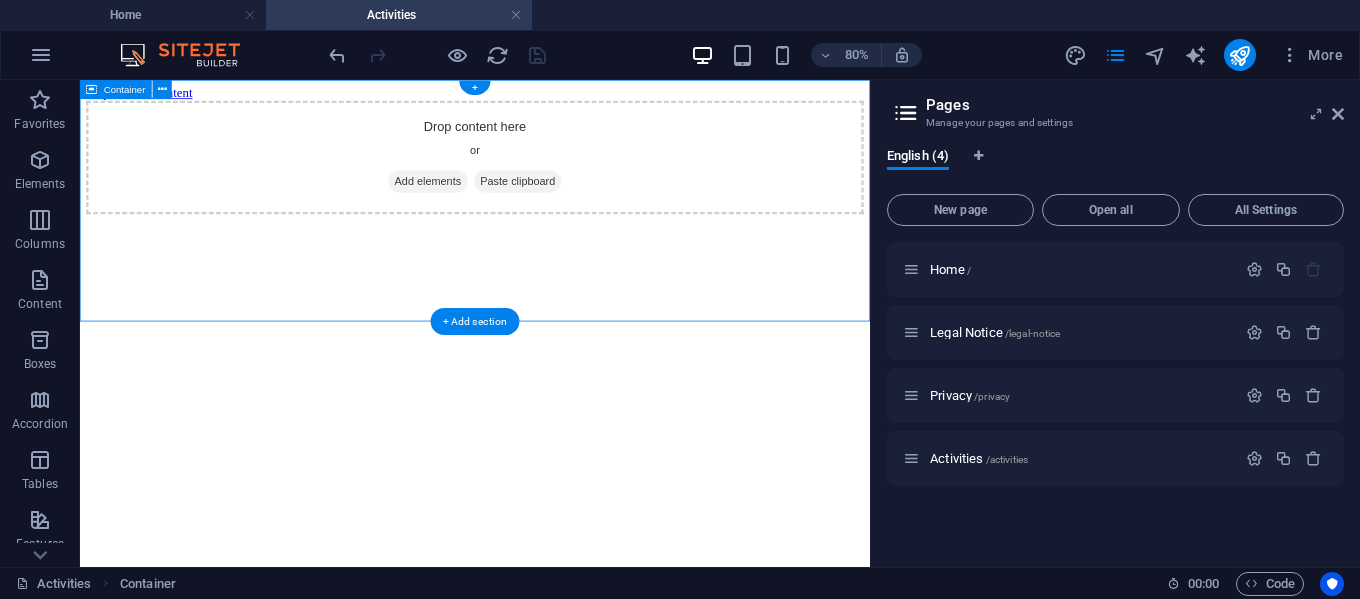 click on "Add elements" at bounding box center (515, 207) 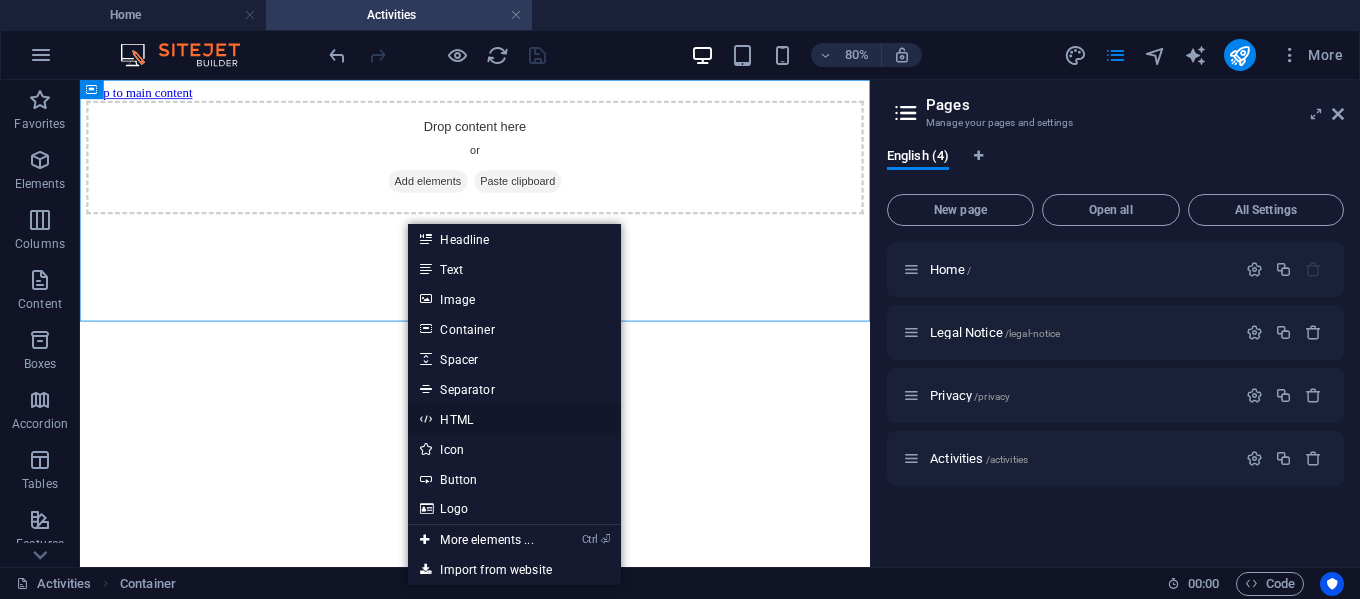 click on "HTML" at bounding box center [514, 419] 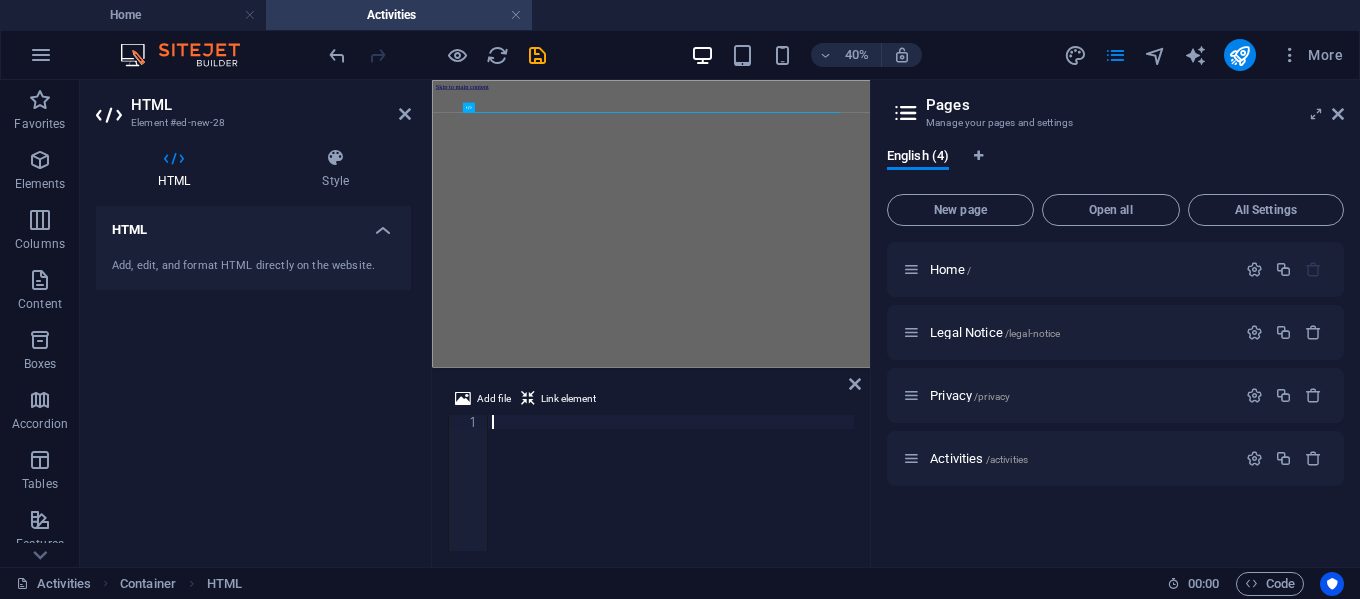 click at bounding box center [671, 497] 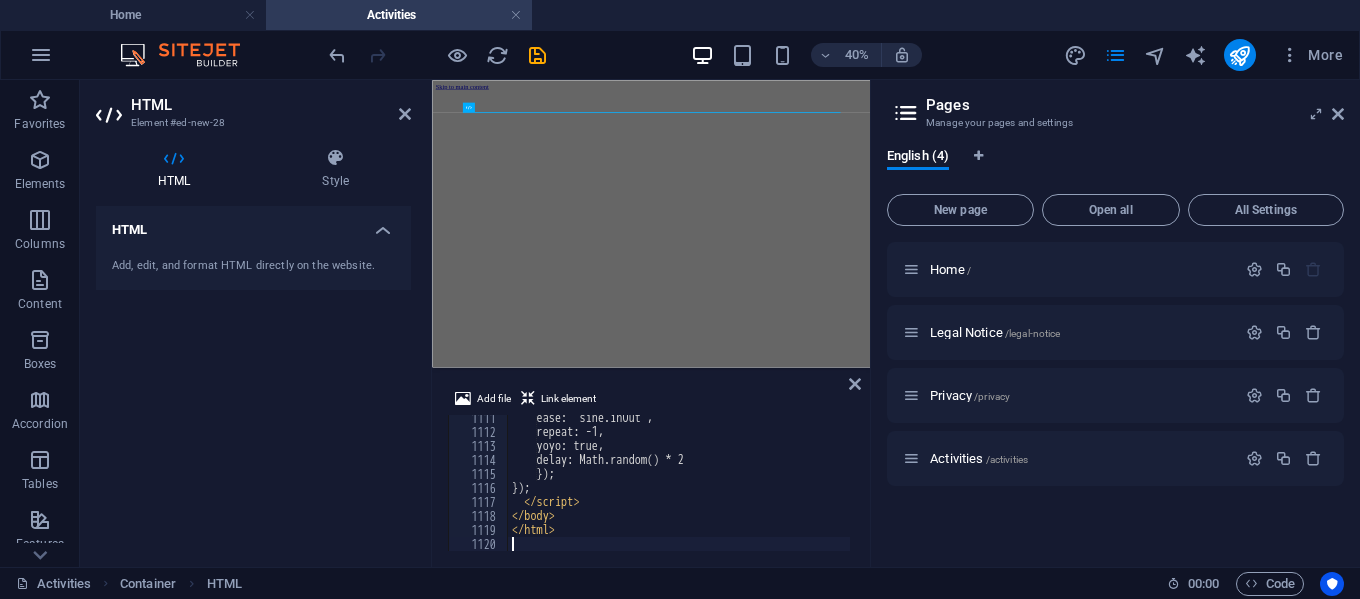 scroll, scrollTop: 15544, scrollLeft: 0, axis: vertical 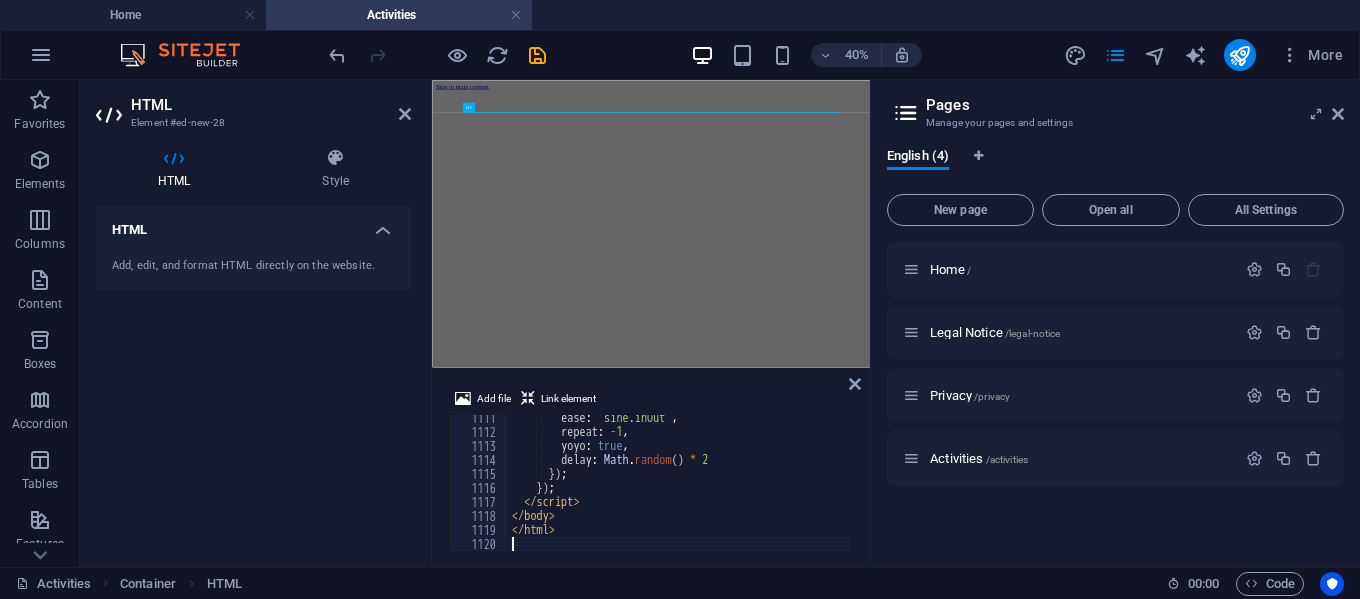 click on "ease :   "sine.inOut" ,           repeat :   - 1 ,           yoyo :   true ,           delay :   Math . random ( )   *   2         }) ;      }) ;    </ script > </ body > </ html >" at bounding box center (1044, 491) 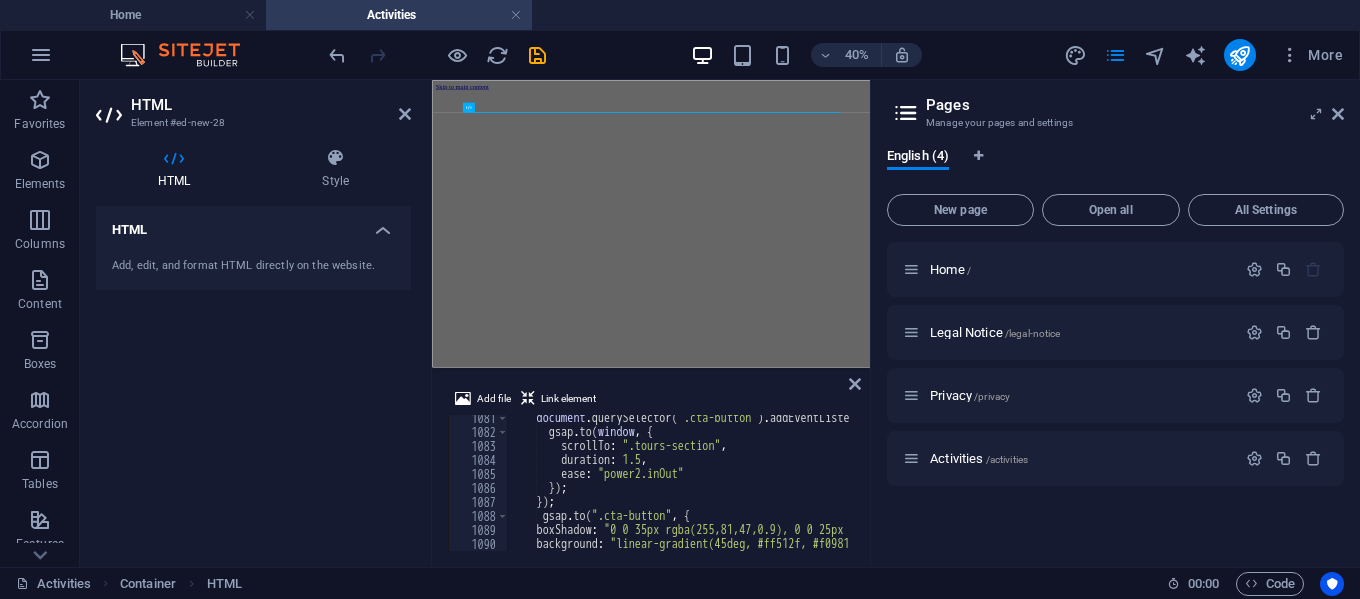 scroll, scrollTop: 15004, scrollLeft: 0, axis: vertical 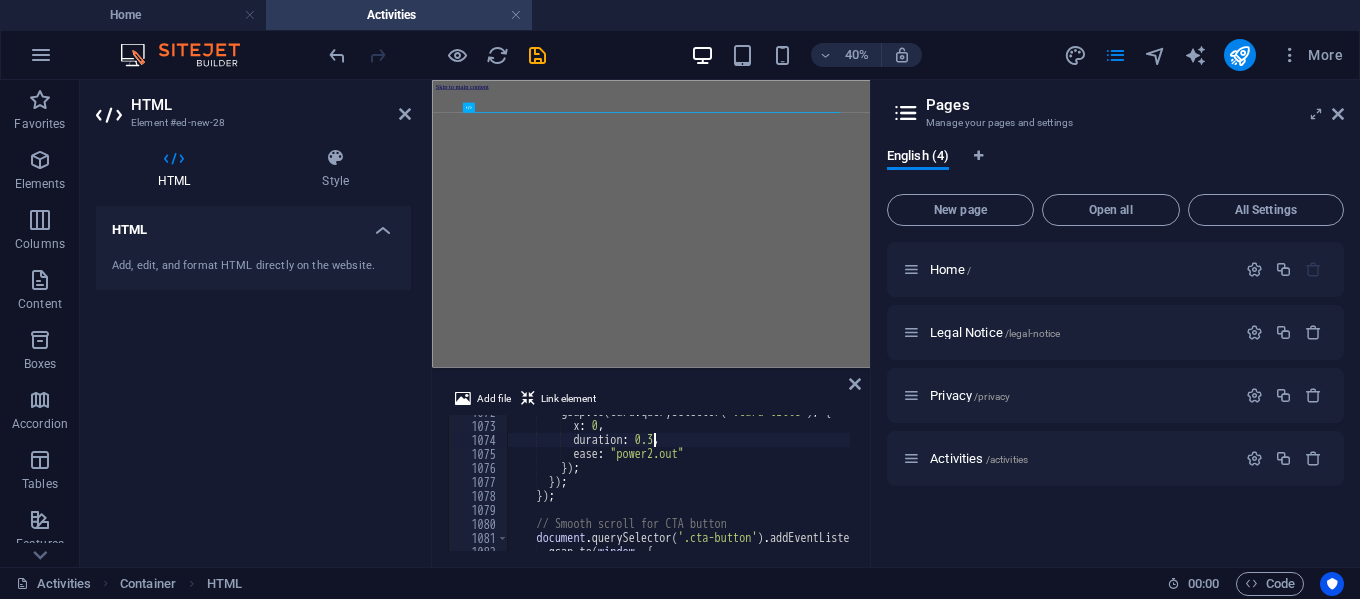 click on "gsap . to ( card . querySelector ( '.card-title' ) ,   {              x :   0 ,              duration :   0.3 ,              ease :   "power2.out"           }) ;         }) ;      }) ;      // Smooth scroll for CTA button      document . querySelector ( '.cta-button' ) . addEventListener ( 'click' ,   ( )   =>   {         gsap . to ( window ,   {" at bounding box center [1044, 485] 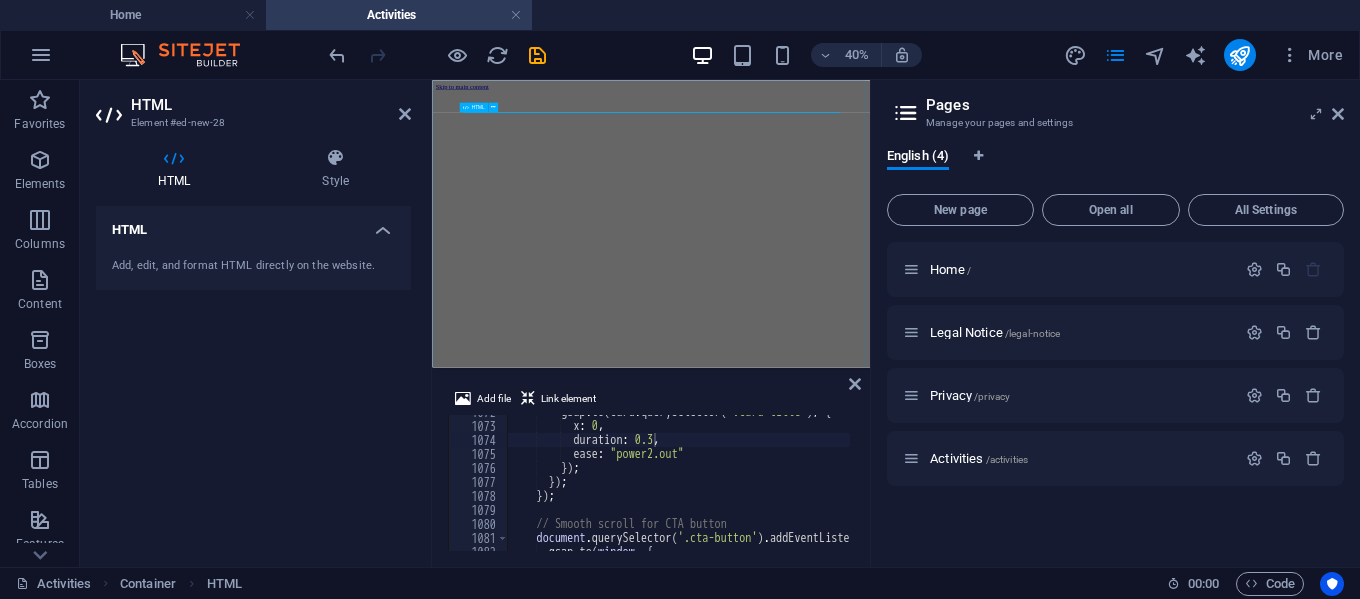 click on "Skip to main content" at bounding box center (979, 97) 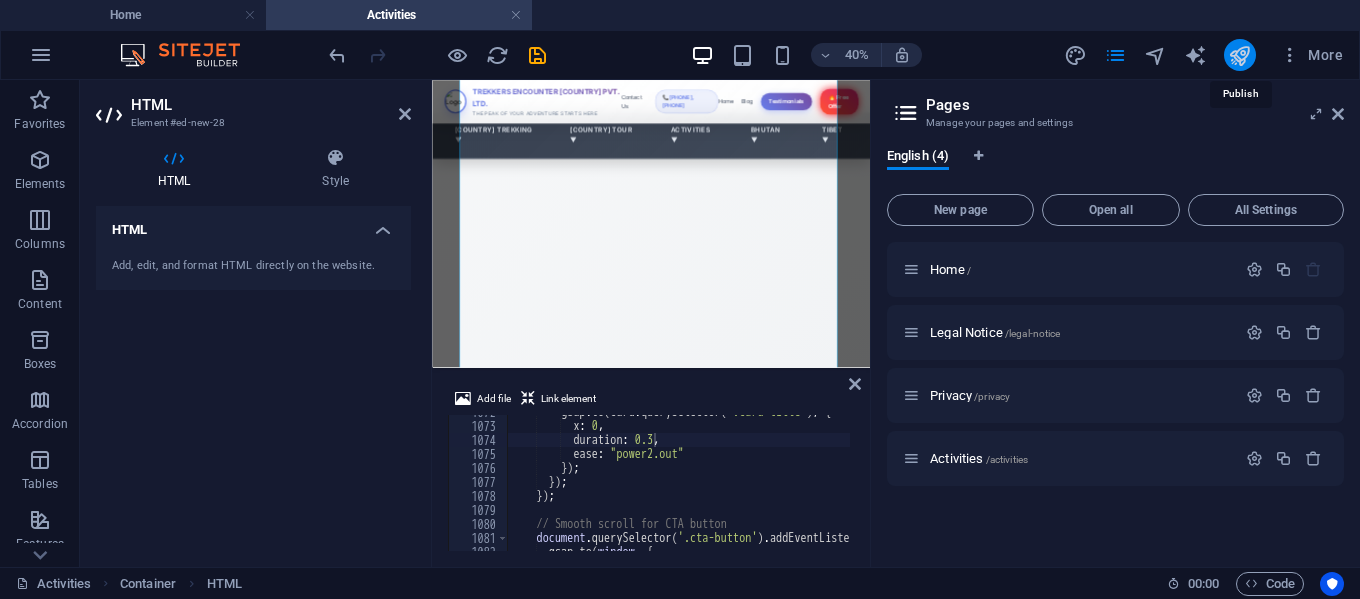 click at bounding box center [1239, 55] 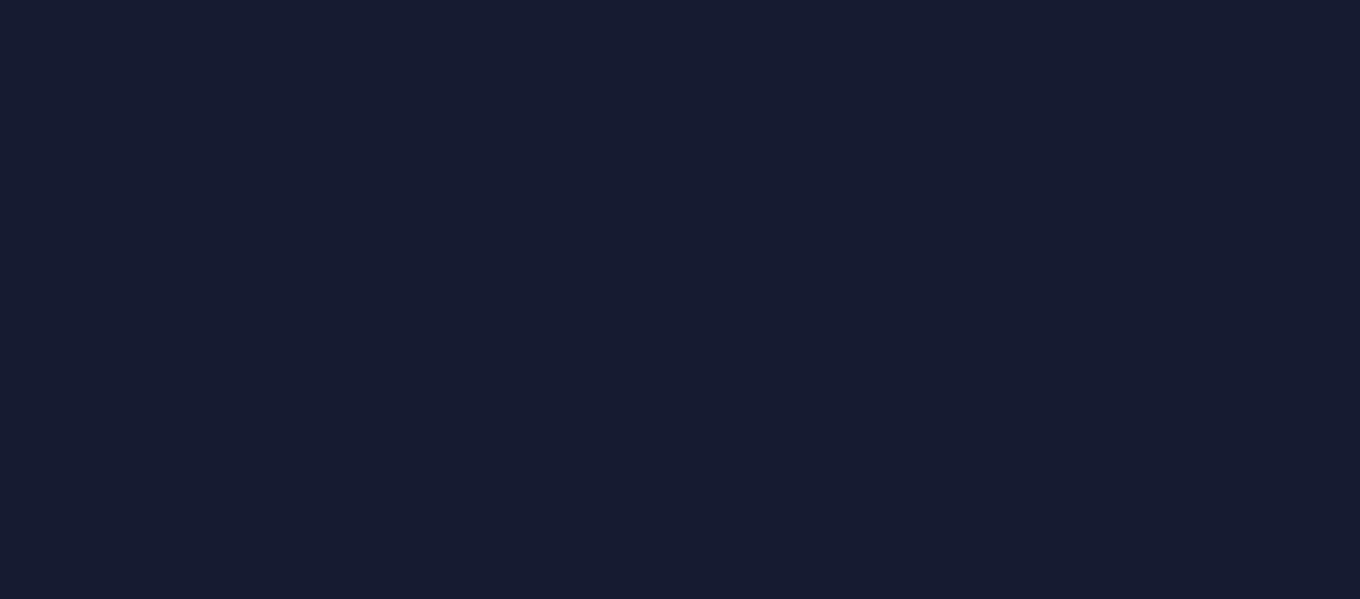 scroll, scrollTop: 0, scrollLeft: 0, axis: both 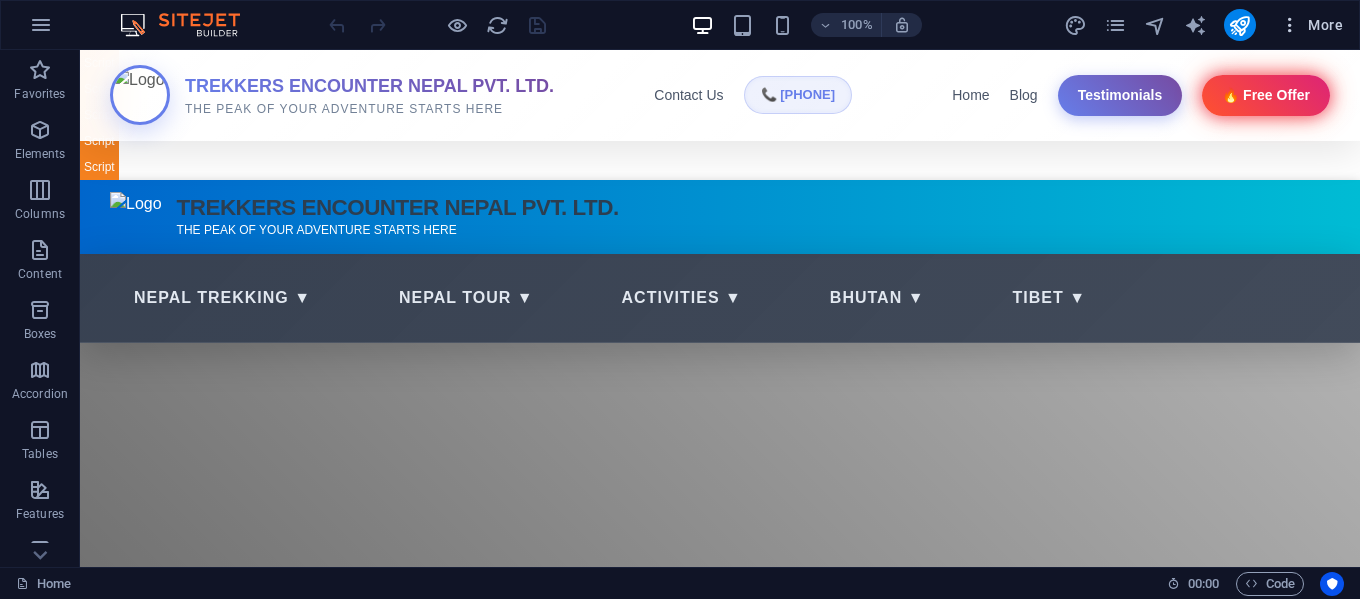 click at bounding box center [1290, 25] 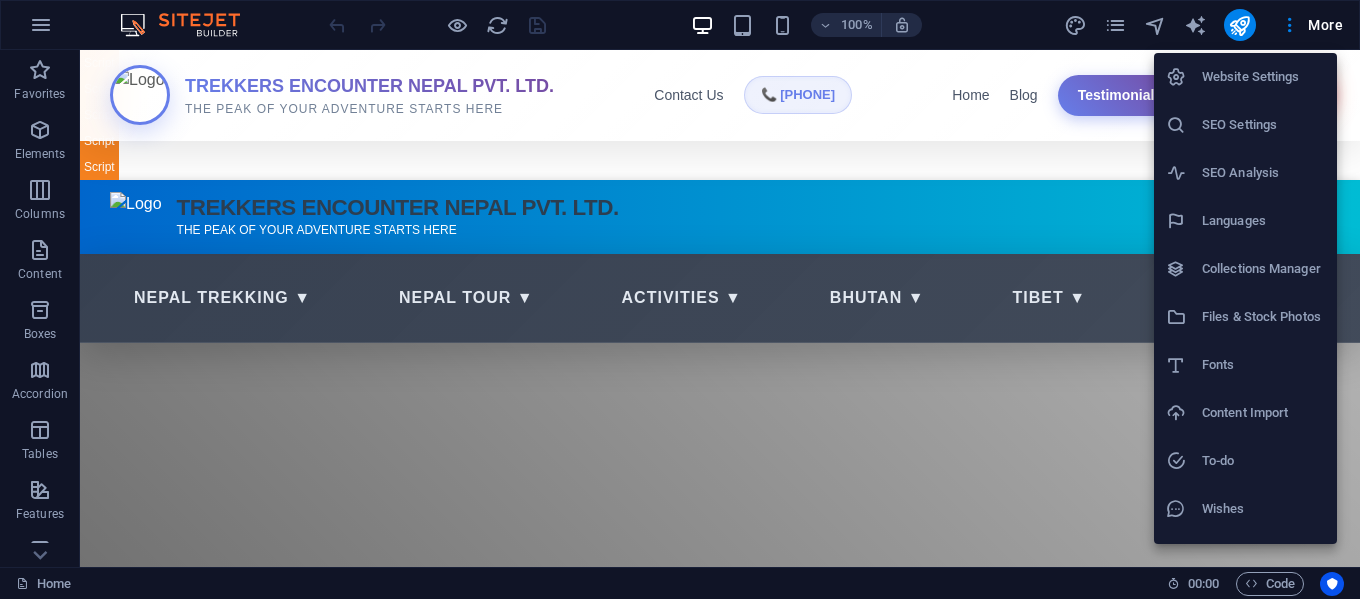 click at bounding box center (680, 299) 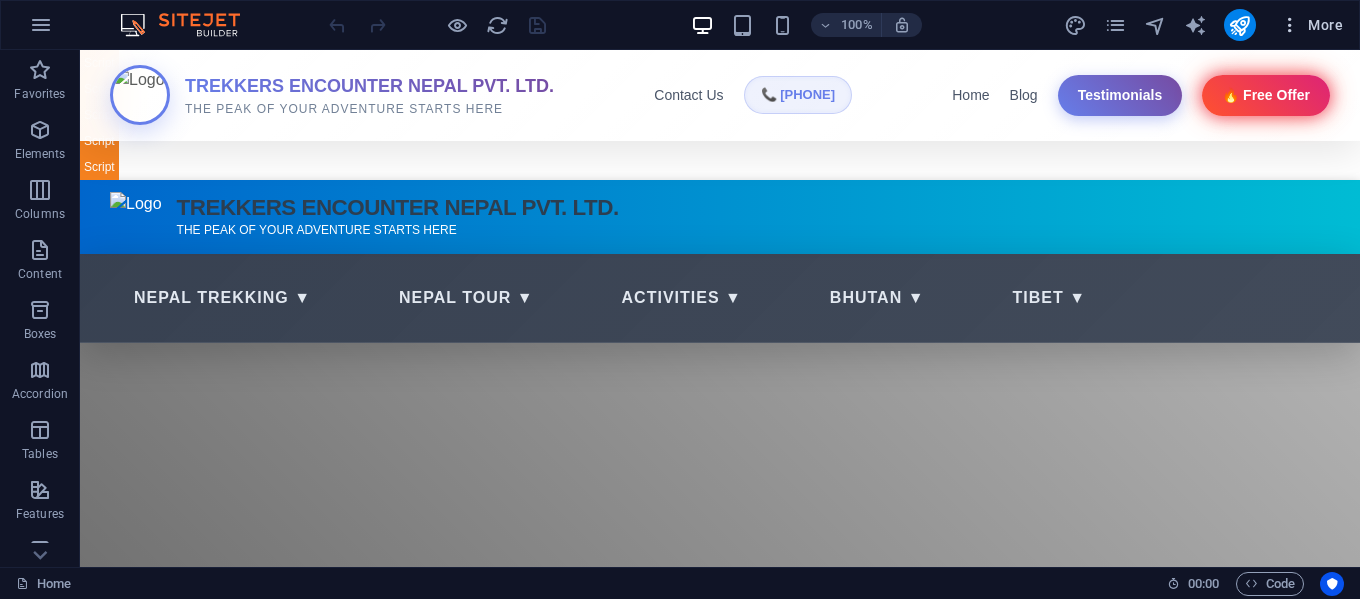 click on "More" at bounding box center [1311, 25] 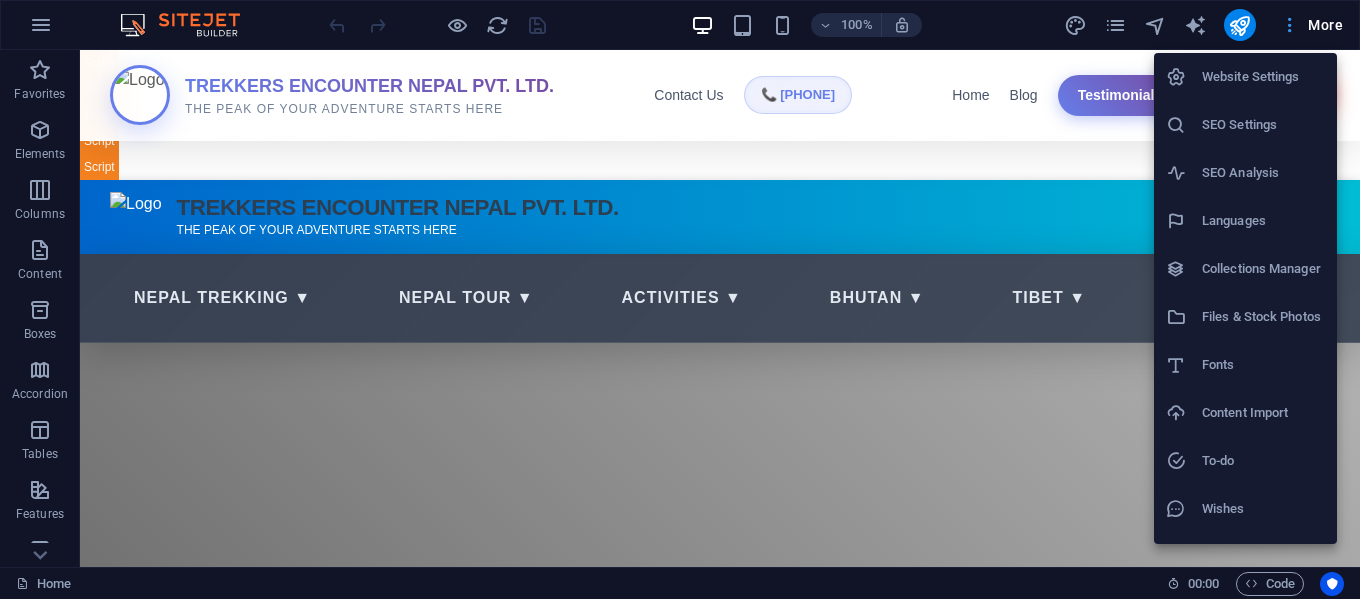 click at bounding box center (680, 299) 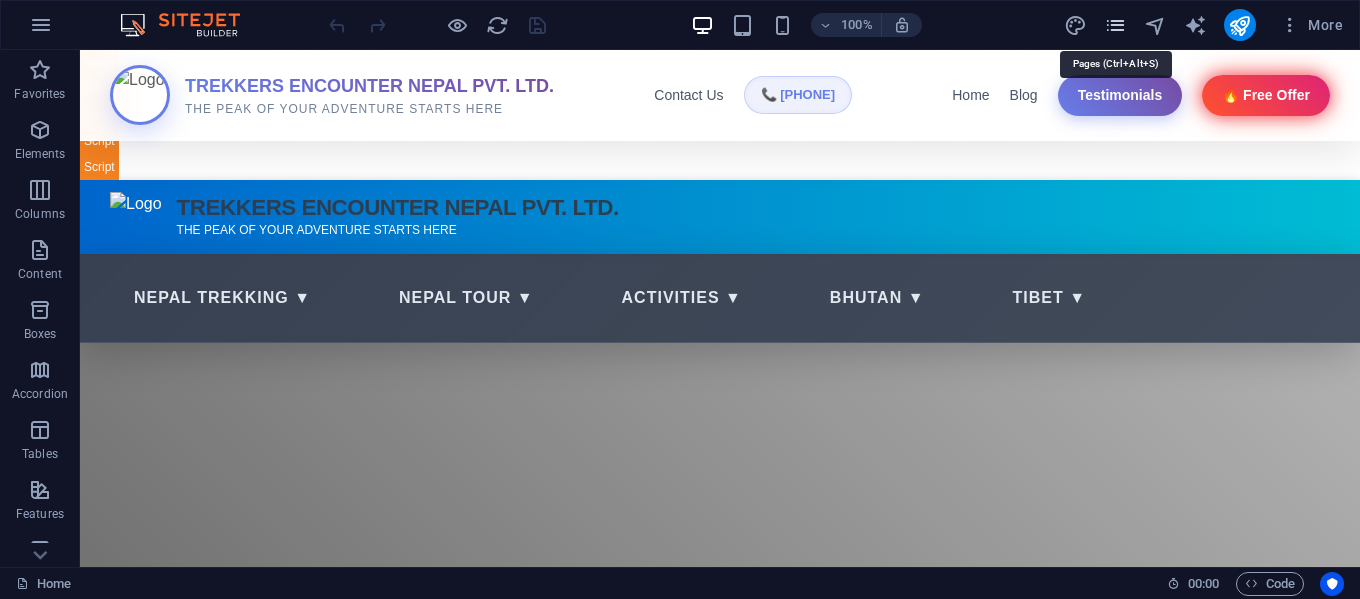 click at bounding box center (1115, 25) 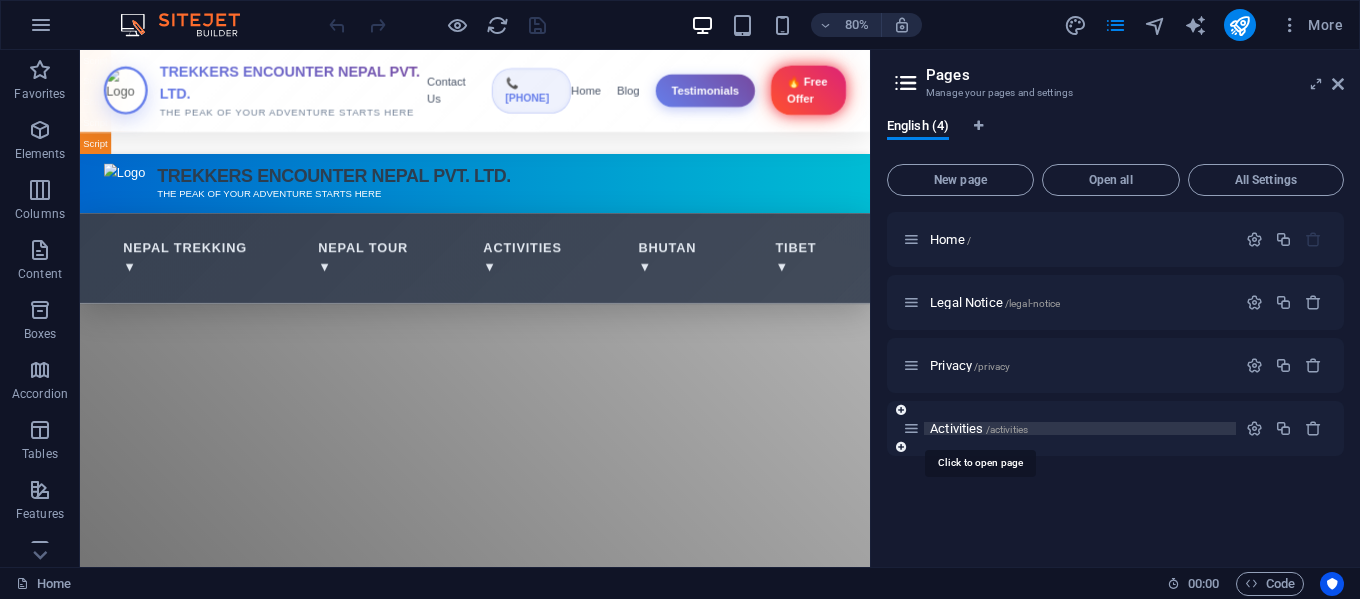 click on "Activities /activities" at bounding box center (979, 428) 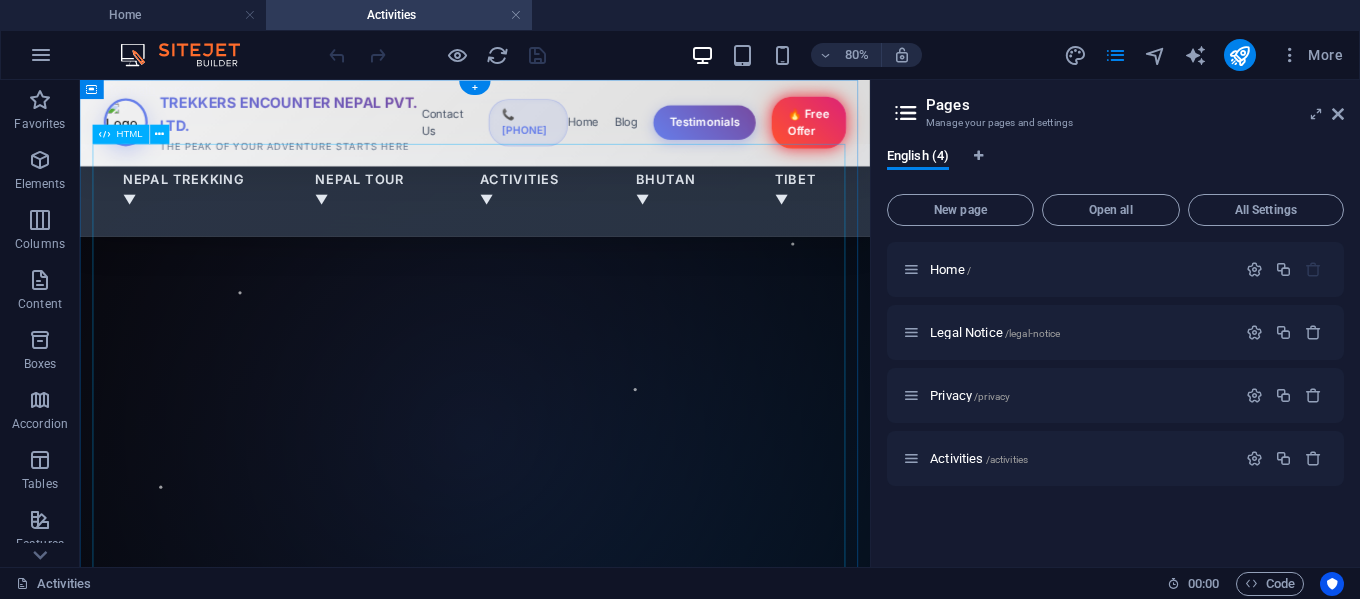 scroll, scrollTop: 0, scrollLeft: 0, axis: both 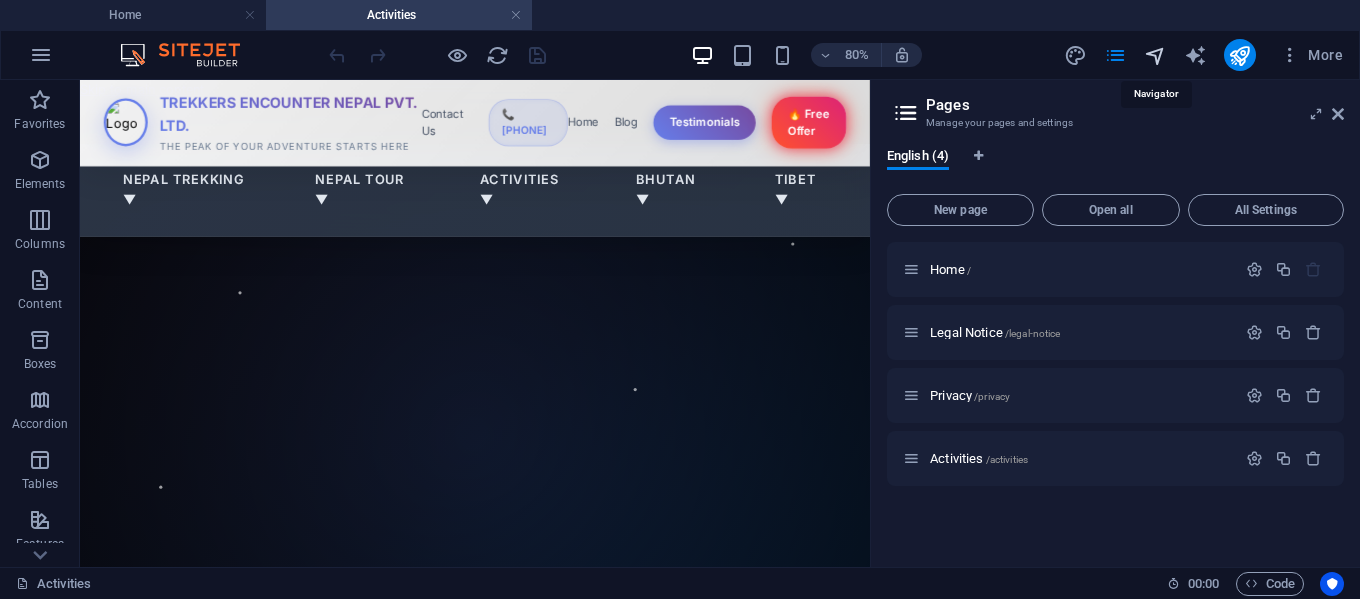 click at bounding box center (1155, 55) 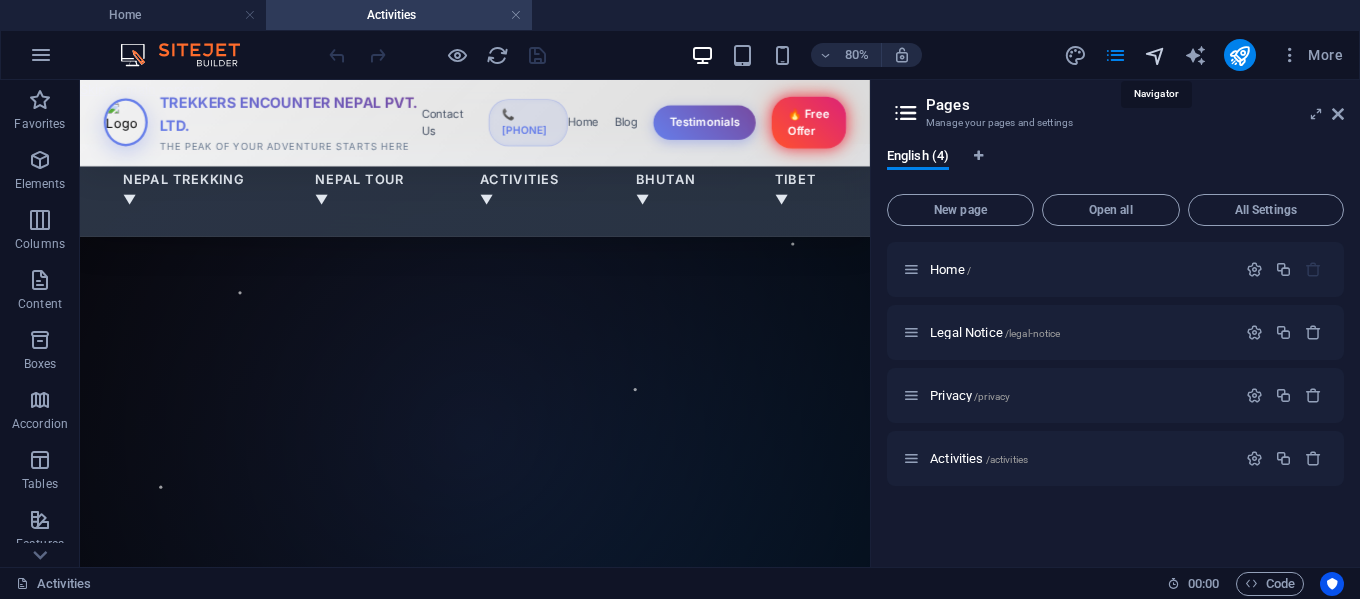select on "15875197-en" 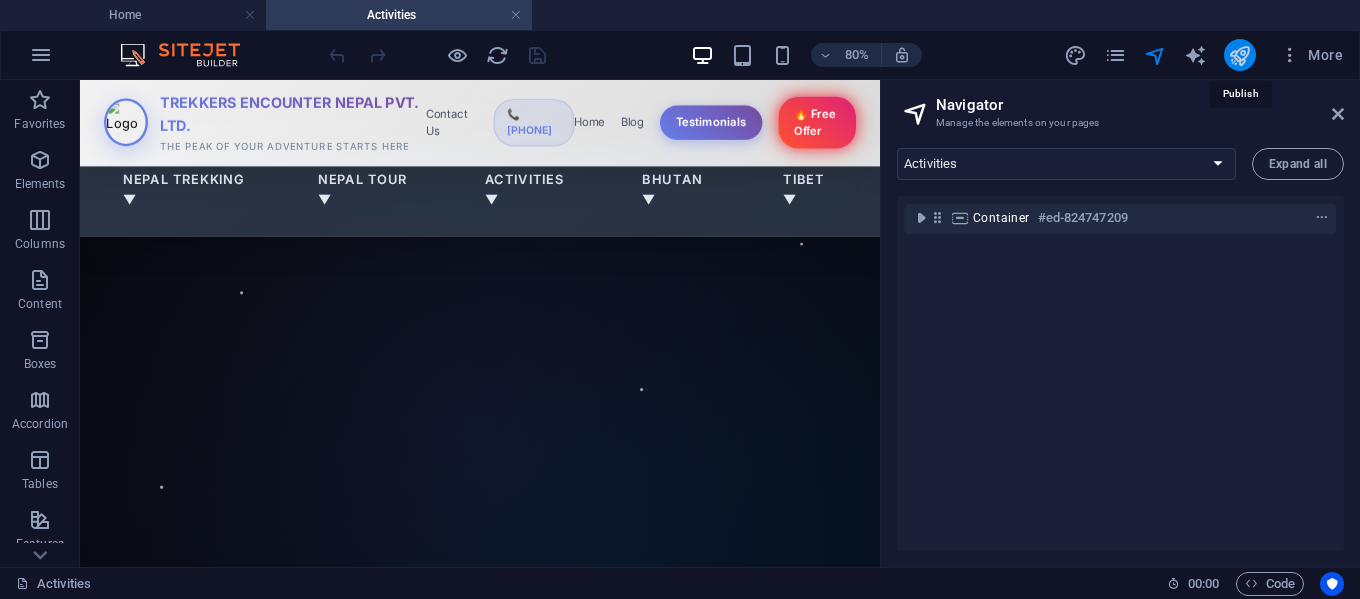 click at bounding box center [1239, 55] 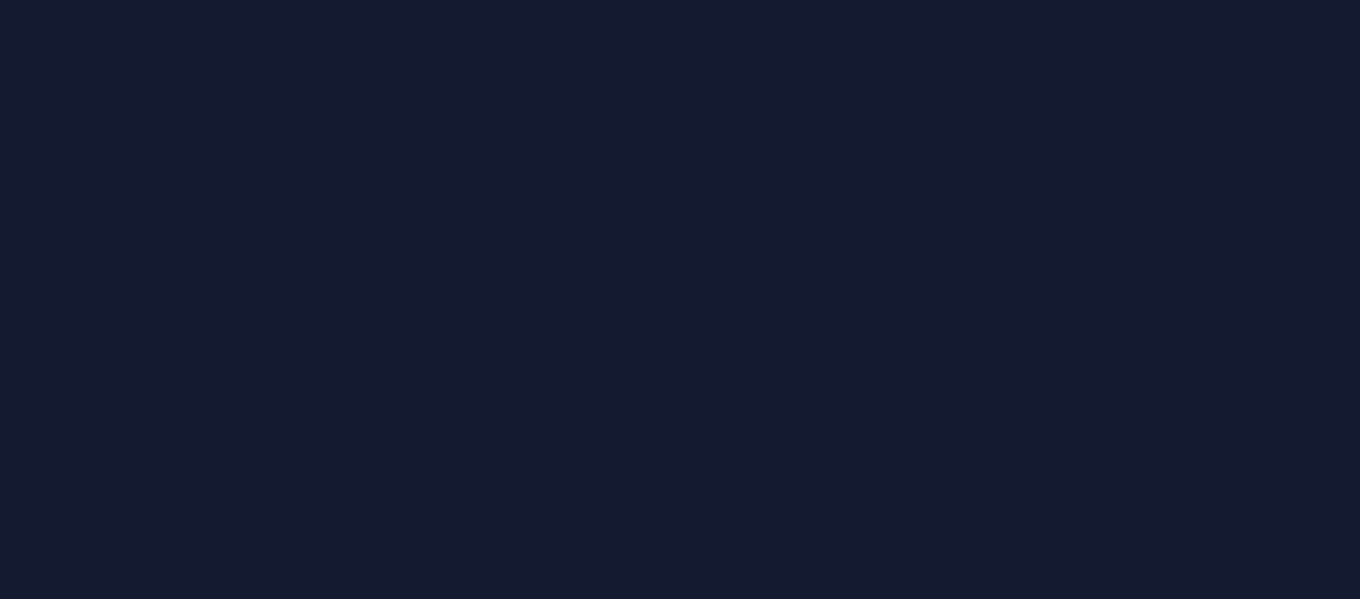 scroll, scrollTop: 0, scrollLeft: 0, axis: both 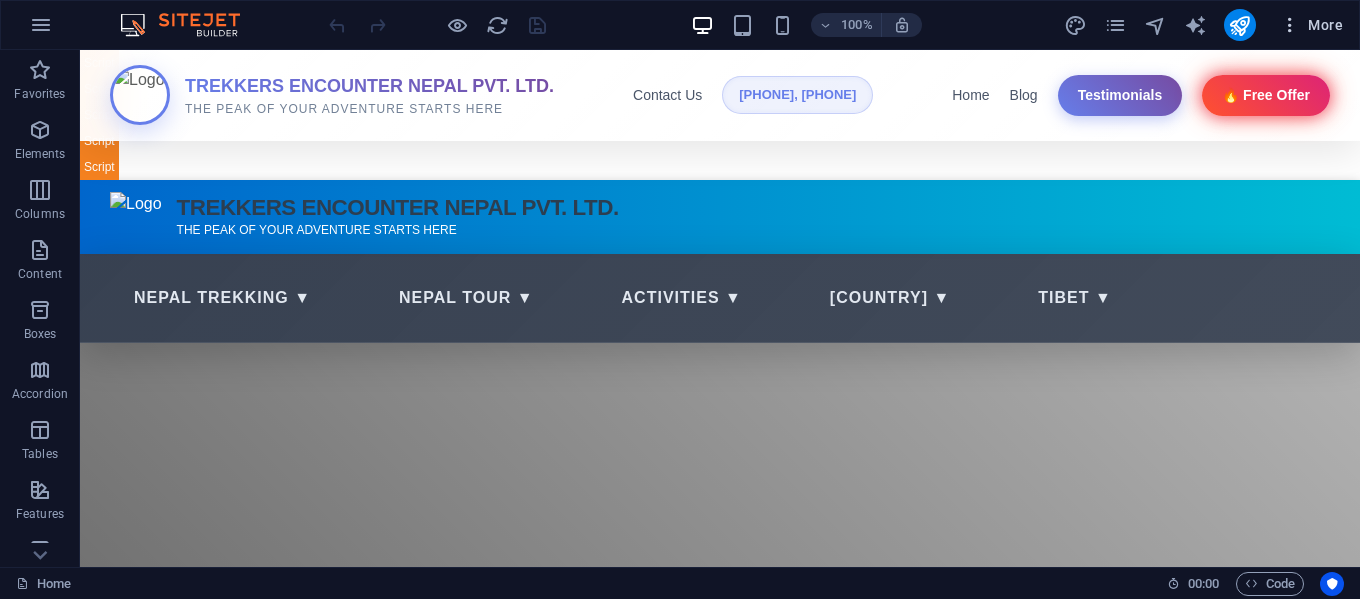 click on "More" at bounding box center [1311, 25] 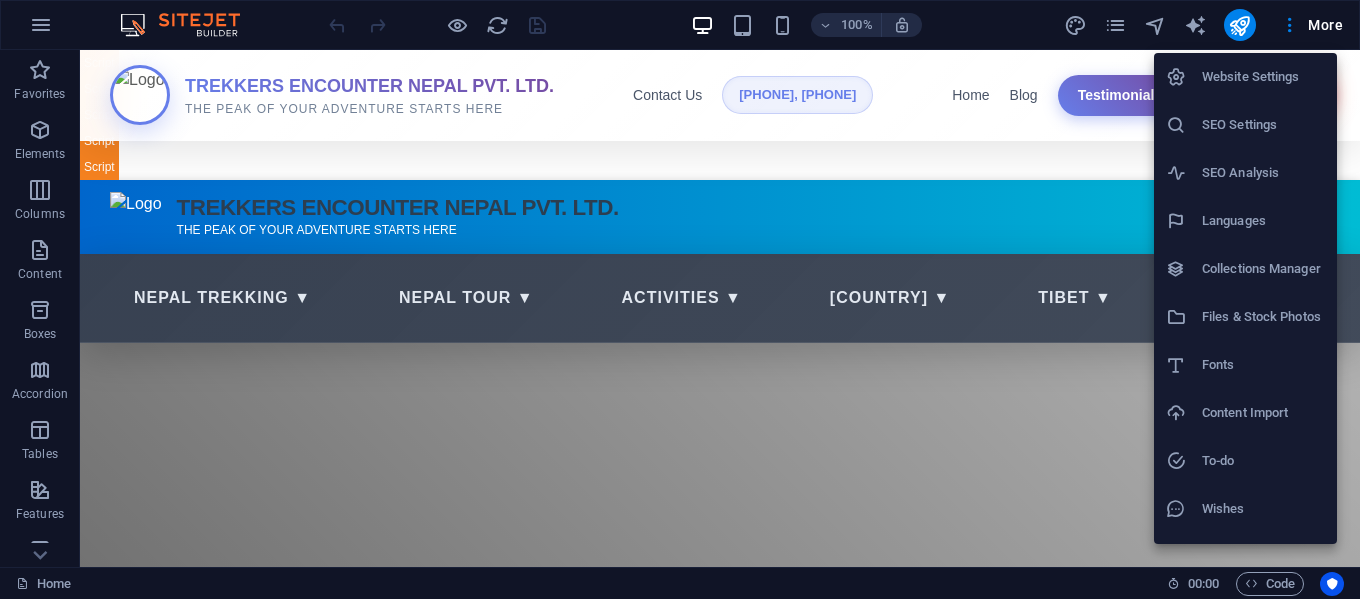 click at bounding box center (680, 299) 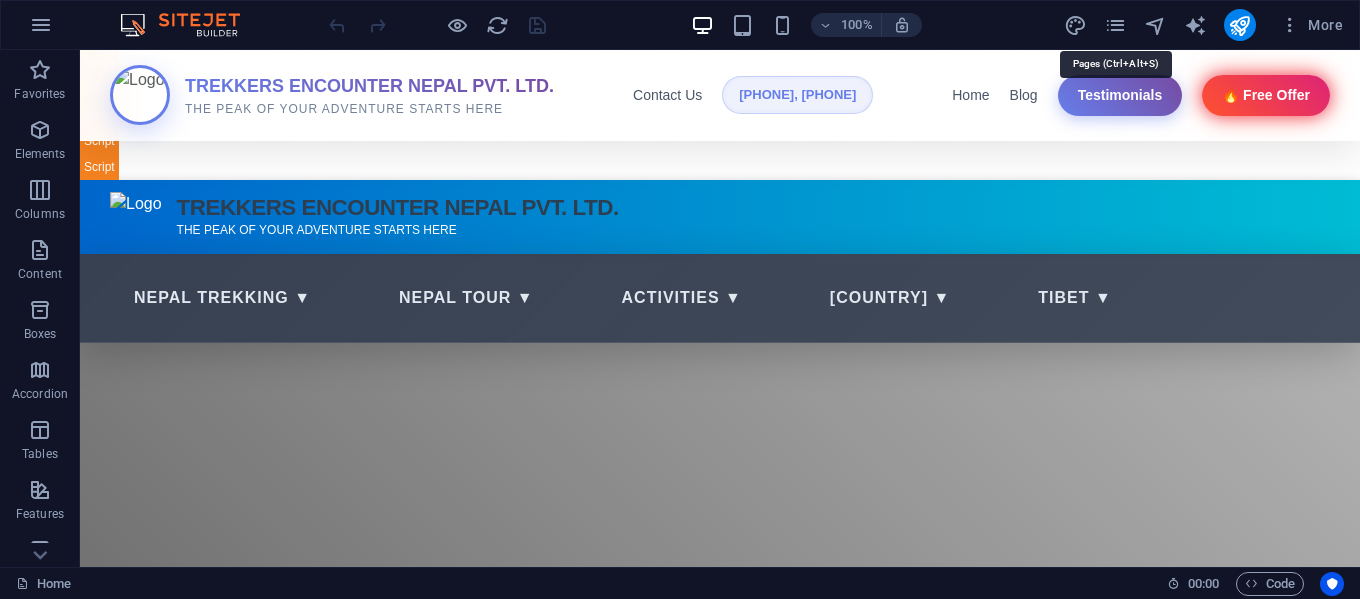 click at bounding box center (1115, 25) 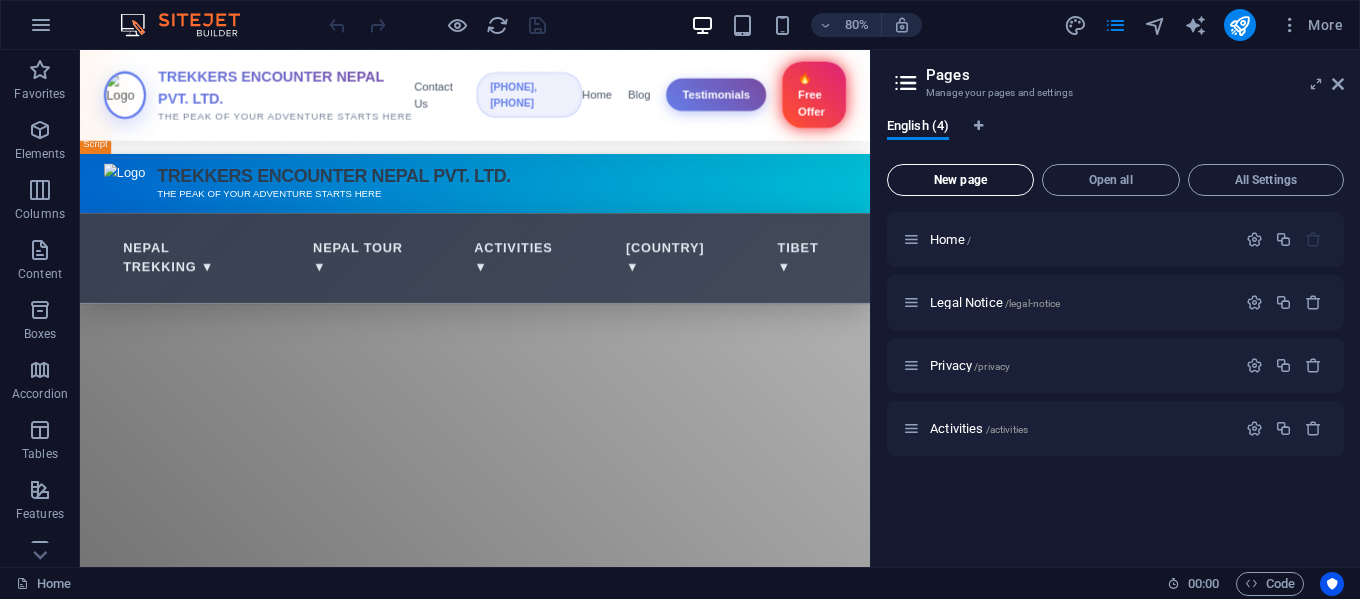 click on "New page" at bounding box center (960, 180) 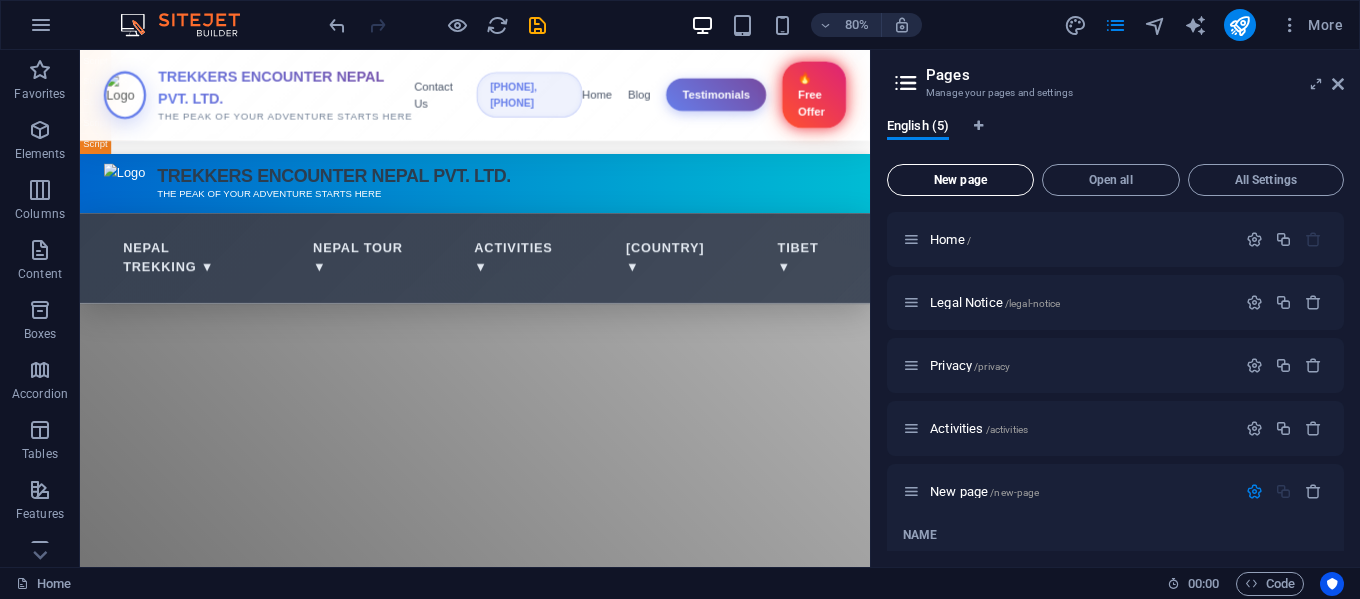 scroll, scrollTop: 186, scrollLeft: 0, axis: vertical 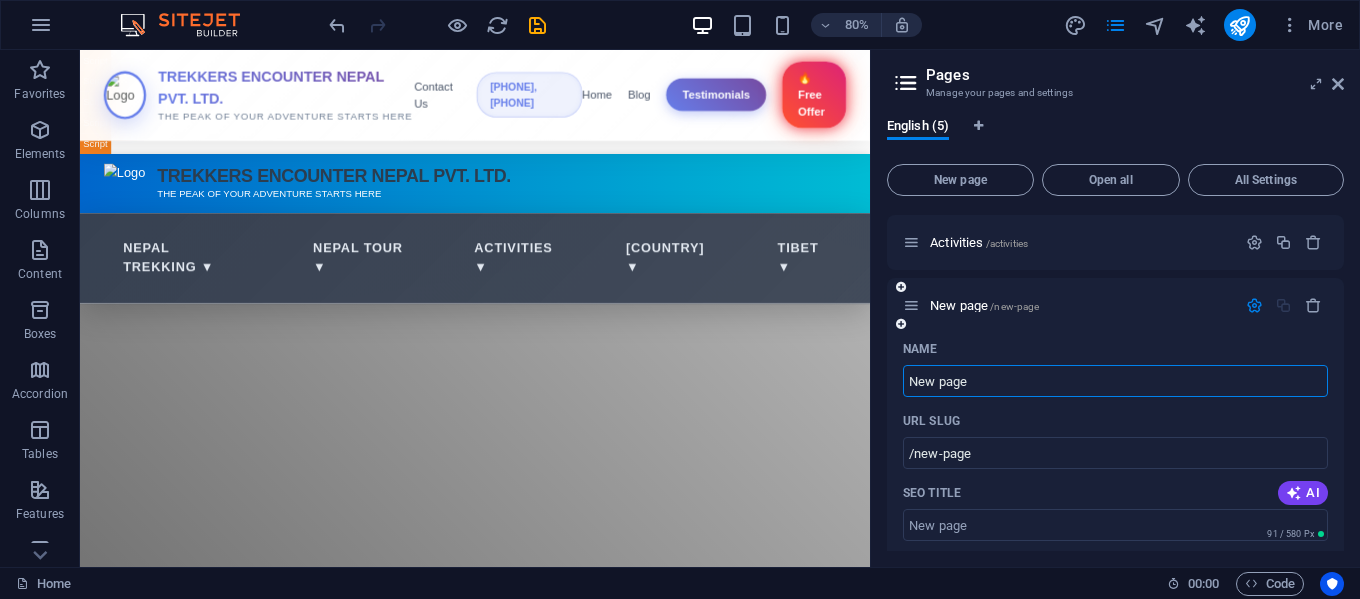 click on "New page" at bounding box center (1115, 381) 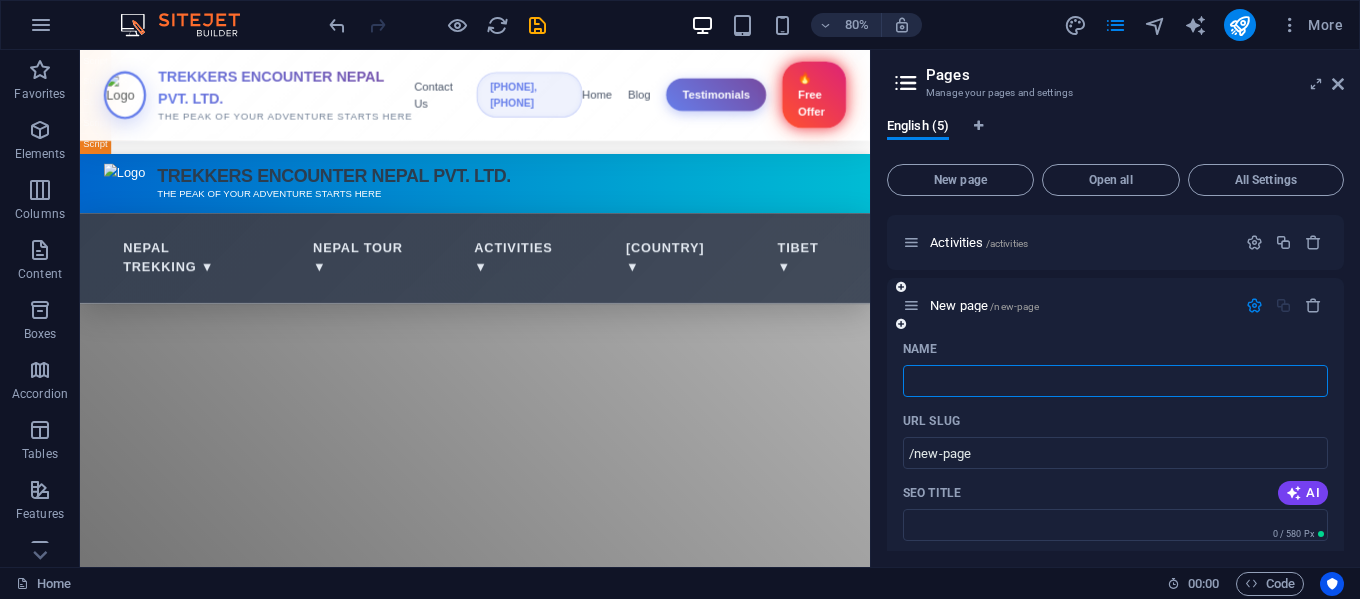 type 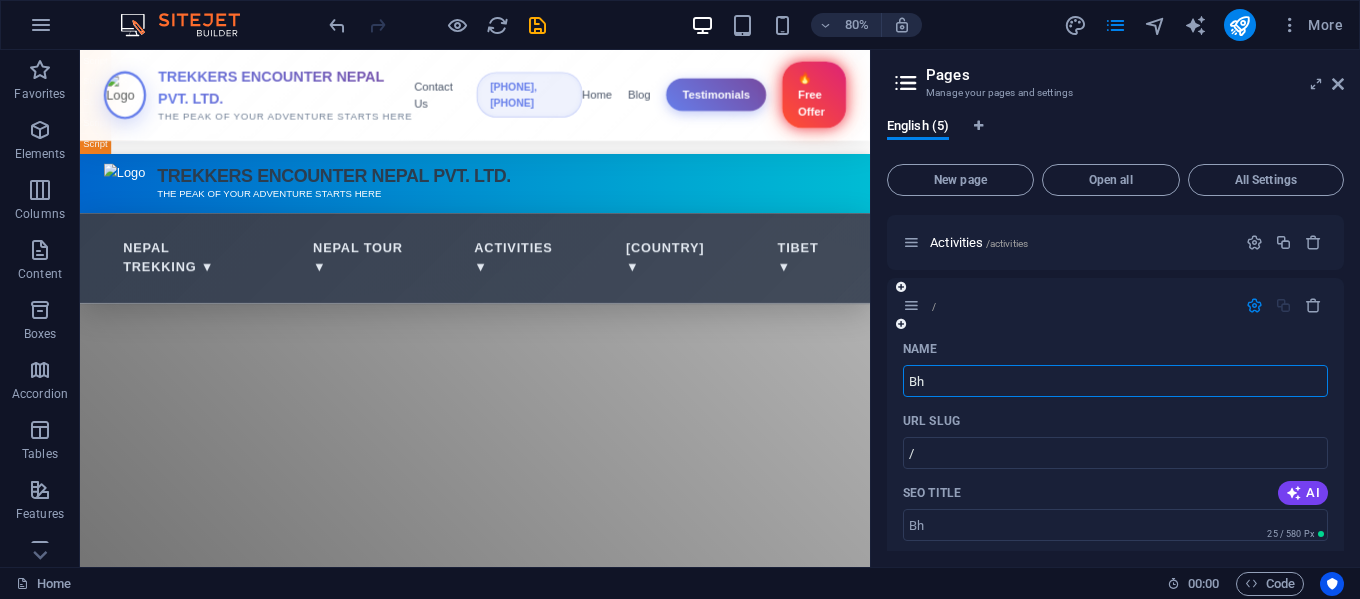 type on "Bh" 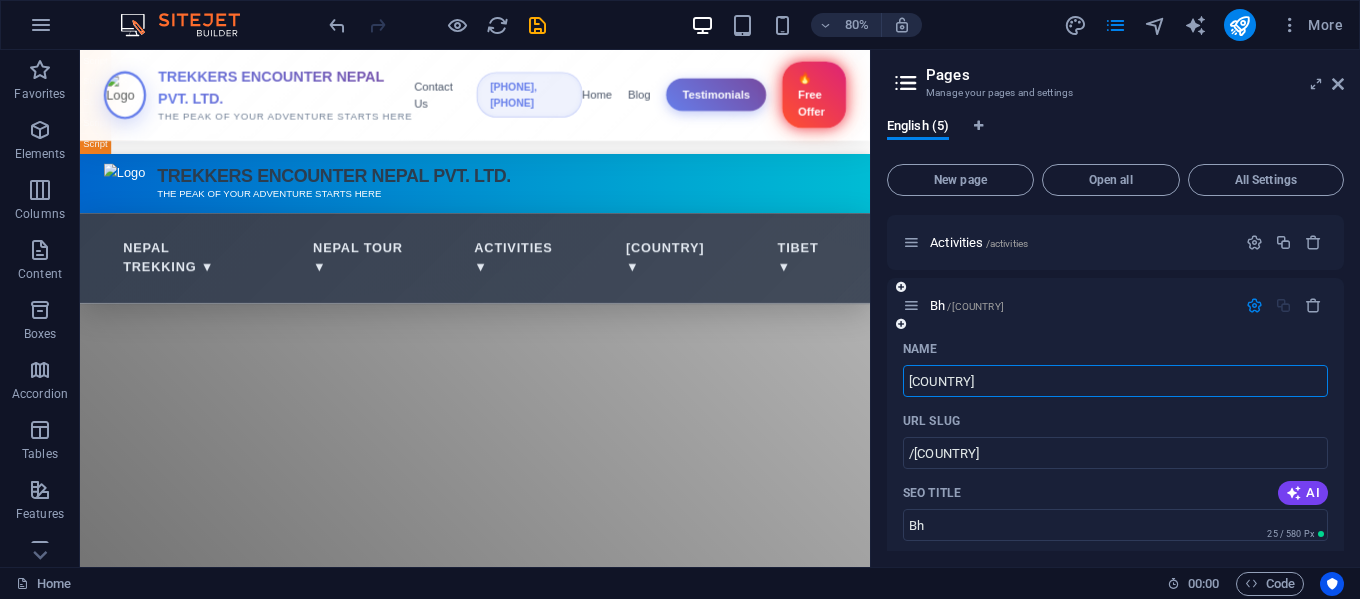 type on "Bhutan" 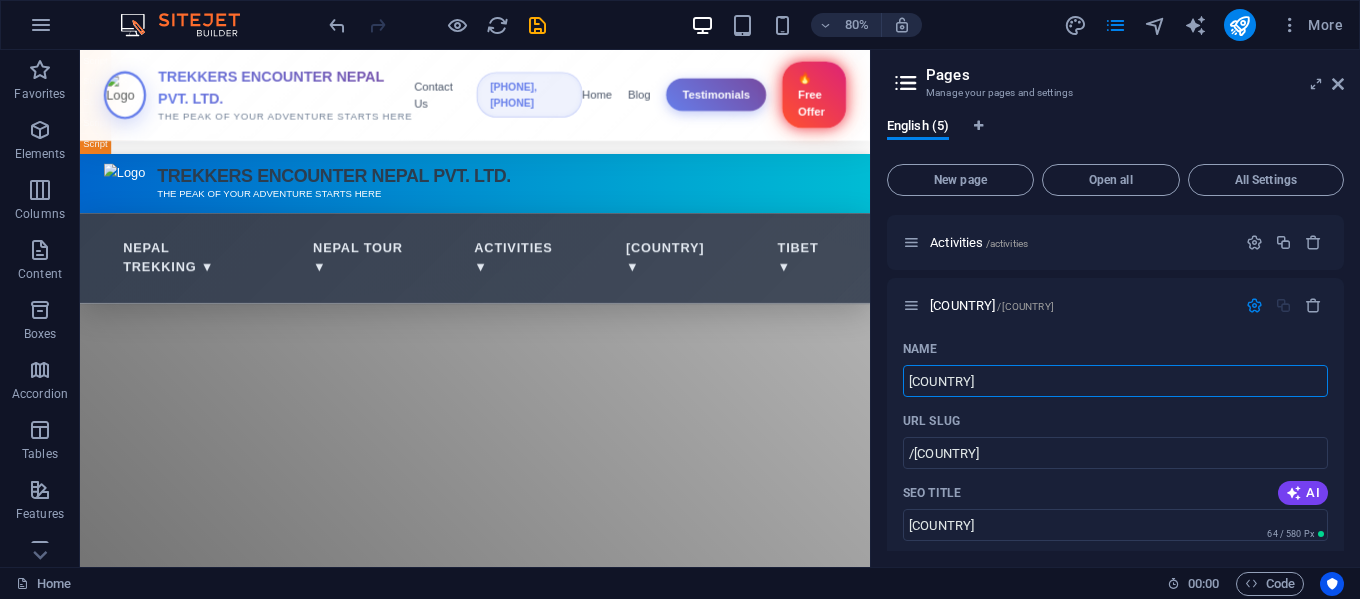 type on "Bhutan" 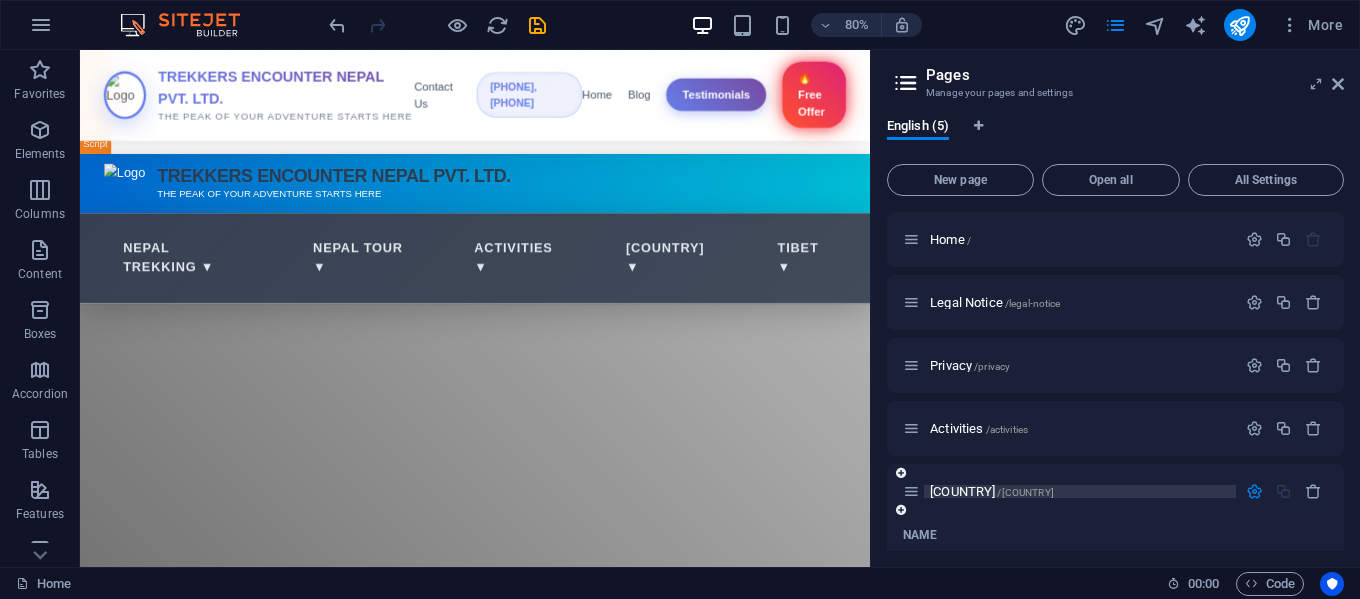 scroll, scrollTop: 67, scrollLeft: 0, axis: vertical 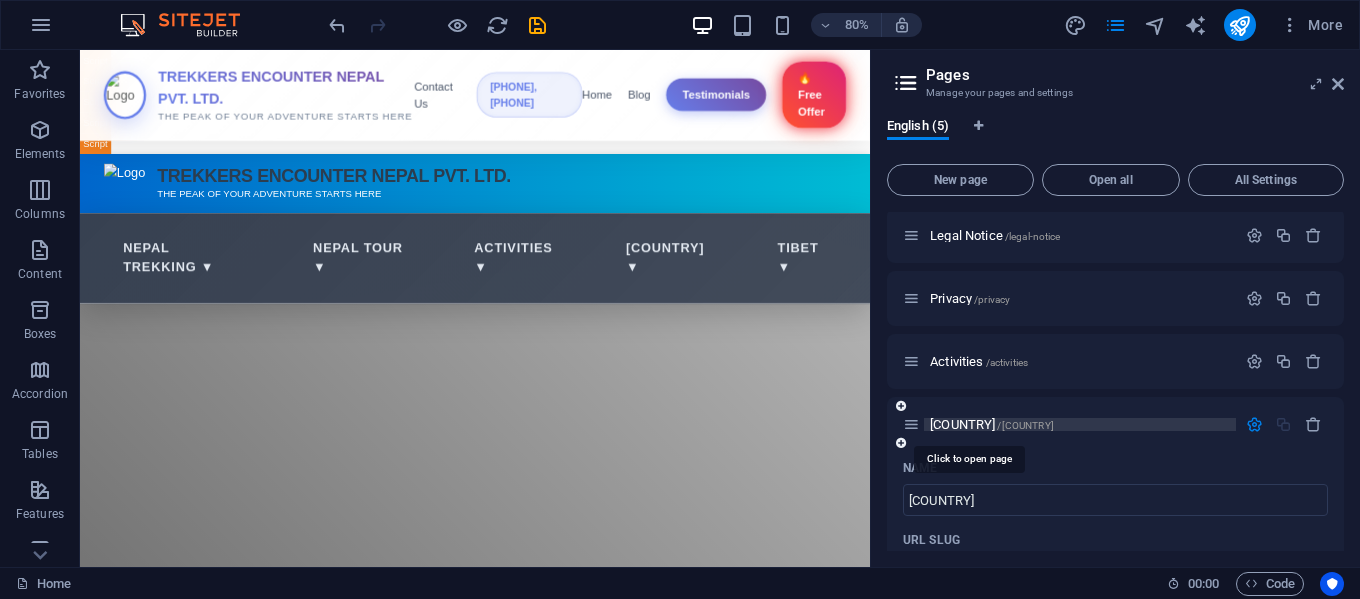 click on "Bhutan /bhutan" at bounding box center [992, 424] 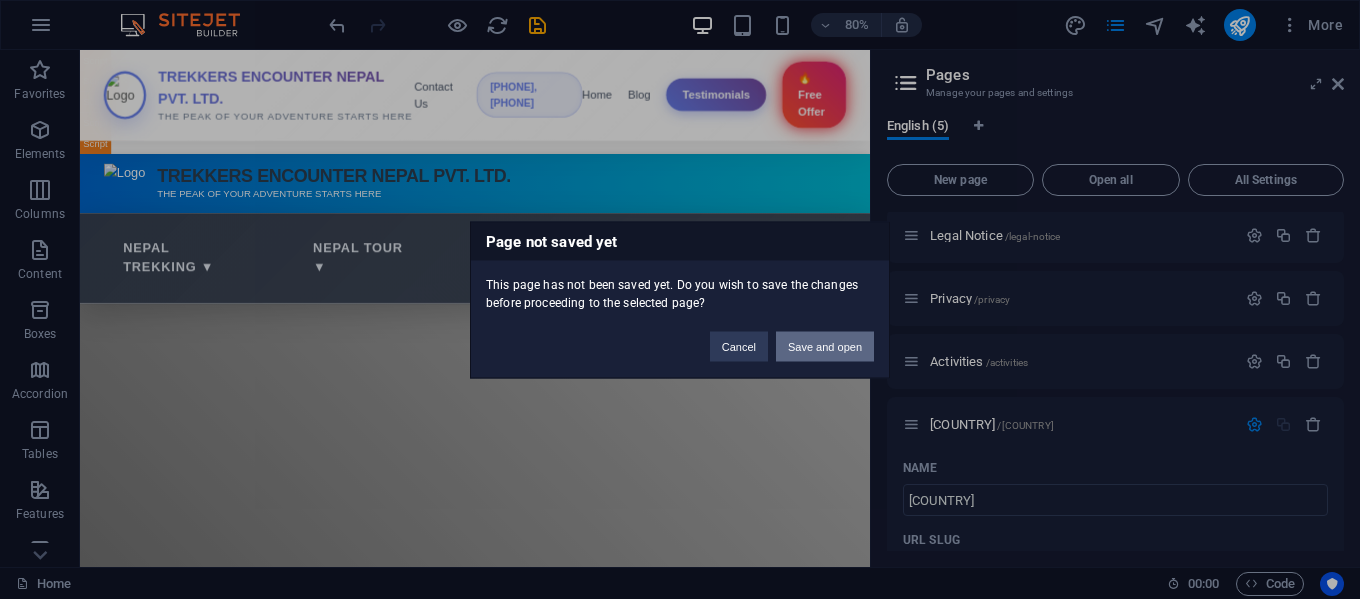 click on "Save and open" at bounding box center (825, 346) 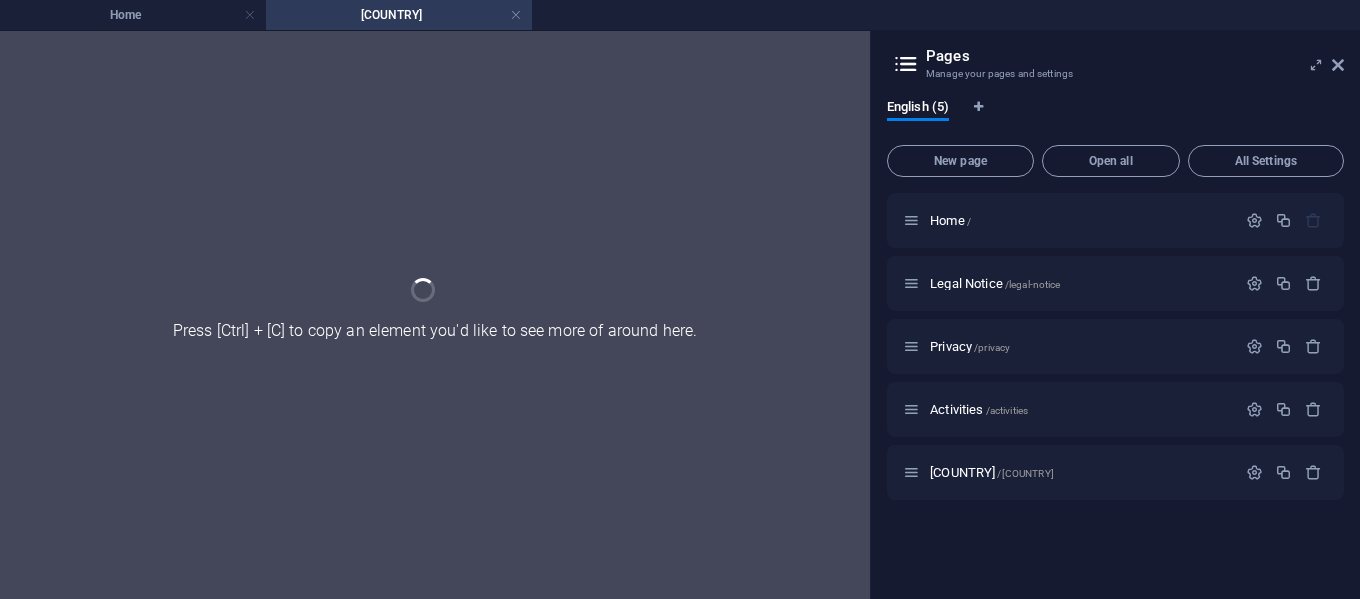 scroll, scrollTop: 0, scrollLeft: 0, axis: both 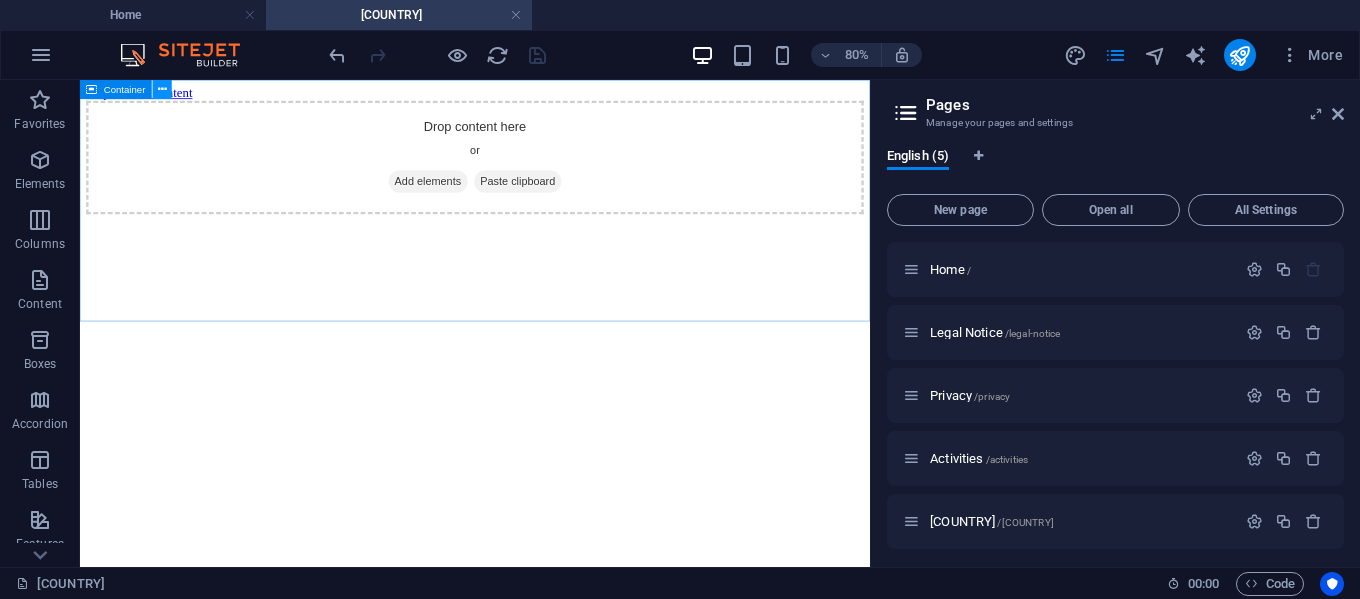click at bounding box center [162, 89] 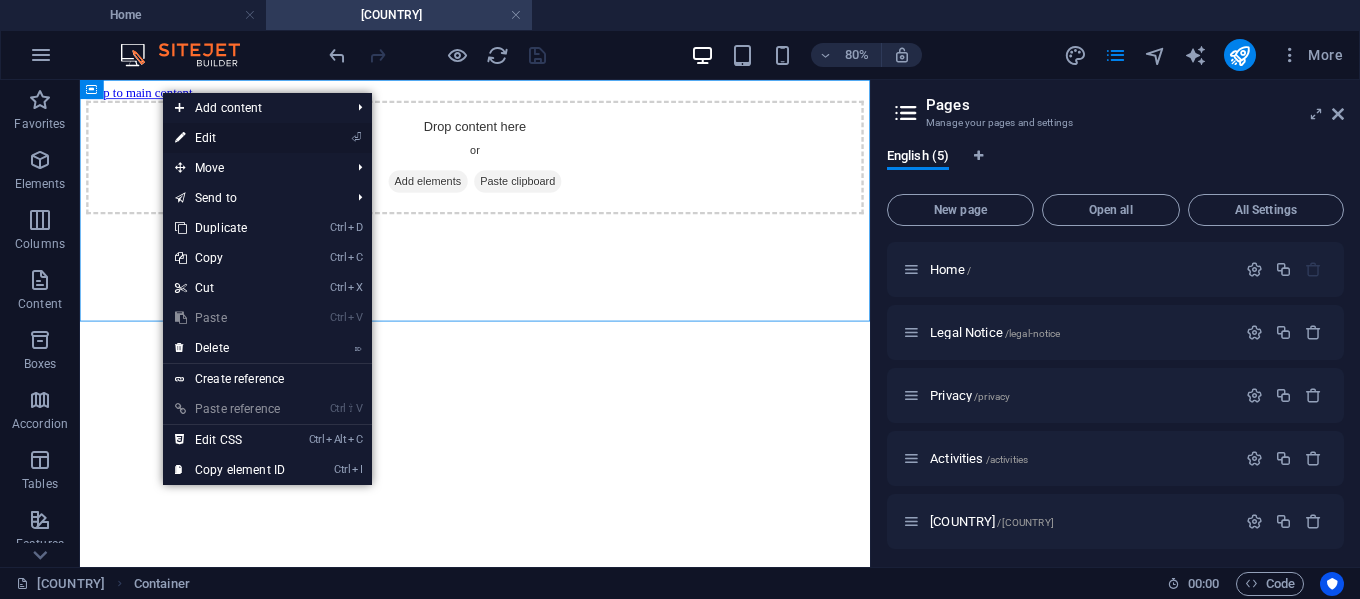 click on "⏎  Edit" at bounding box center [230, 138] 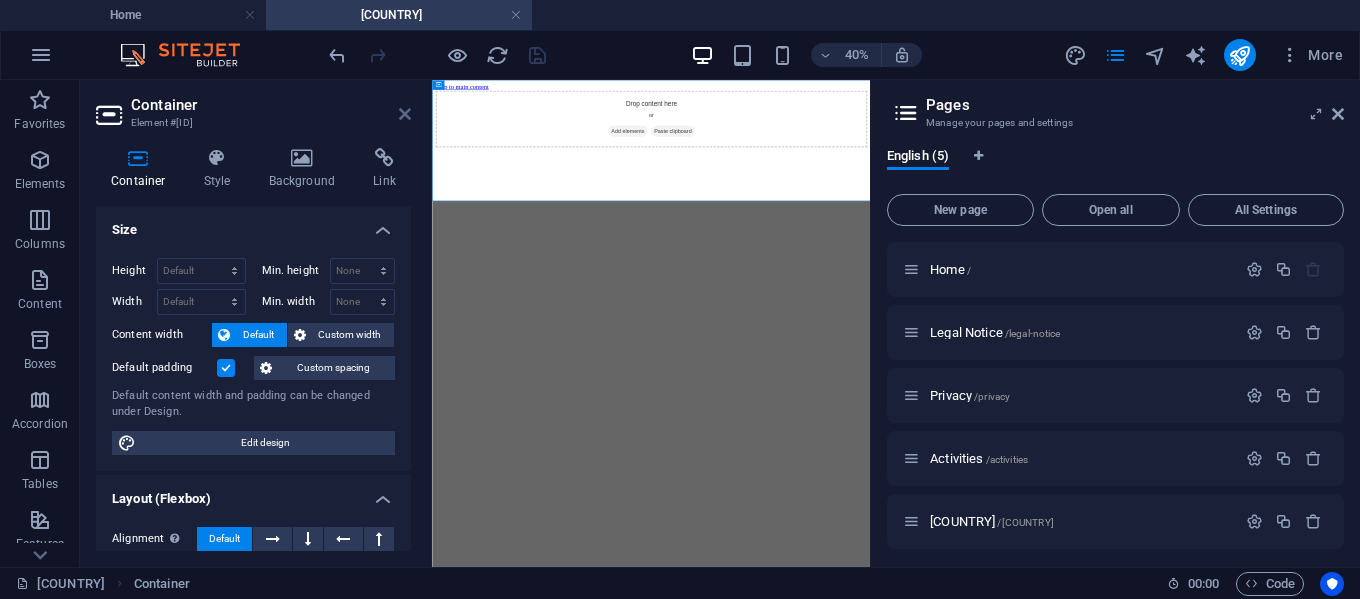 click at bounding box center (405, 114) 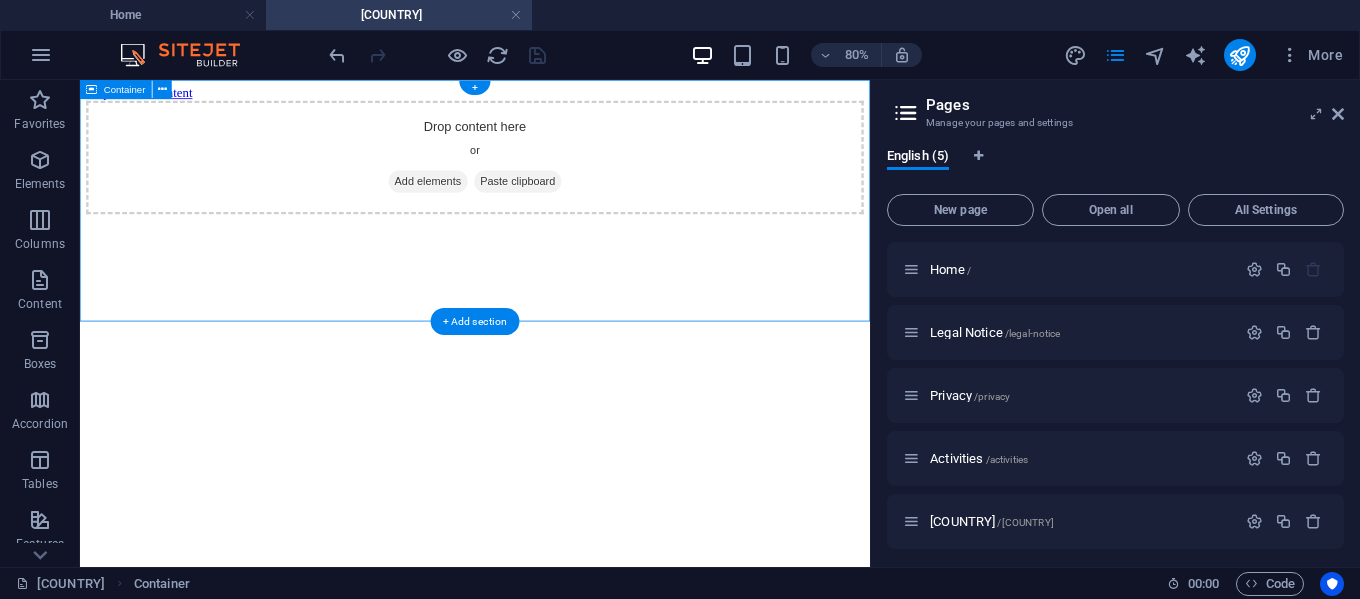 click on "Add elements" at bounding box center [515, 207] 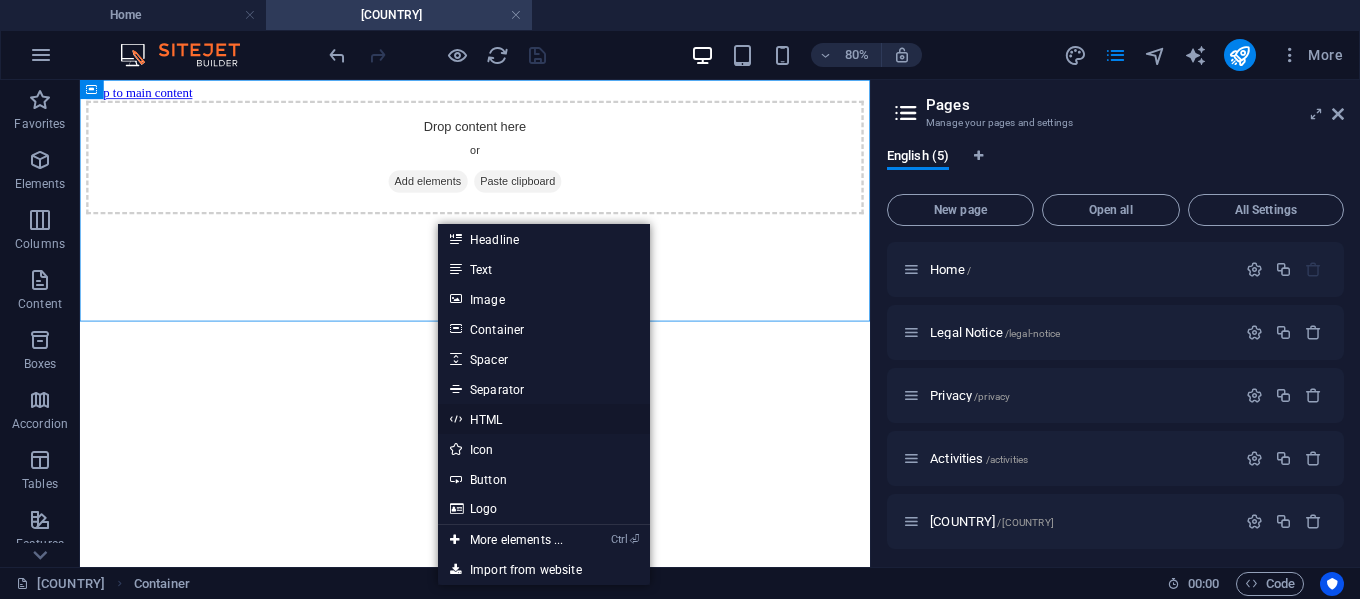click on "HTML" at bounding box center (544, 419) 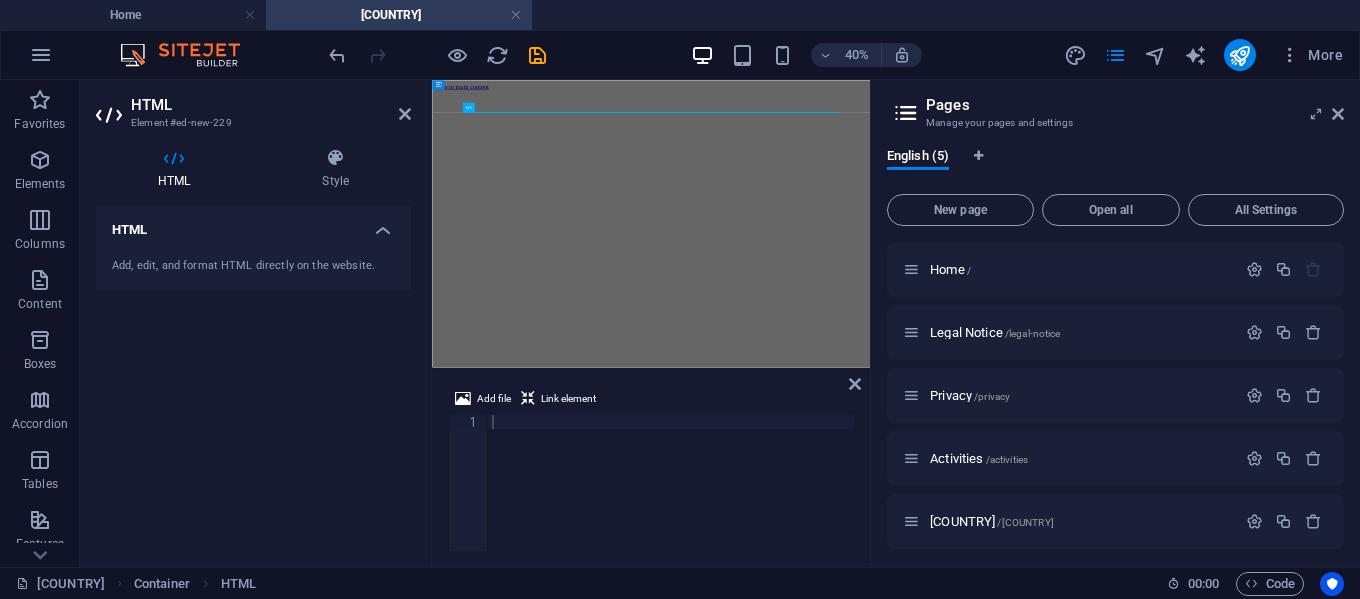 click on "Skip to main content" at bounding box center [979, 97] 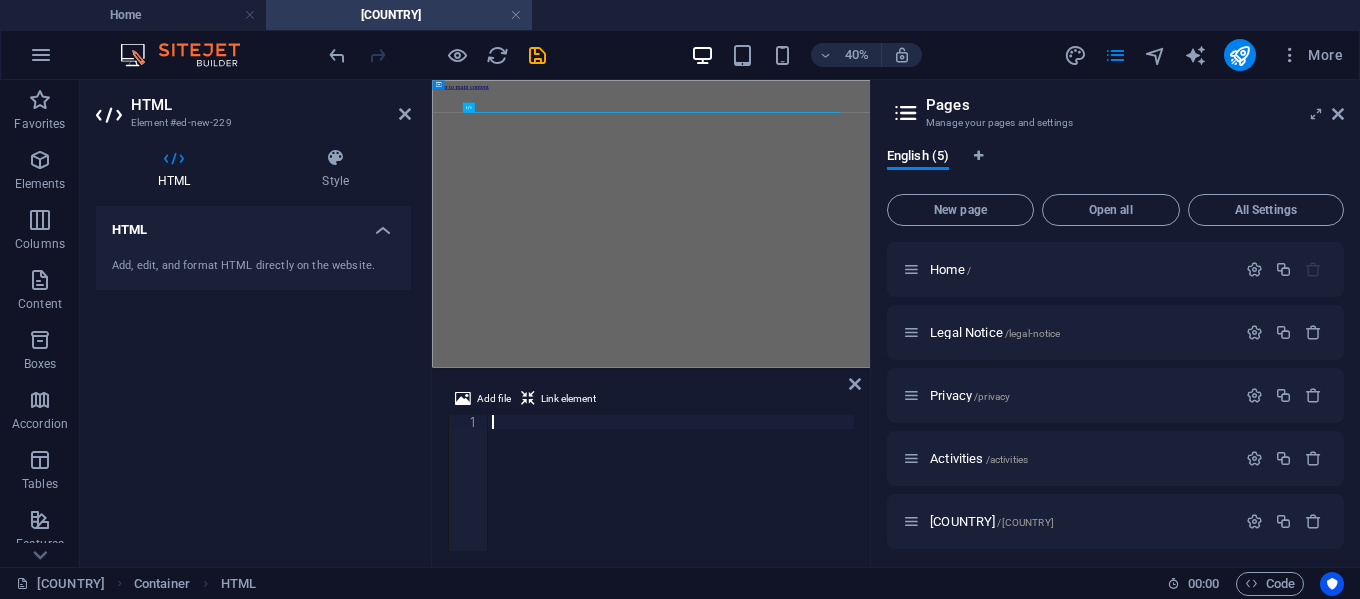 paste on "yoyo: true," 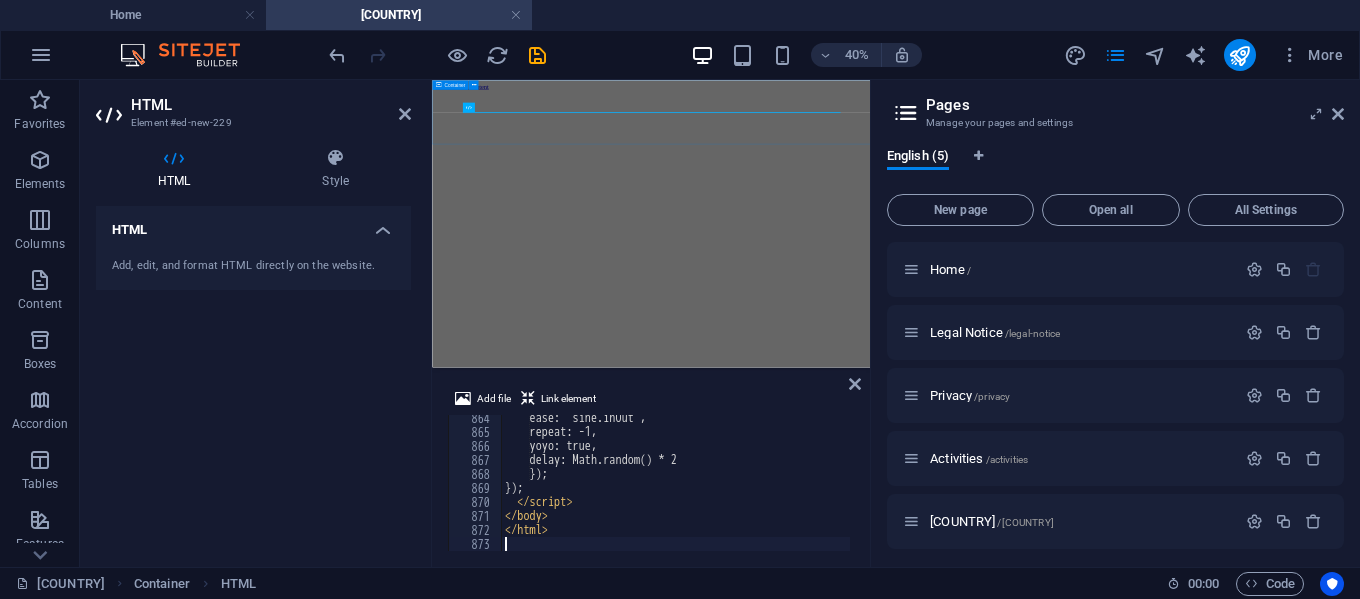 scroll, scrollTop: 12086, scrollLeft: 0, axis: vertical 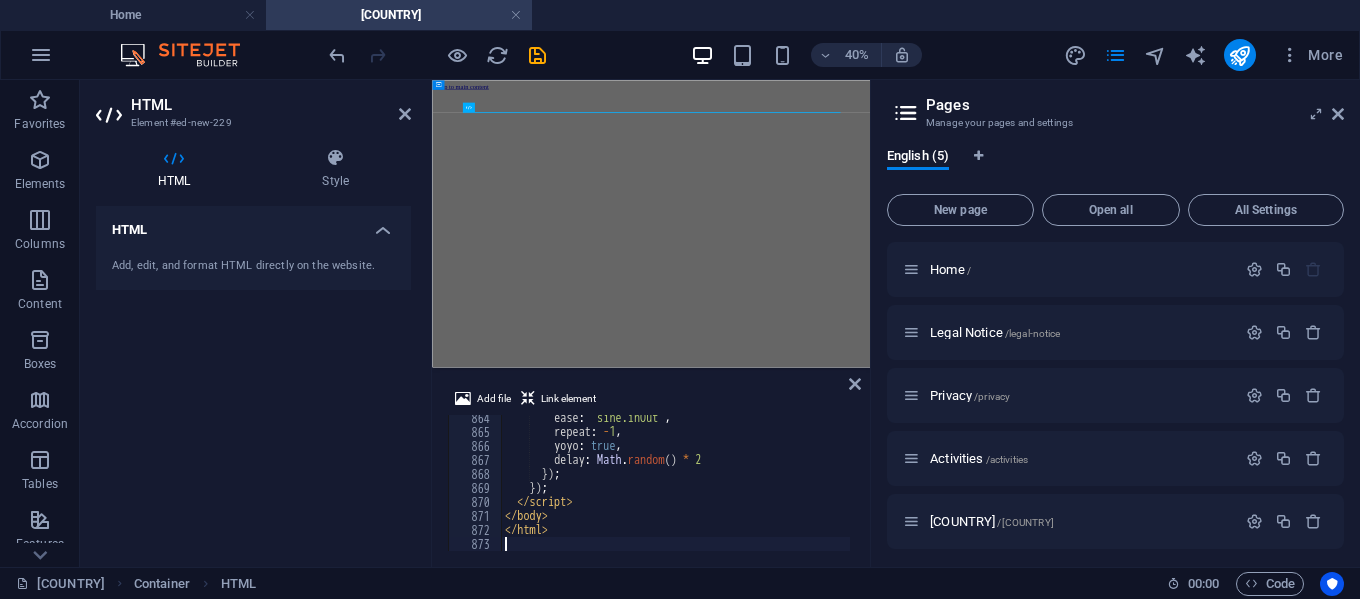 click on "ease :   "sine.inOut" ,           repeat :   - 1 ,           yoyo :   true ,           delay :   Math . random ( )   *   2         }) ;      }) ;    </ script > </ body > </ html >" at bounding box center (1037, 491) 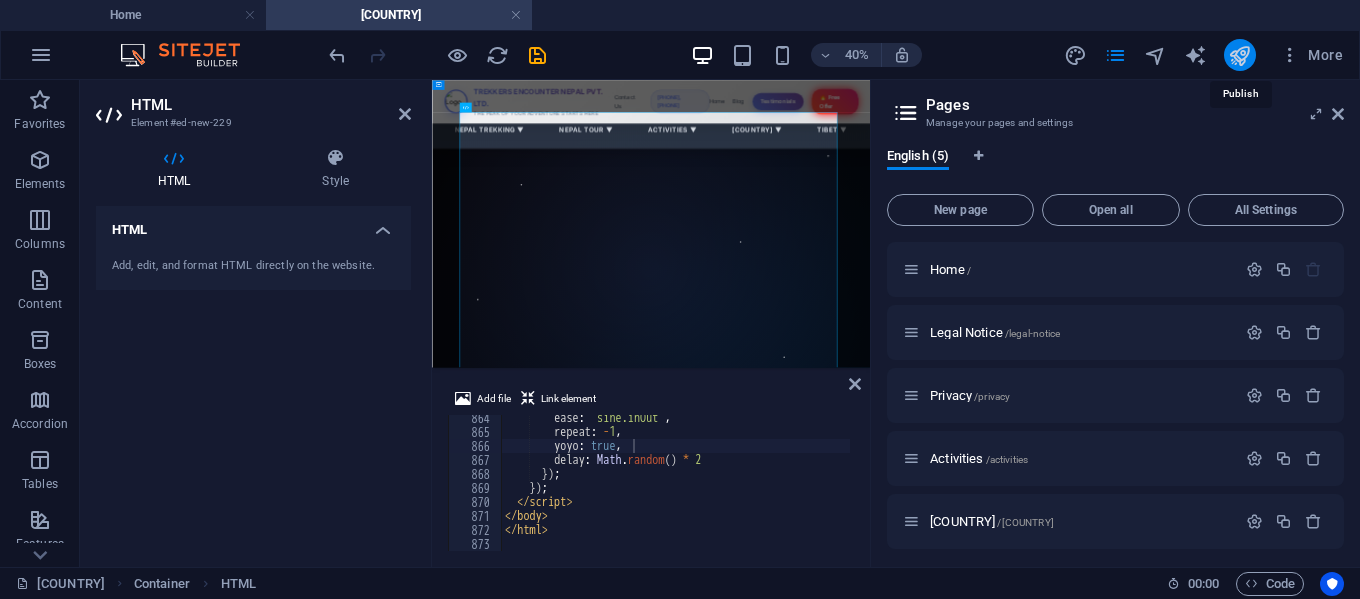 click at bounding box center (1239, 55) 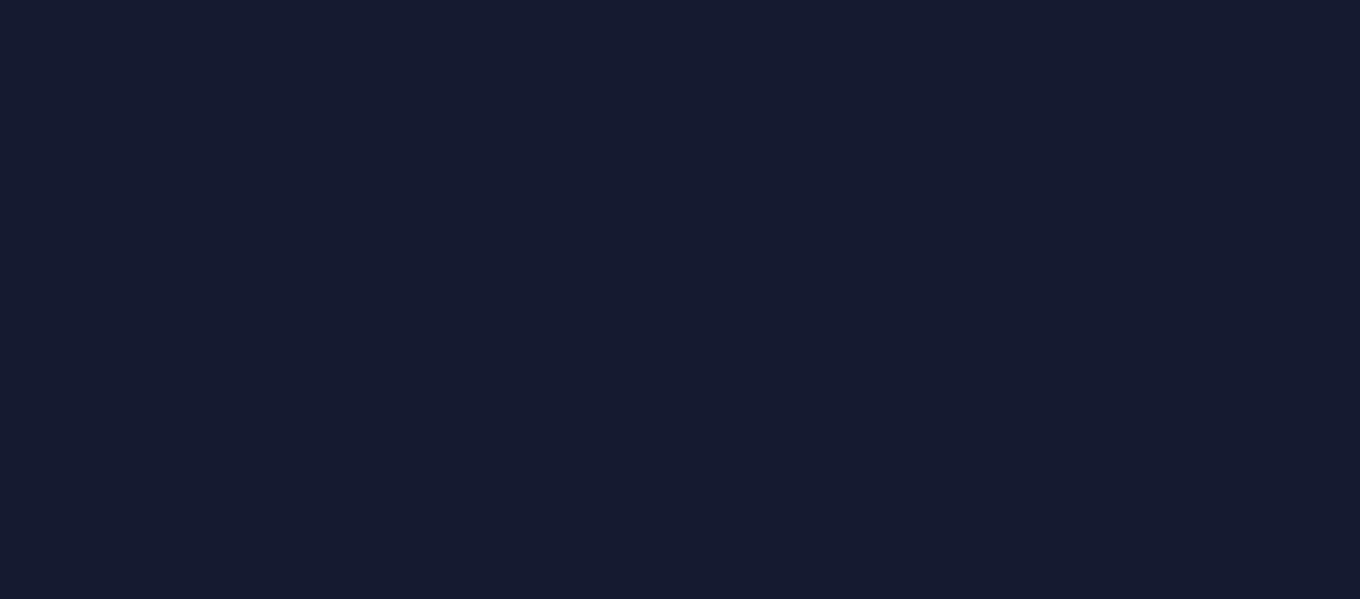 scroll, scrollTop: 0, scrollLeft: 0, axis: both 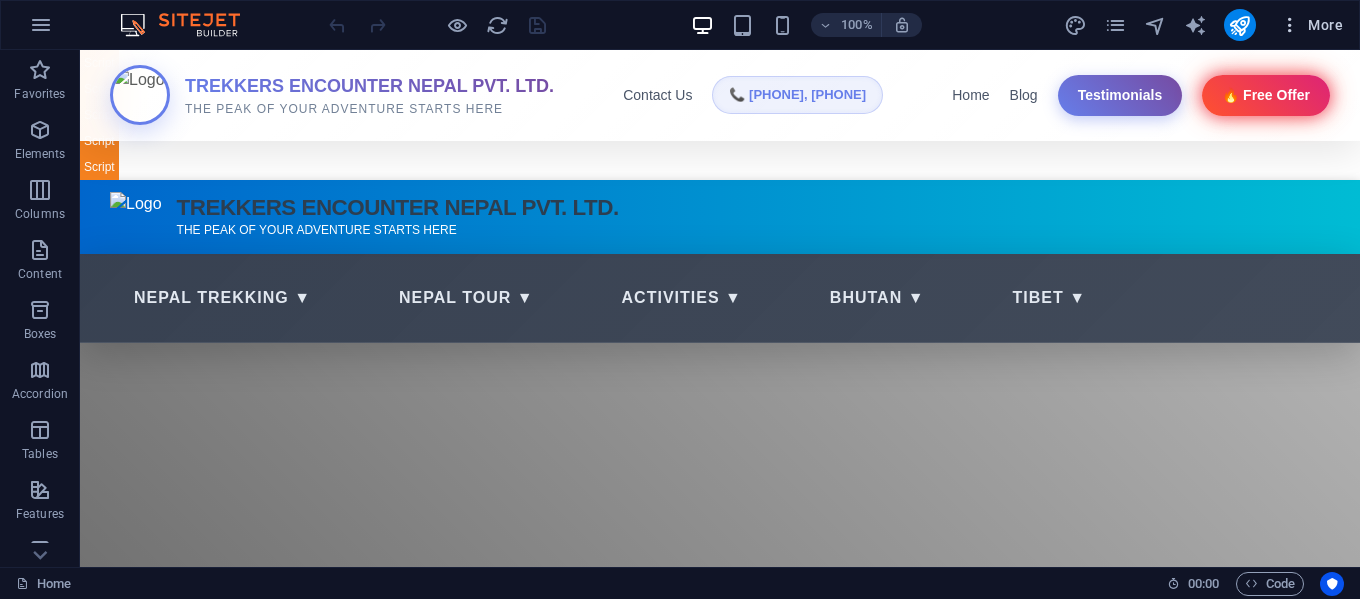 click at bounding box center (1290, 25) 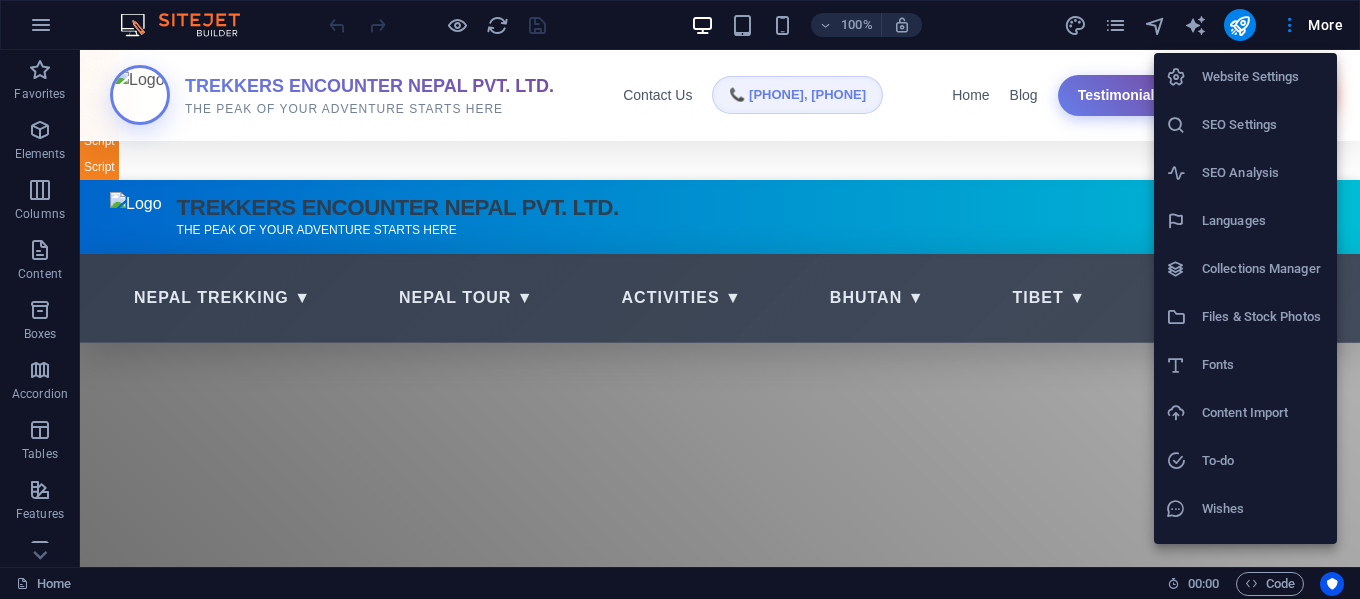 click at bounding box center (680, 299) 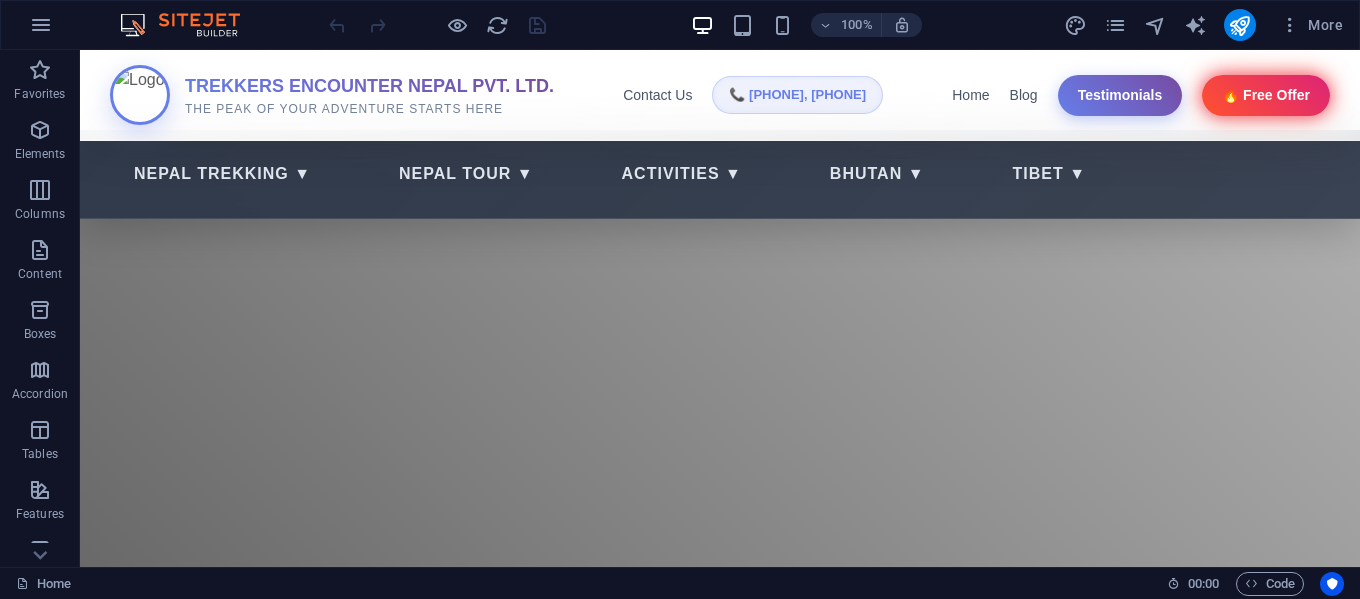 scroll, scrollTop: 0, scrollLeft: 0, axis: both 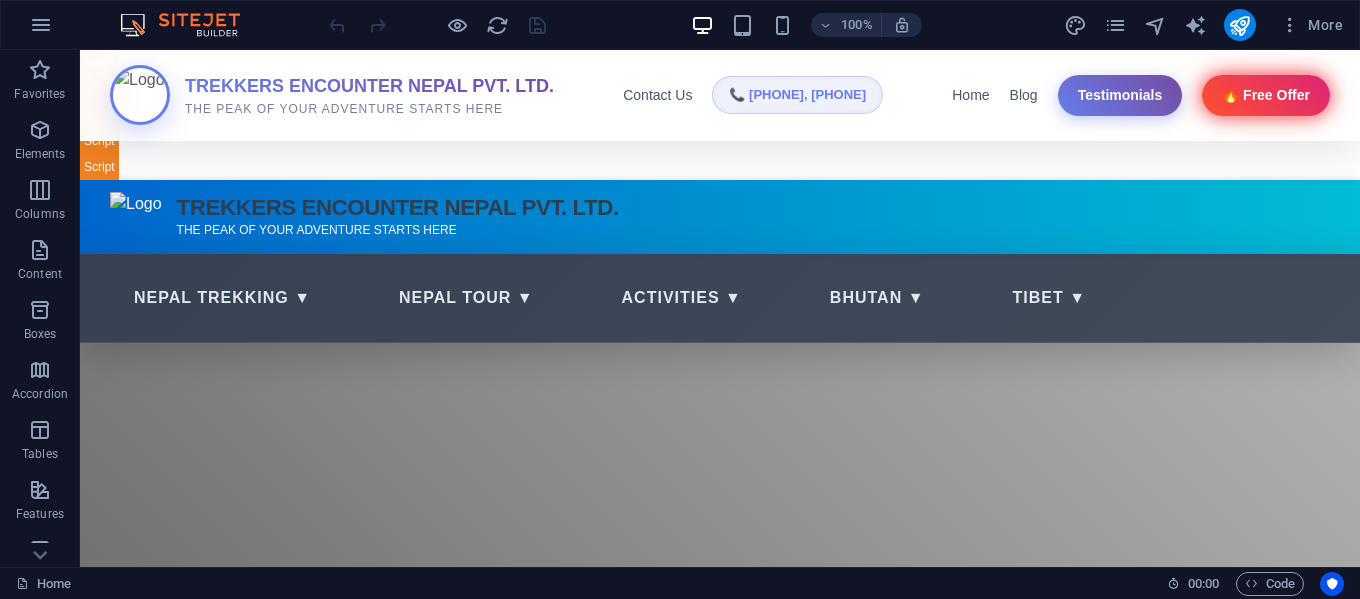 drag, startPoint x: 1355, startPoint y: 94, endPoint x: 1411, endPoint y: 98, distance: 56.142673 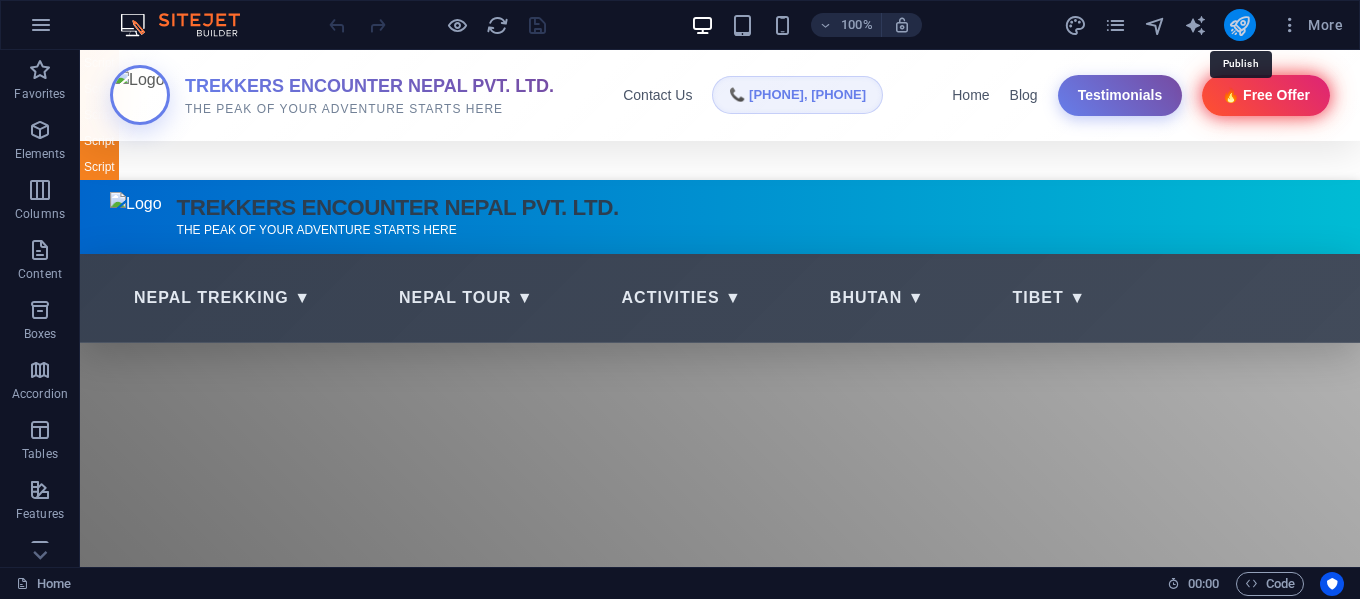 click at bounding box center (1239, 25) 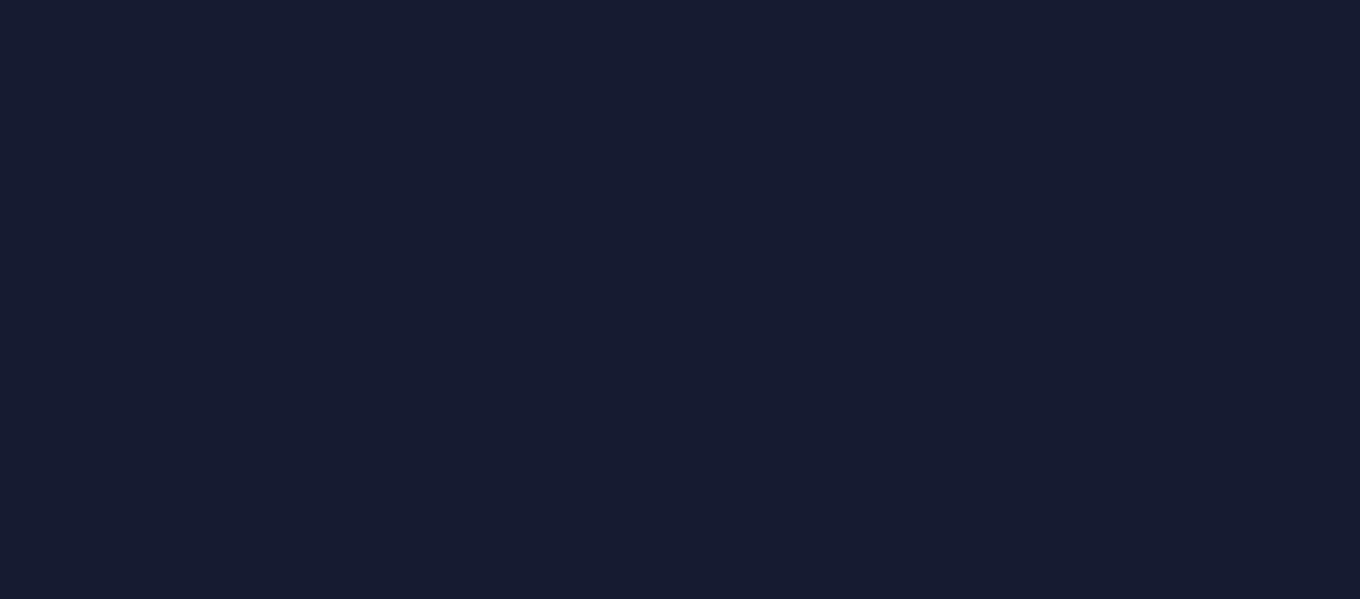 scroll, scrollTop: 0, scrollLeft: 0, axis: both 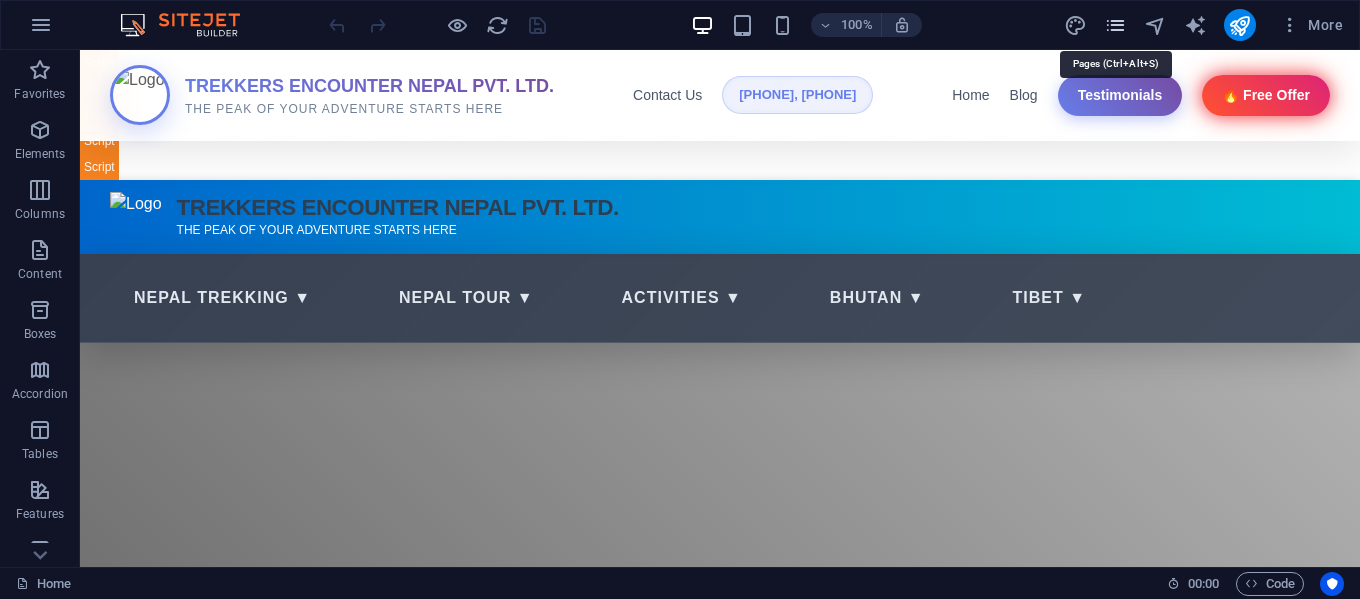 click at bounding box center [1115, 25] 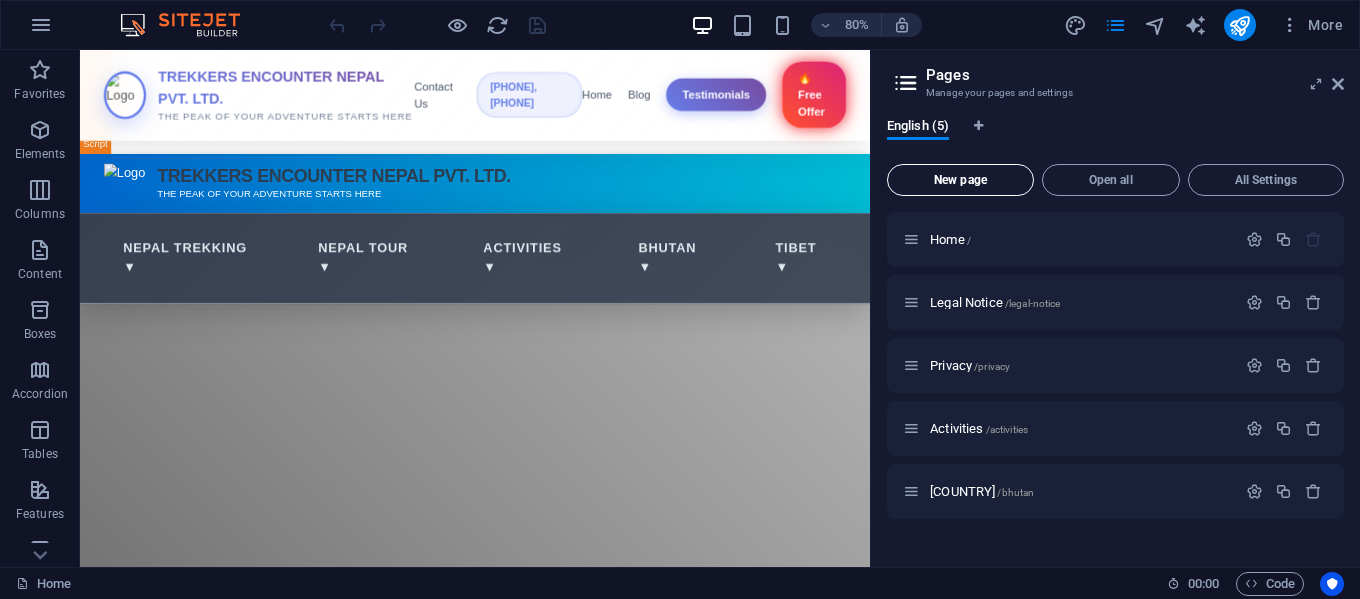 click on "New page" at bounding box center [960, 180] 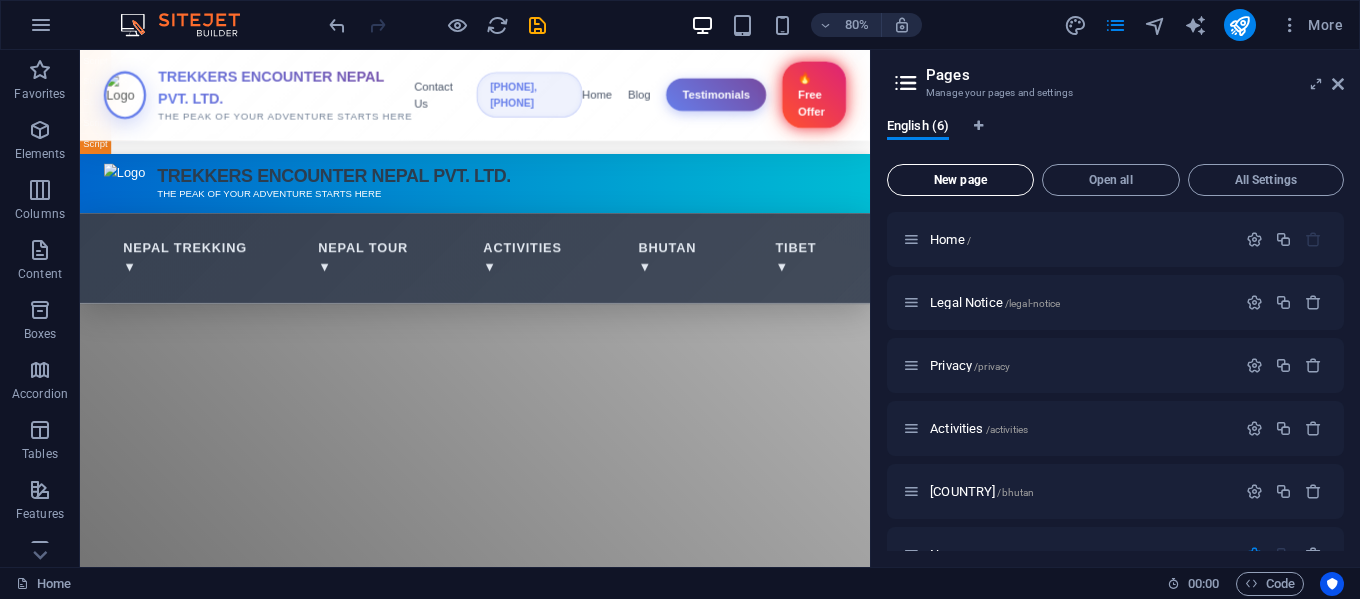 scroll, scrollTop: 249, scrollLeft: 0, axis: vertical 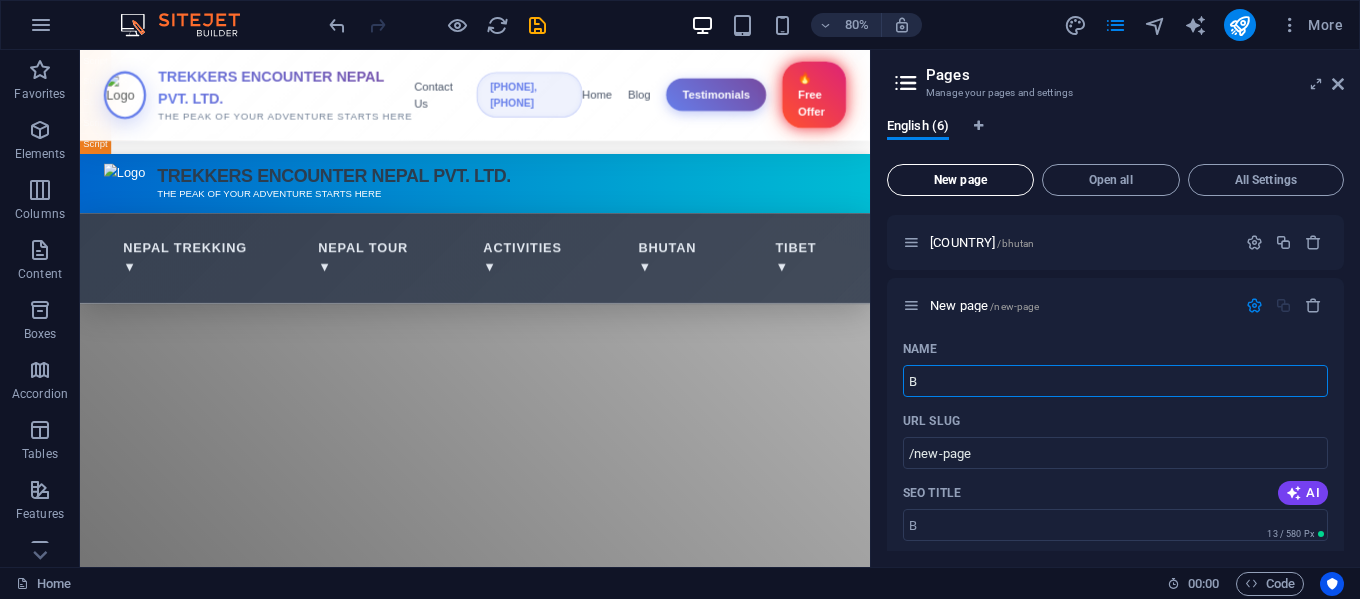 type on "Bl" 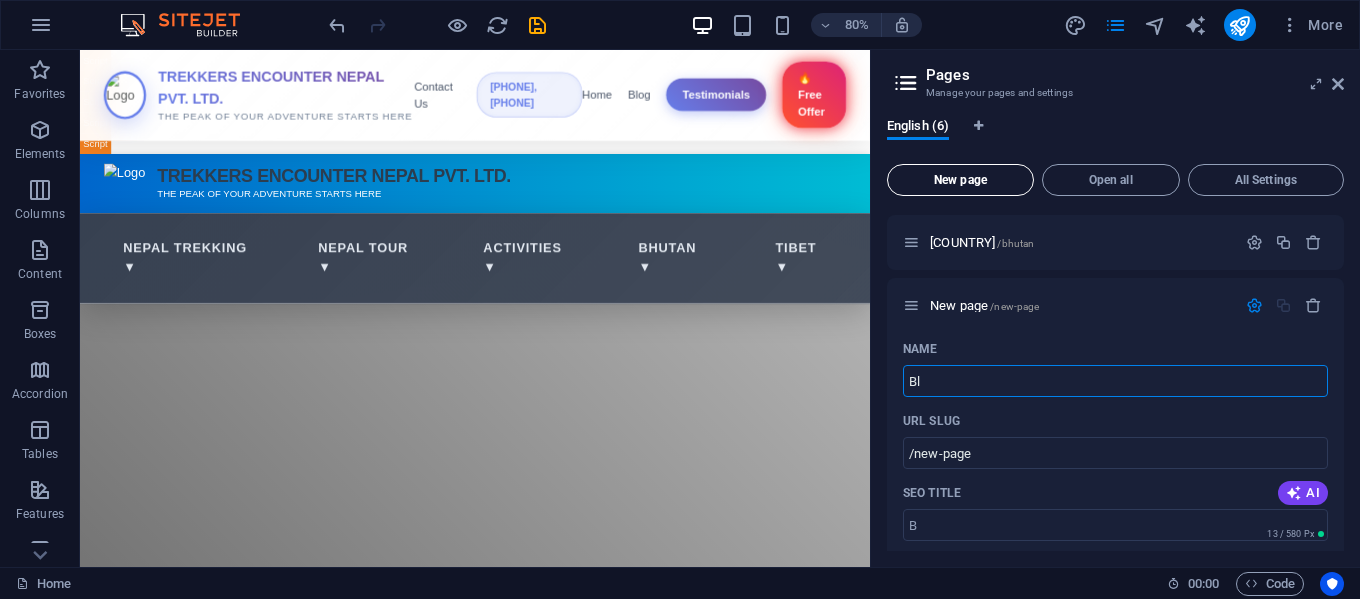 type on "/b" 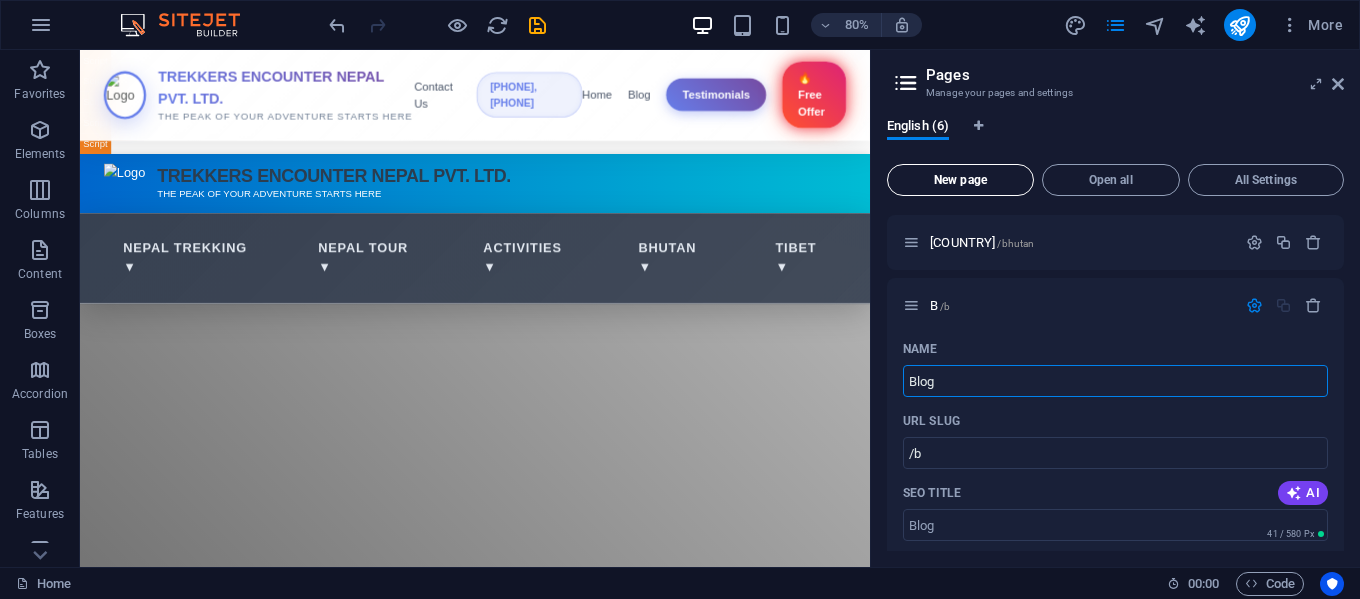 type on "Blog" 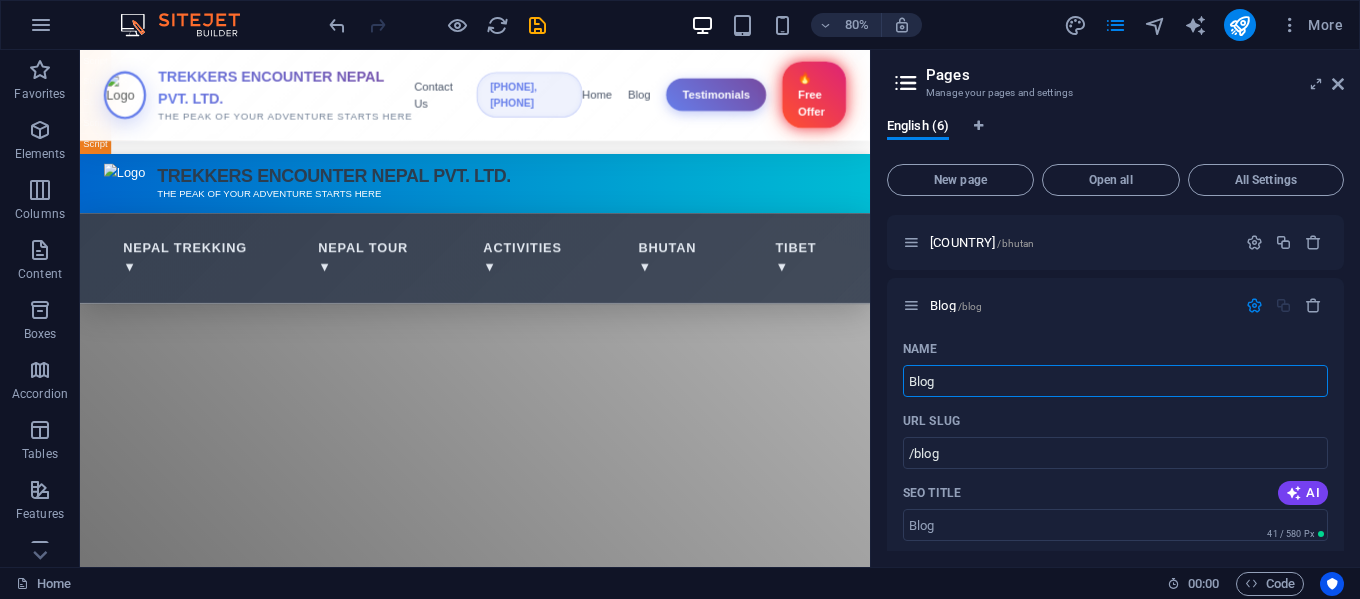 type on "Blog" 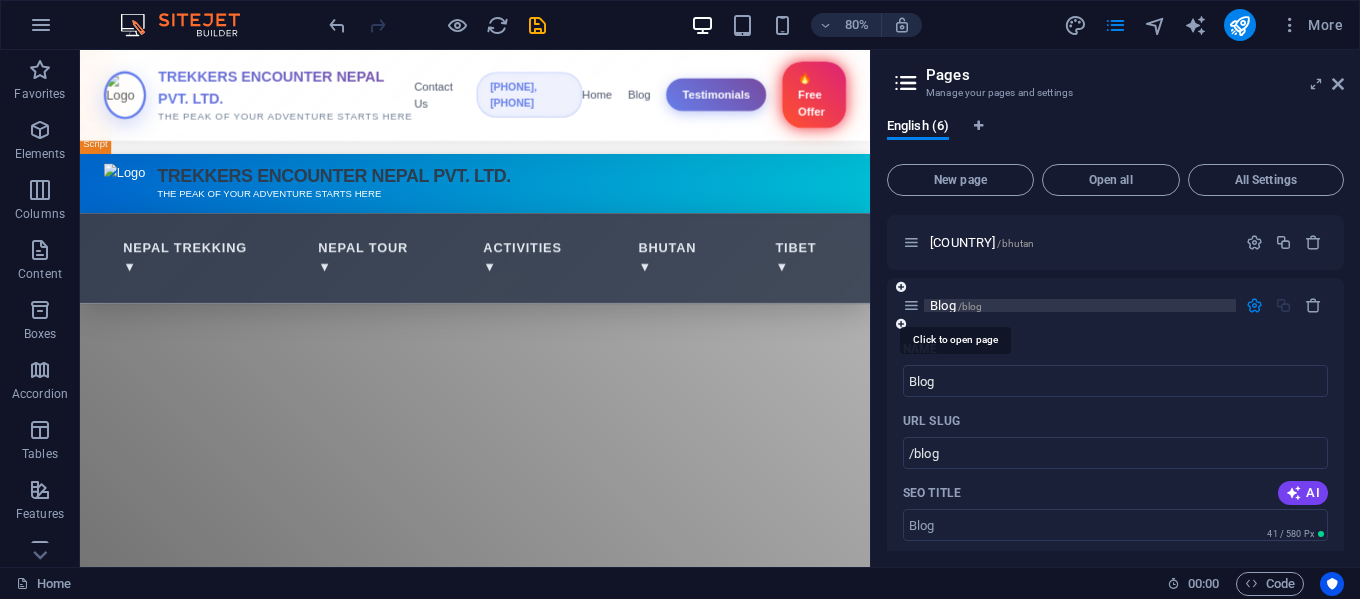 click on "Blog /blog" at bounding box center (956, 305) 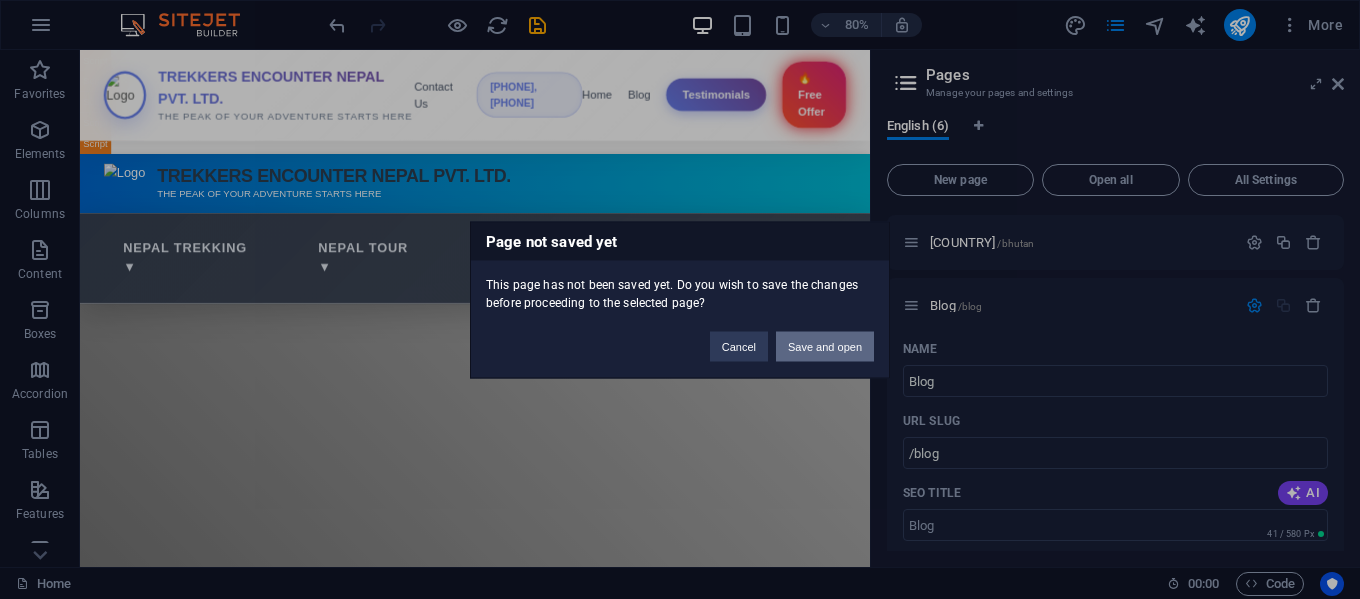drag, startPoint x: 813, startPoint y: 349, endPoint x: 916, endPoint y: 373, distance: 105.75916 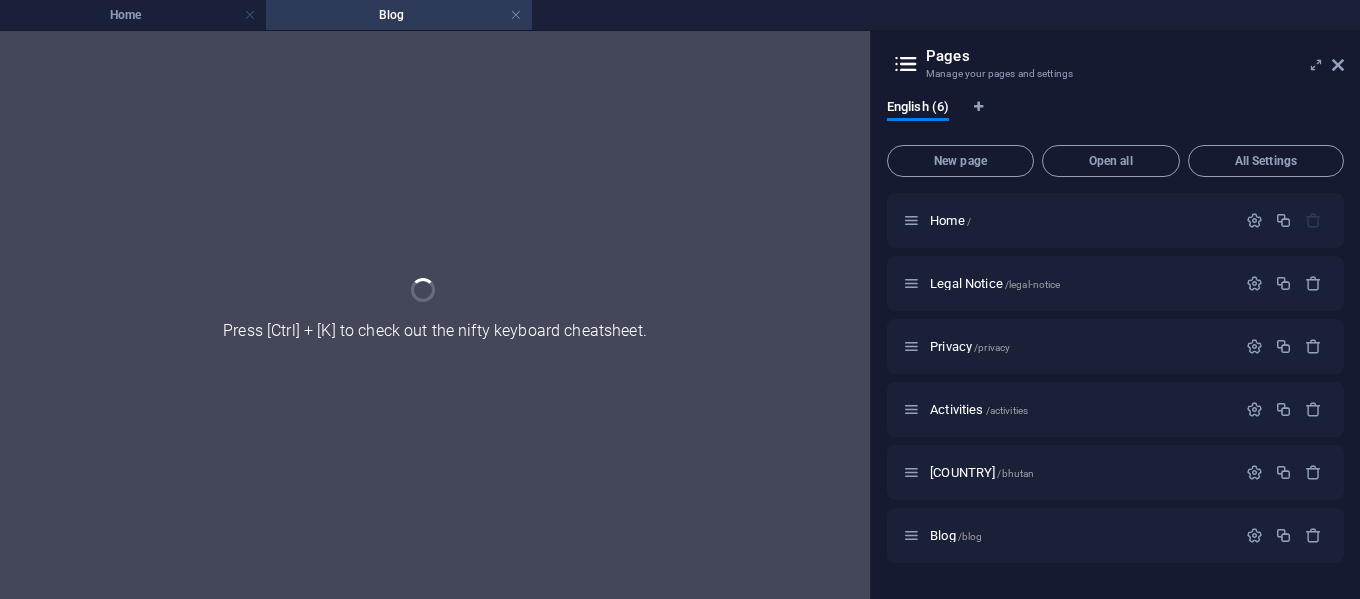 scroll, scrollTop: 0, scrollLeft: 0, axis: both 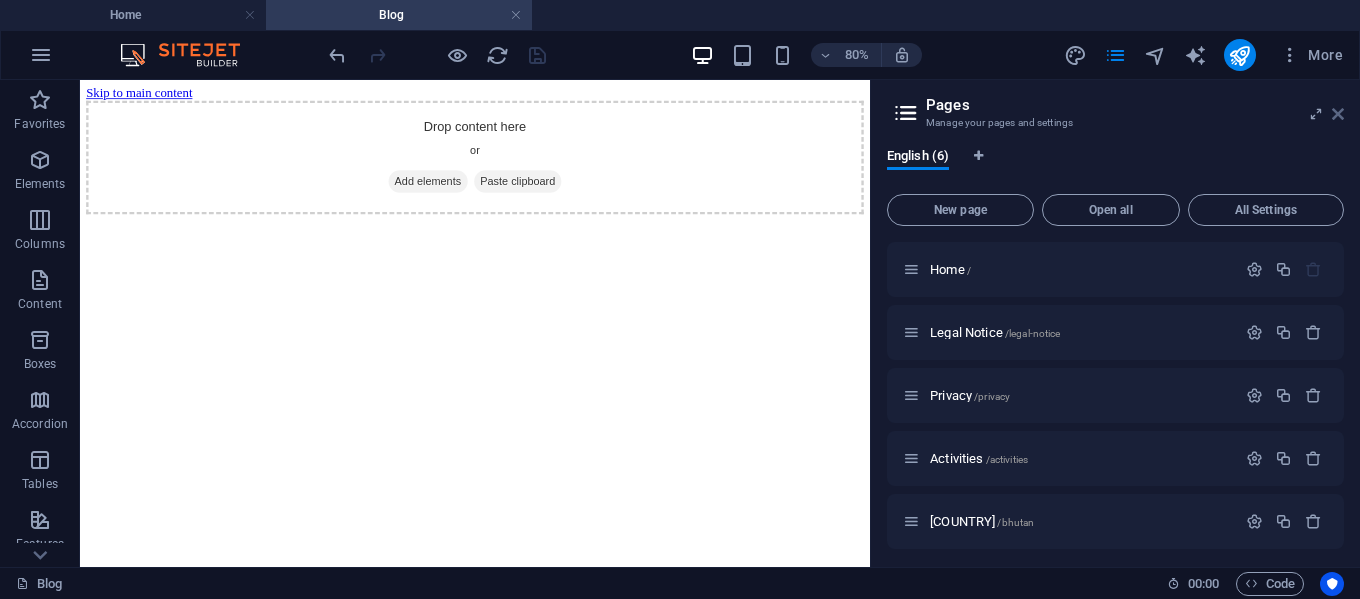 click at bounding box center (1338, 114) 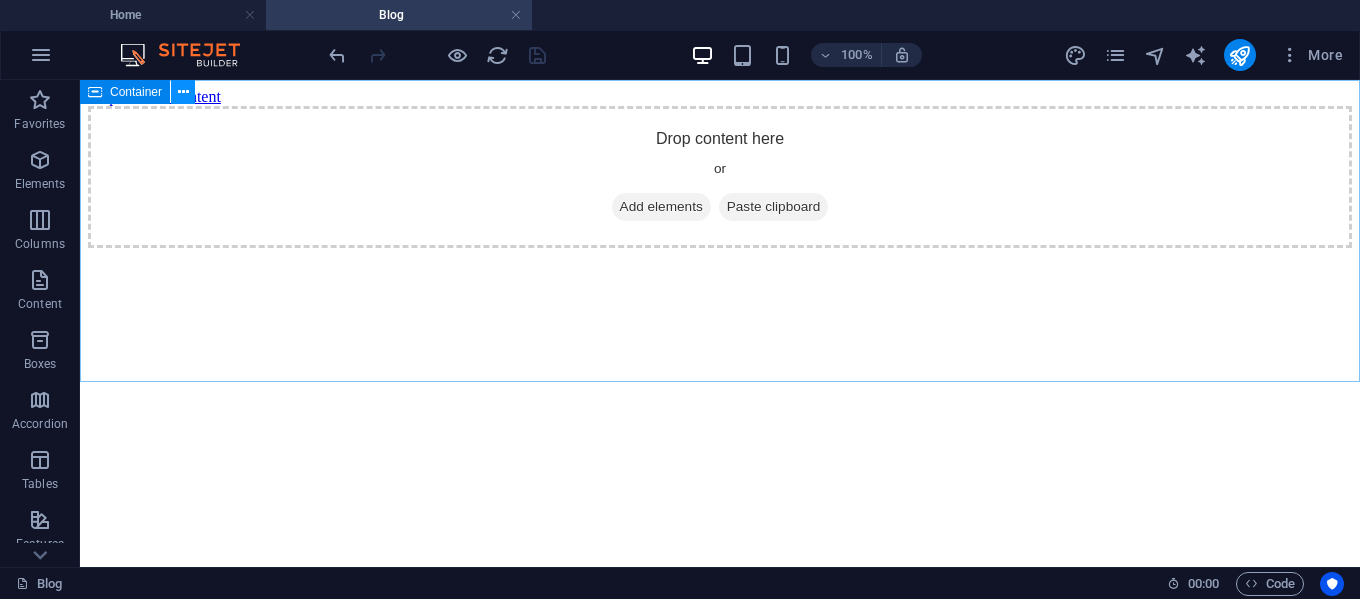 click at bounding box center (183, 92) 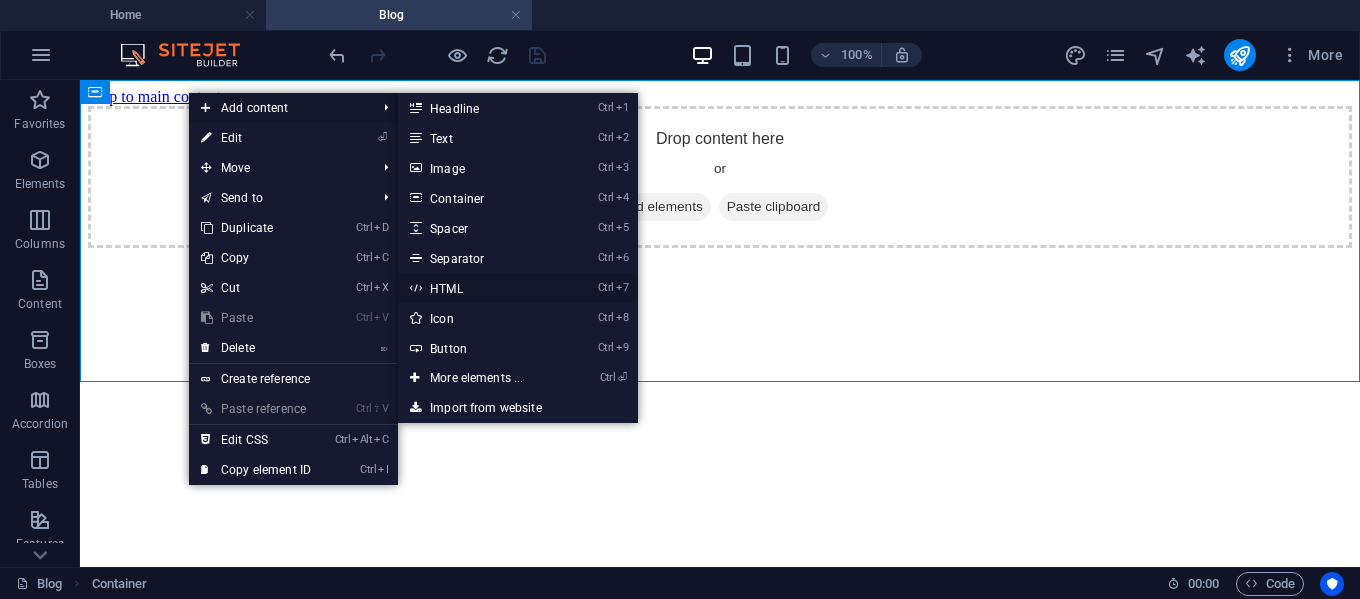 click on "Ctrl 7  HTML" at bounding box center [480, 288] 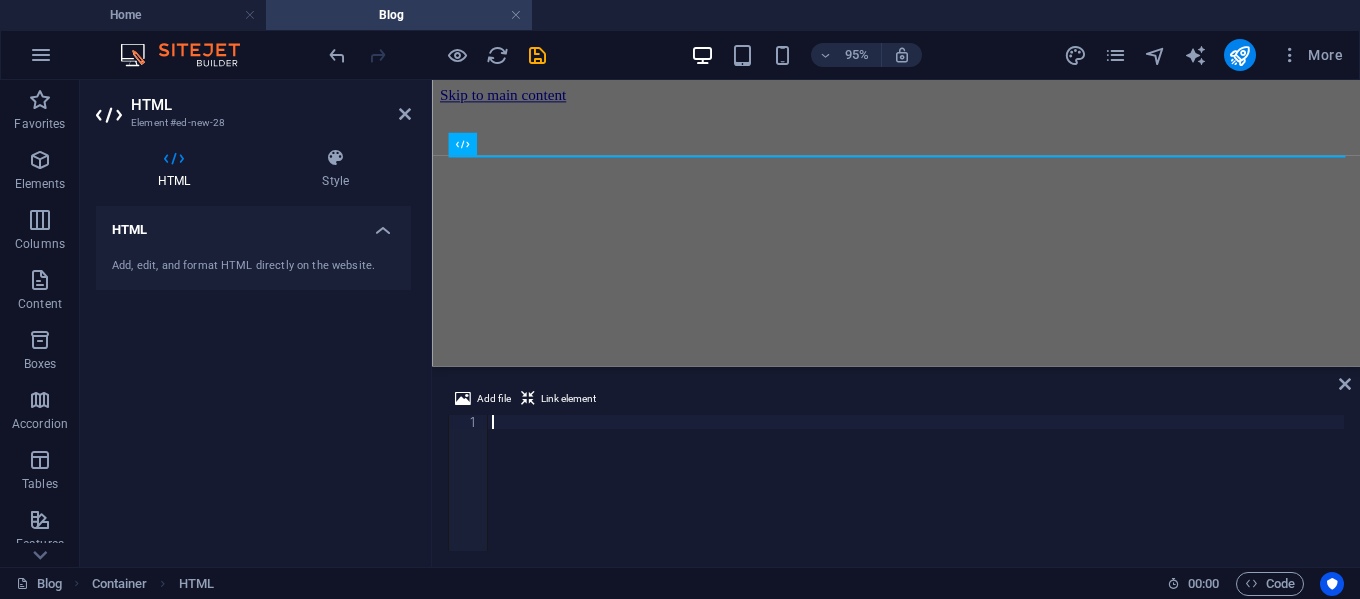 click at bounding box center (916, 497) 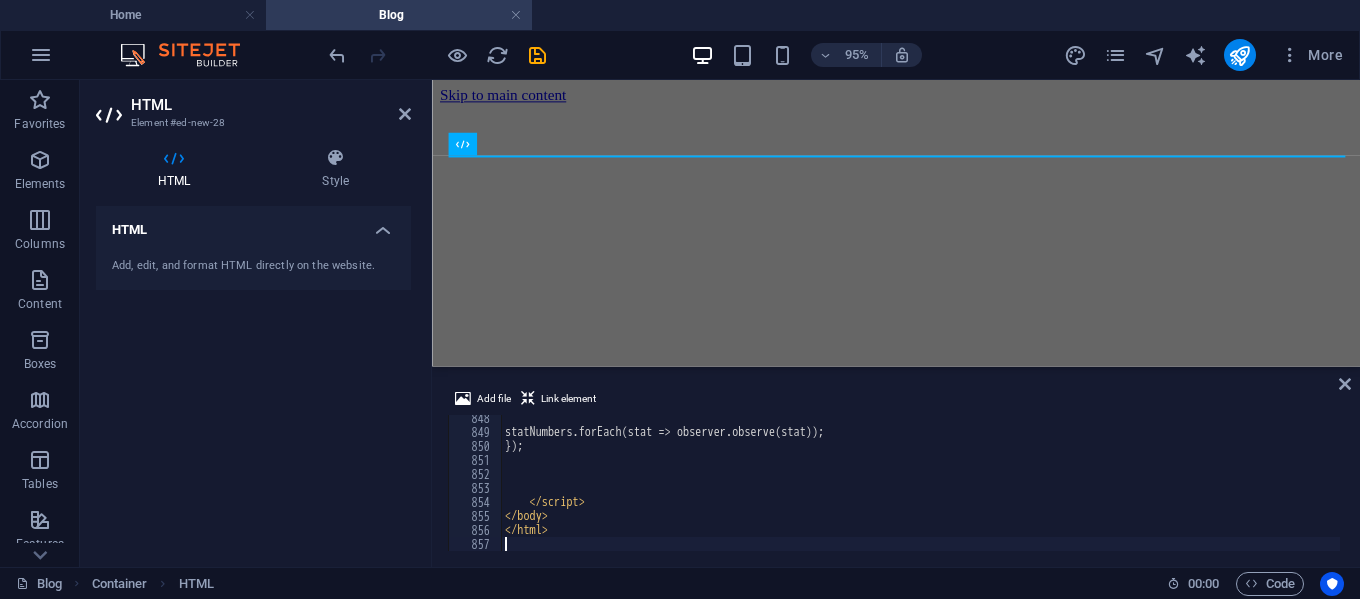 scroll, scrollTop: 11862, scrollLeft: 0, axis: vertical 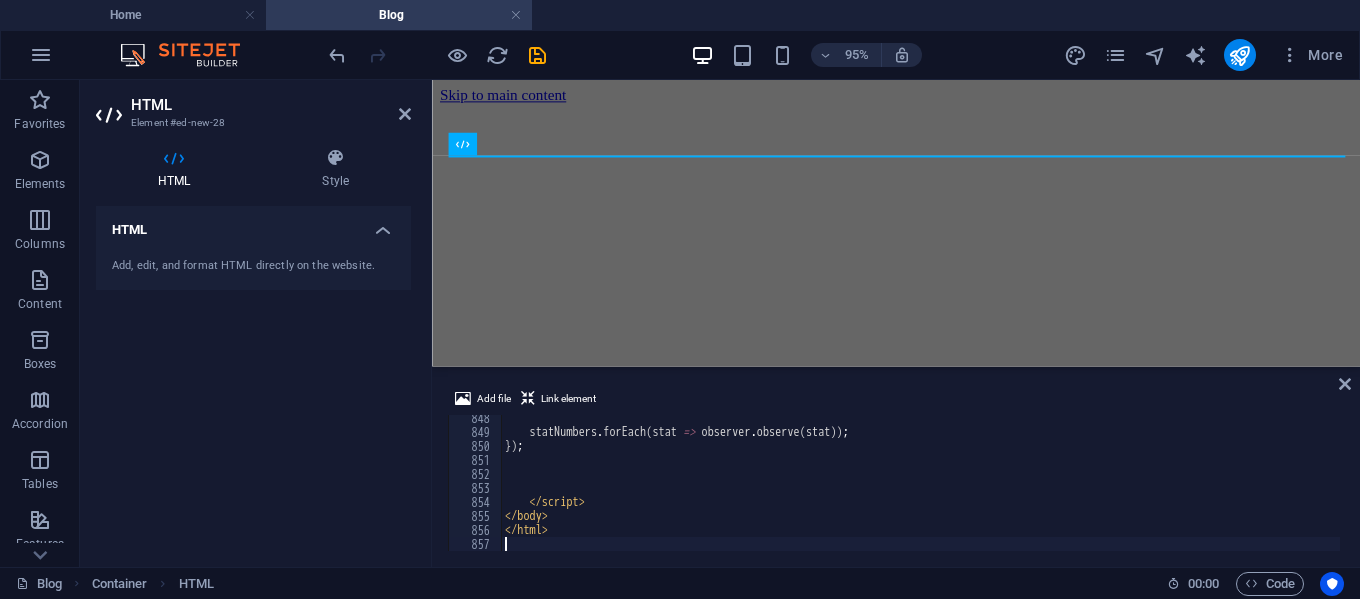 click on "statNumbers . forEach ( stat   =>   observer . observe ( stat )) ; }) ;      </ script > </ body > </ html >" at bounding box center [1037, 491] 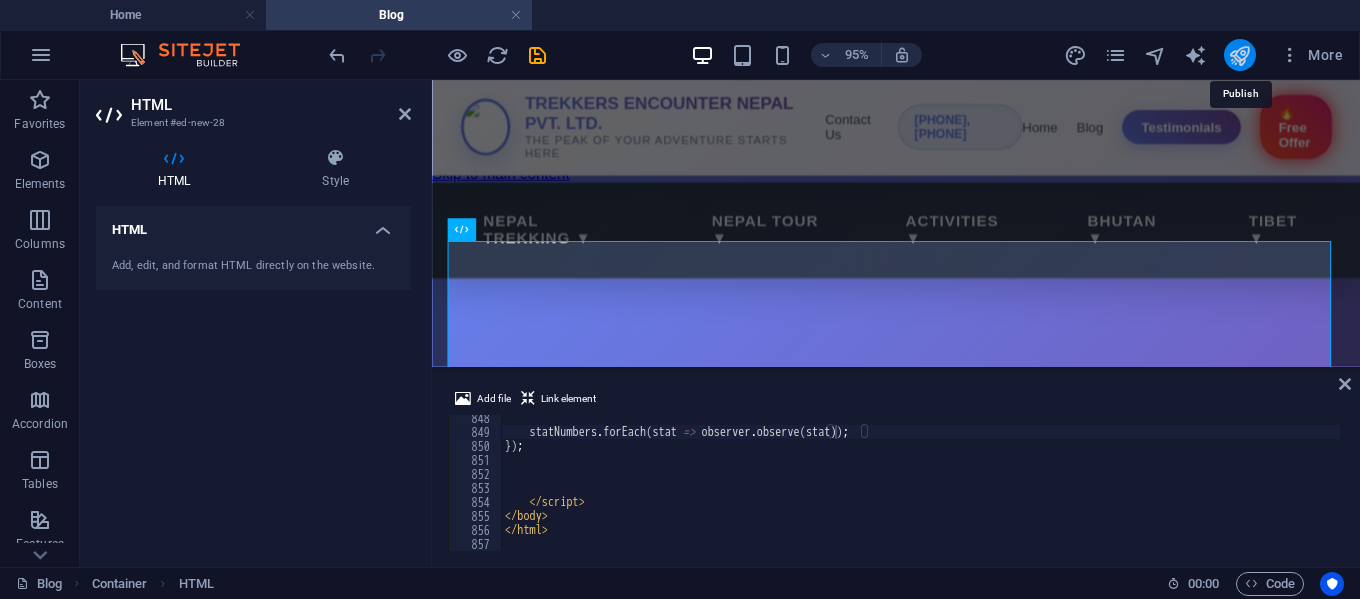click at bounding box center [1239, 55] 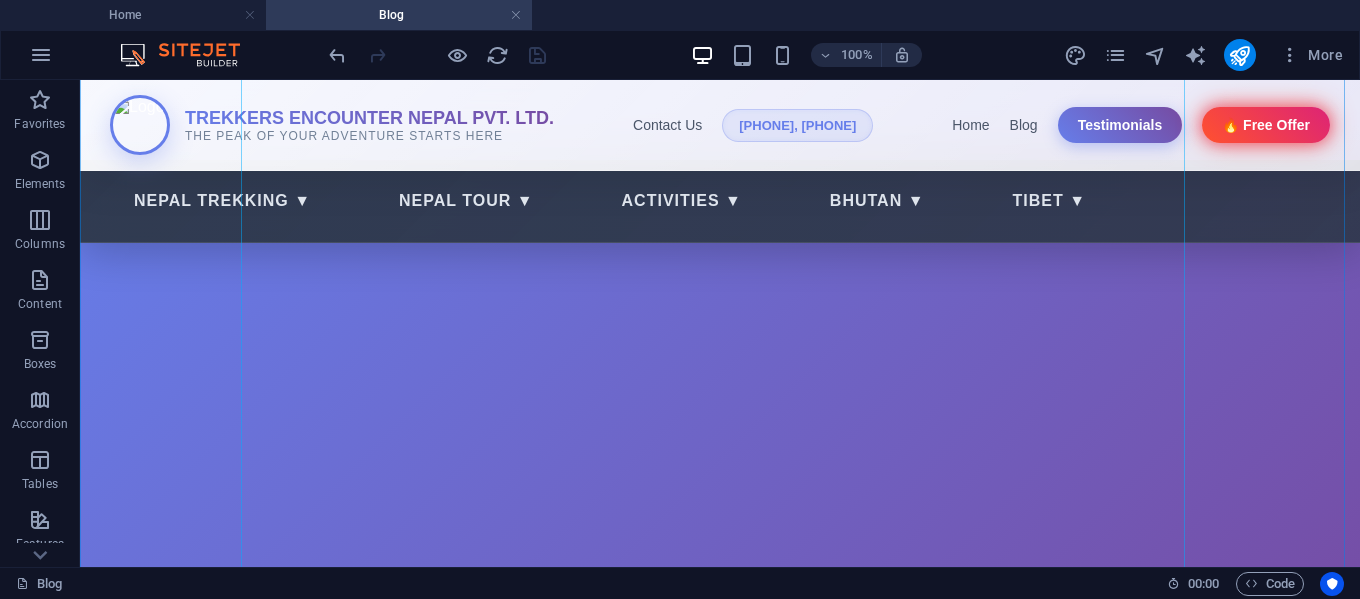 scroll, scrollTop: 193, scrollLeft: 0, axis: vertical 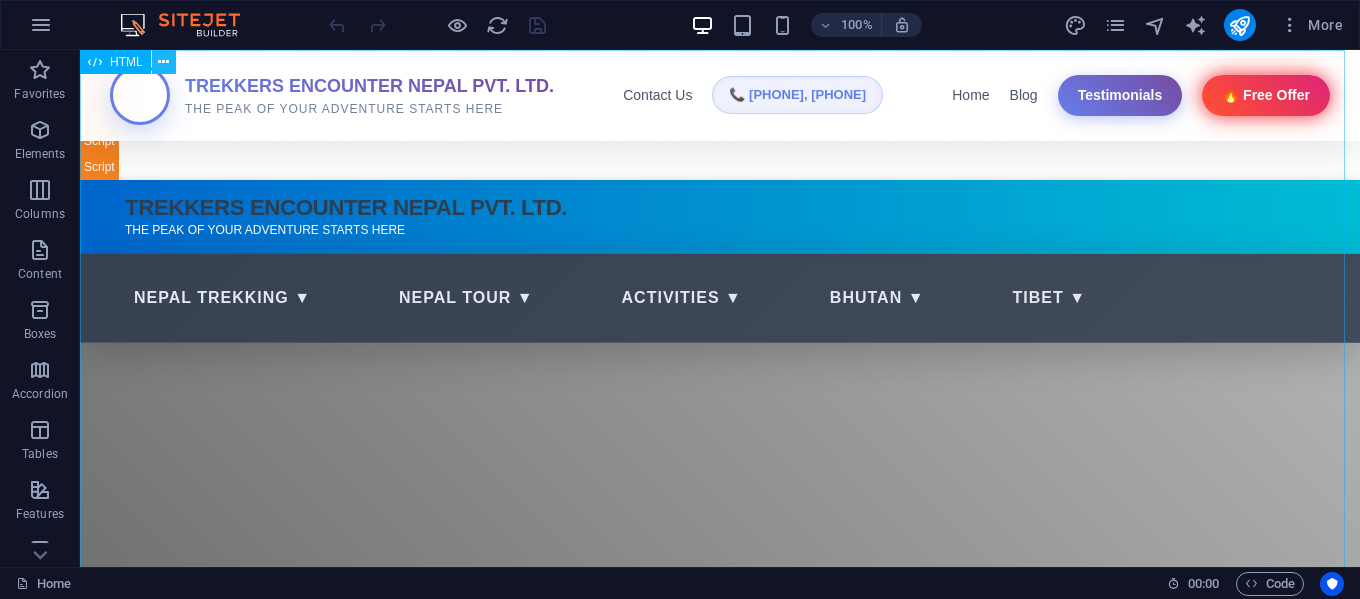 click at bounding box center [163, 62] 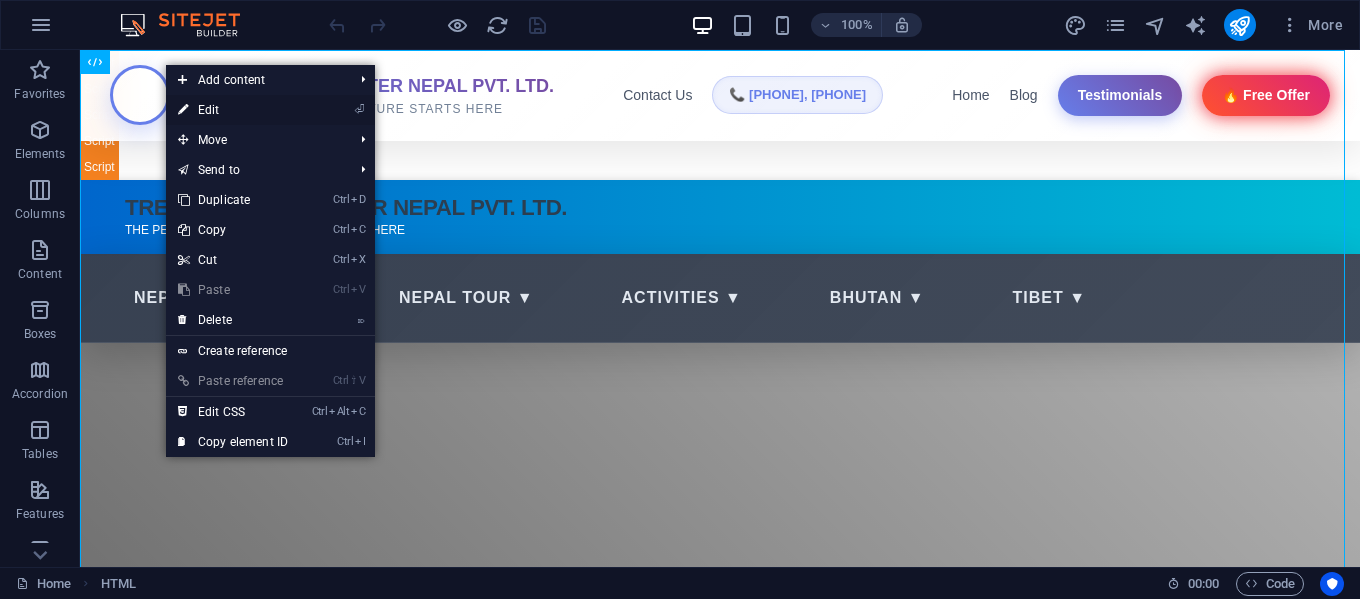 click on "⏎  Edit" at bounding box center (233, 110) 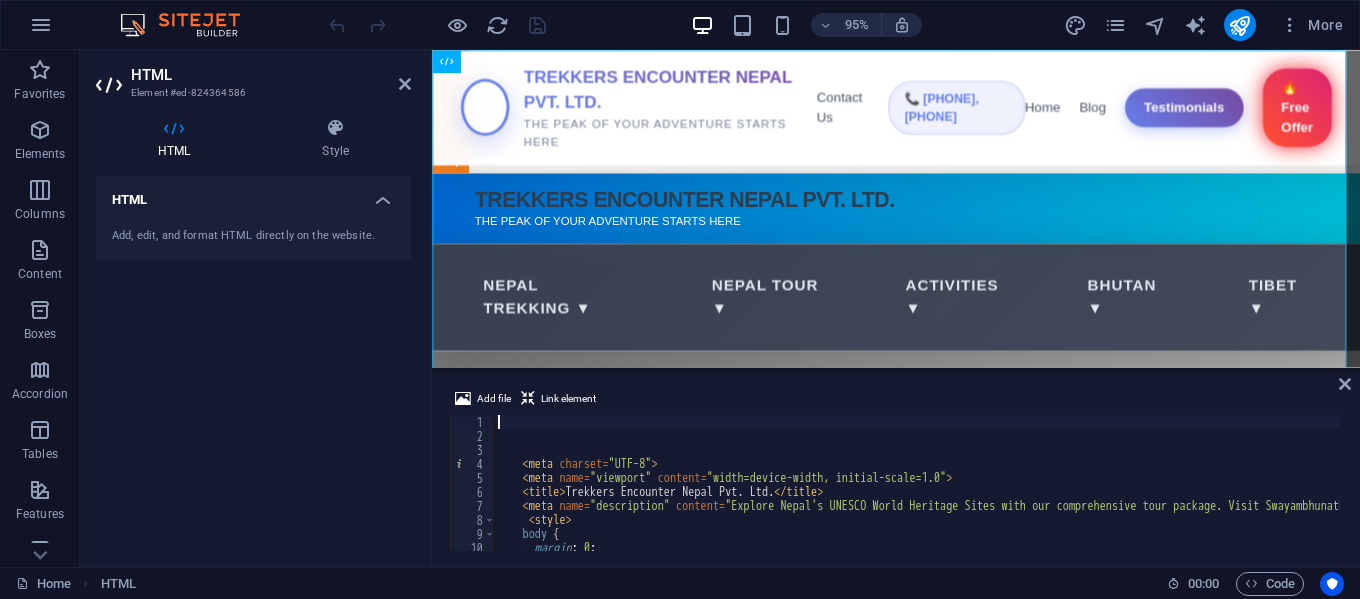 click on "< meta   charset = "UTF-8" >      < meta   name = "viewport"   content = "width=device-width, initial-scale=1.0" >      < title > Trekkers Encounter Nepal Pvt. Ltd. </ title >      < meta   name = "description"   content = "Explore Nepal's UNESCO World Heritage Sites with our comprehensive tour package. Visit Swayambhunath, Patan Durbar Square, Bhaktapur, and Boudhanath Stupa." >        < style >      body   {         margin :   0 ;         font-family :   ' Segoe UI ' ,  sans-serif ;" at bounding box center (2182, 495) 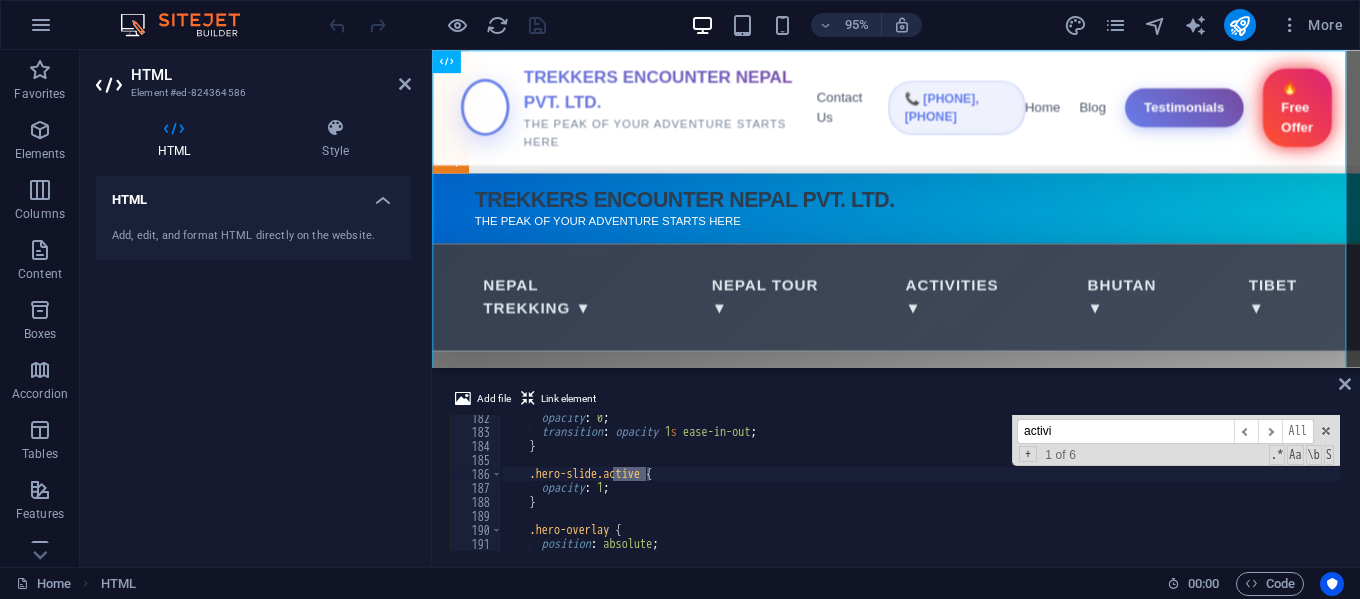 scroll, scrollTop: 7270, scrollLeft: 0, axis: vertical 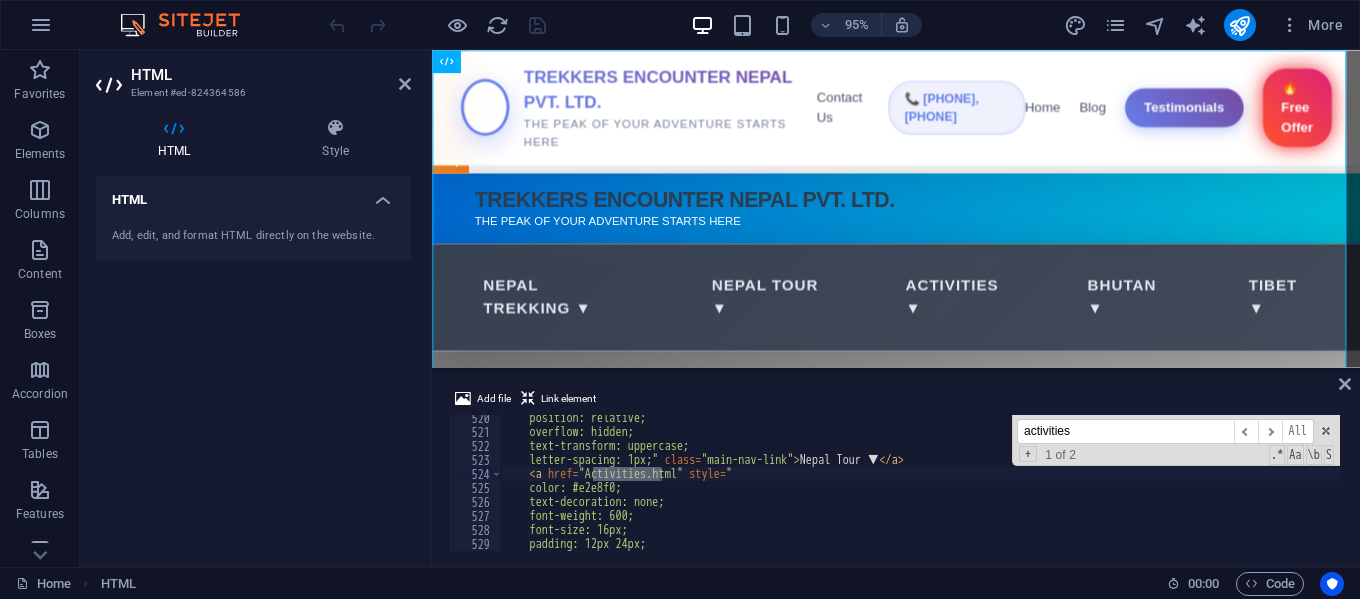 type on "activities" 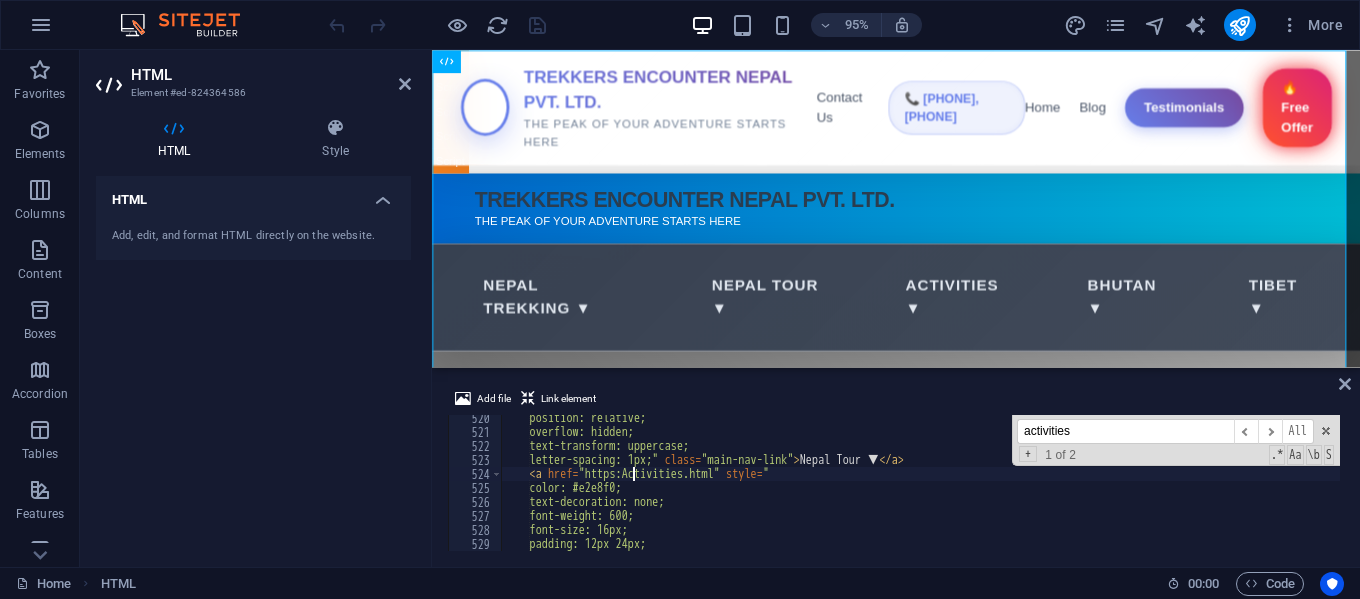 scroll, scrollTop: 0, scrollLeft: 11, axis: horizontal 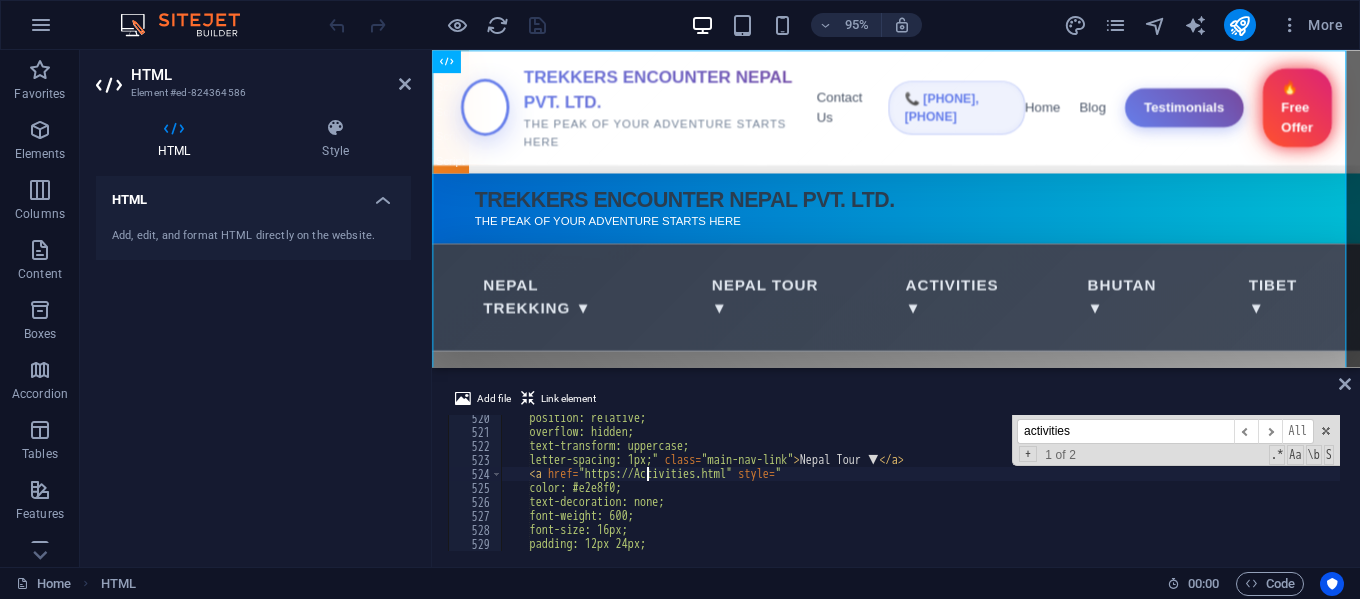 click on "position: relative;        overflow: hidden;        text-transform: uppercase;        letter-spacing: 1px;"   class = "main-nav-link" > Nepal Tour ▼ </ a >      < a   href = "https://Activities.html"   style = "        color: #e2e8f0;        text-decoration: none;        font-weight: 600;        font-size: 16px;        padding: 12px 24px;        border-radius: 30px;" at bounding box center (2189, 491) 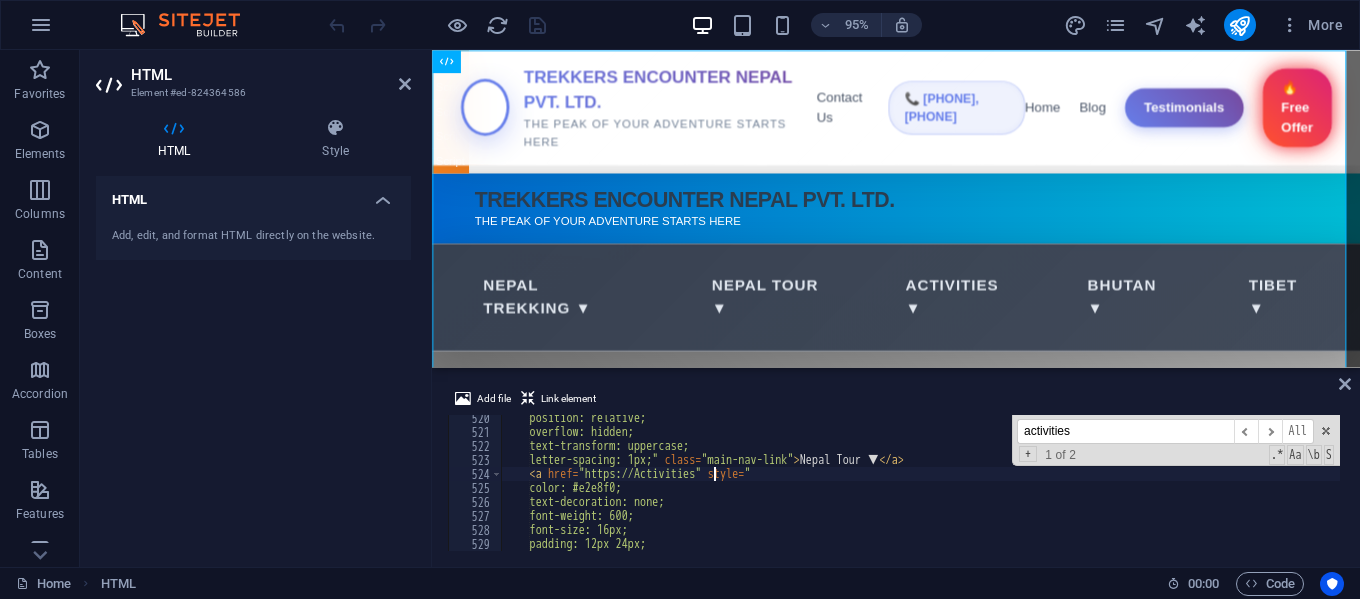 click on "position: relative;        overflow: hidden;        text-transform: uppercase;        letter-spacing: 1px;"   class = "main-nav-link" > Nepal Tour ▼ </ a >      < a   href = "https://Activities"   style = "        color: #e2e8f0;        text-decoration: none;        font-weight: 600;        font-size: 16px;        padding: 12px 24px;        border-radius: 30px;" at bounding box center [2189, 491] 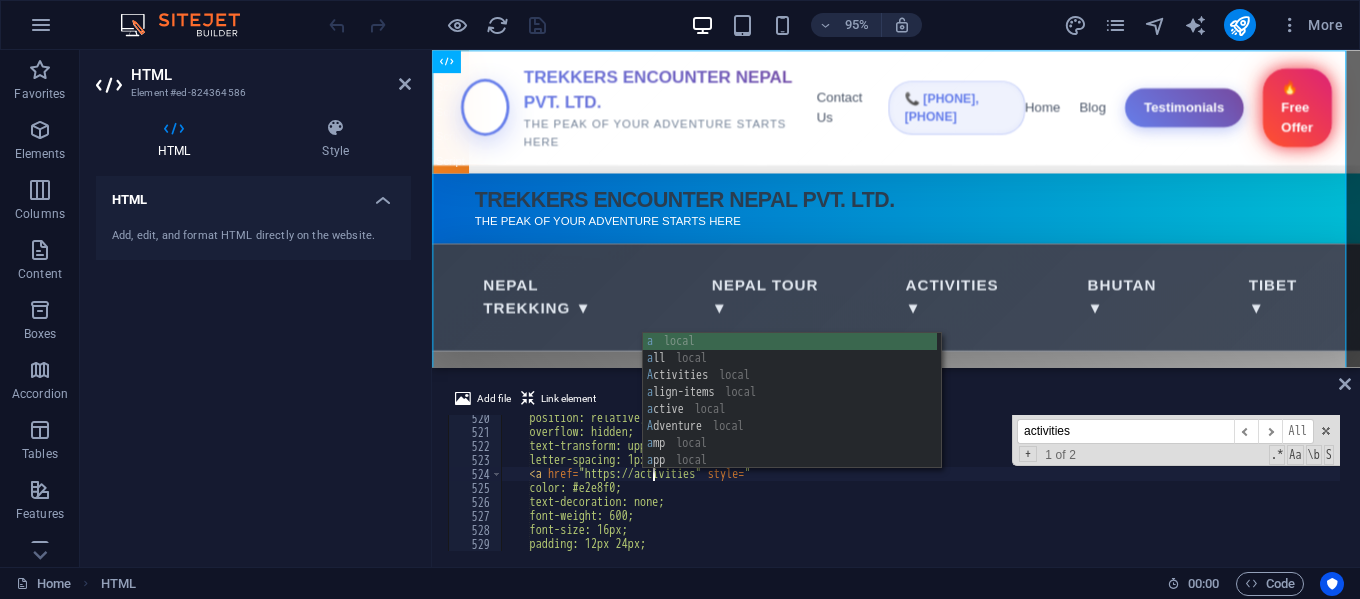 scroll, scrollTop: 0, scrollLeft: 12, axis: horizontal 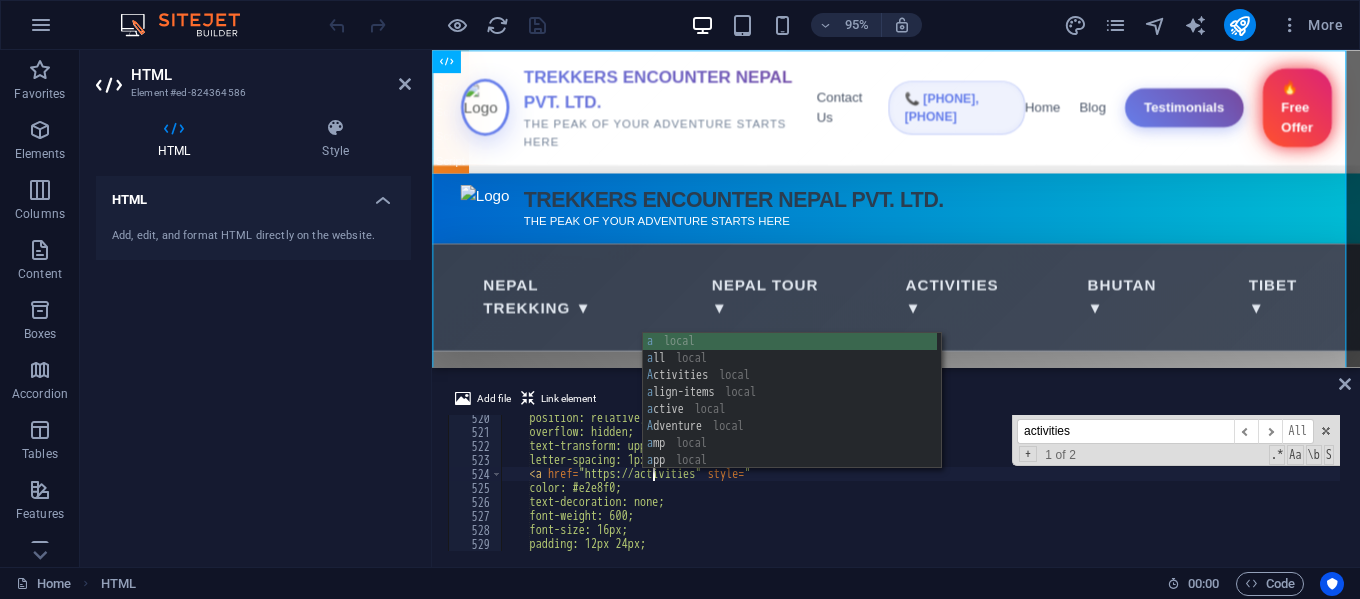 click on "position: relative;        overflow: hidden;        text-transform: uppercase;        letter-spacing: 1px;"   class = "main-nav-link" > Nepal Tour ▼ </ a >      < a   href = "https://activities"   style = "        color: #e2e8f0;        text-decoration: none;        font-weight: 600;        font-size: 16px;        padding: 12px 24px;        border-radius: 30px;" at bounding box center (2189, 491) 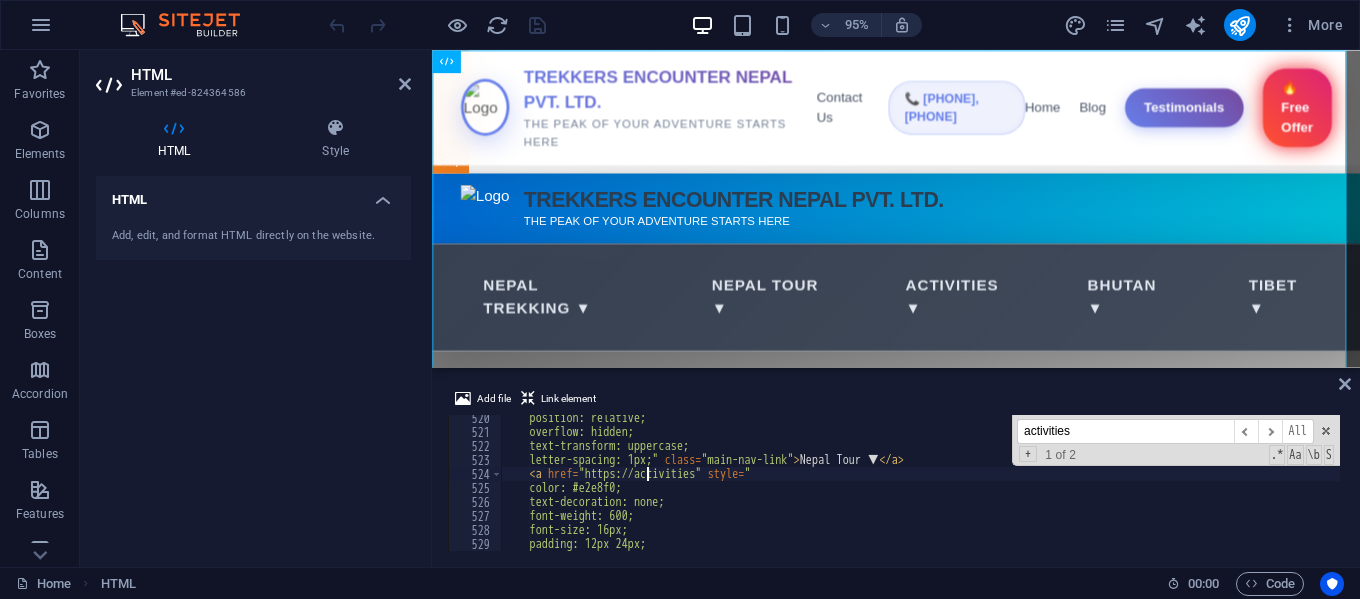 click on "position: relative;        overflow: hidden;        text-transform: uppercase;        letter-spacing: 1px;"   class = "main-nav-link" > Nepal Tour ▼ </ a >      < a   href = "https://activities"   style = "        color: #e2e8f0;        text-decoration: none;        font-weight: 600;        font-size: 16px;        padding: 12px 24px;        border-radius: 30px;" at bounding box center [2189, 491] 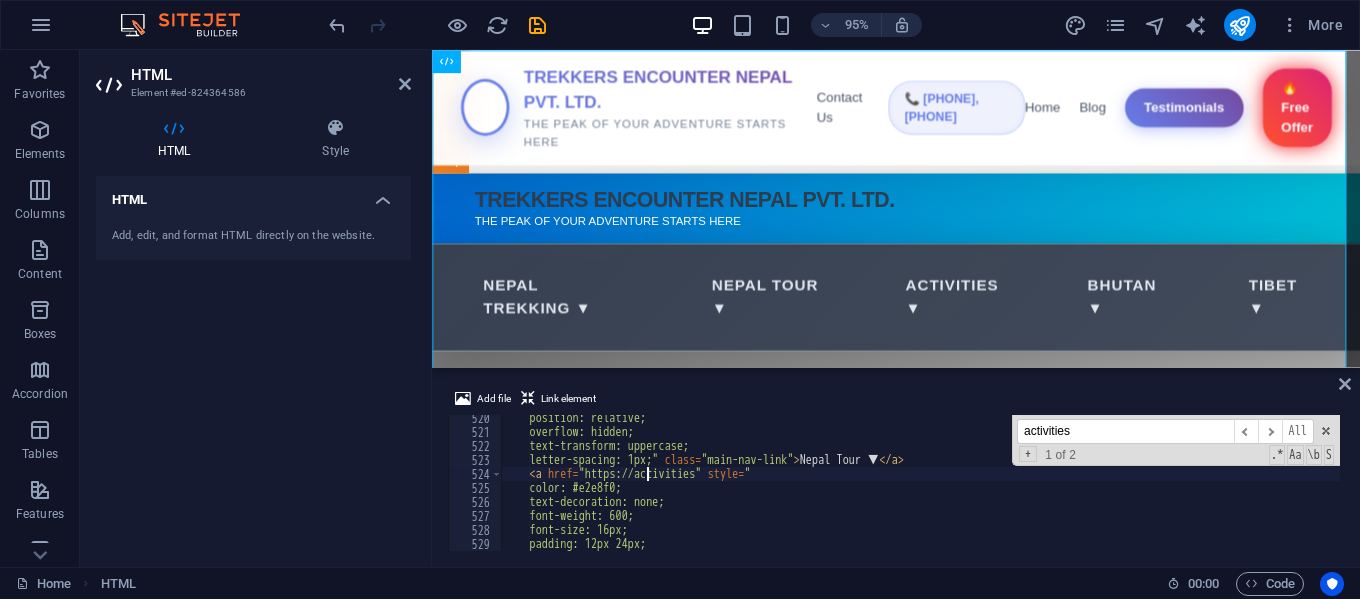 click on "position: relative;        overflow: hidden;        text-transform: uppercase;        letter-spacing: 1px;"   class = "main-nav-link" > Nepal Tour ▼ </ a >      < a   href = "https://activities"   style = "        color: #e2e8f0;        text-decoration: none;        font-weight: 600;        font-size: 16px;        padding: 12px 24px;        border-radius: 30px;" at bounding box center [2189, 491] 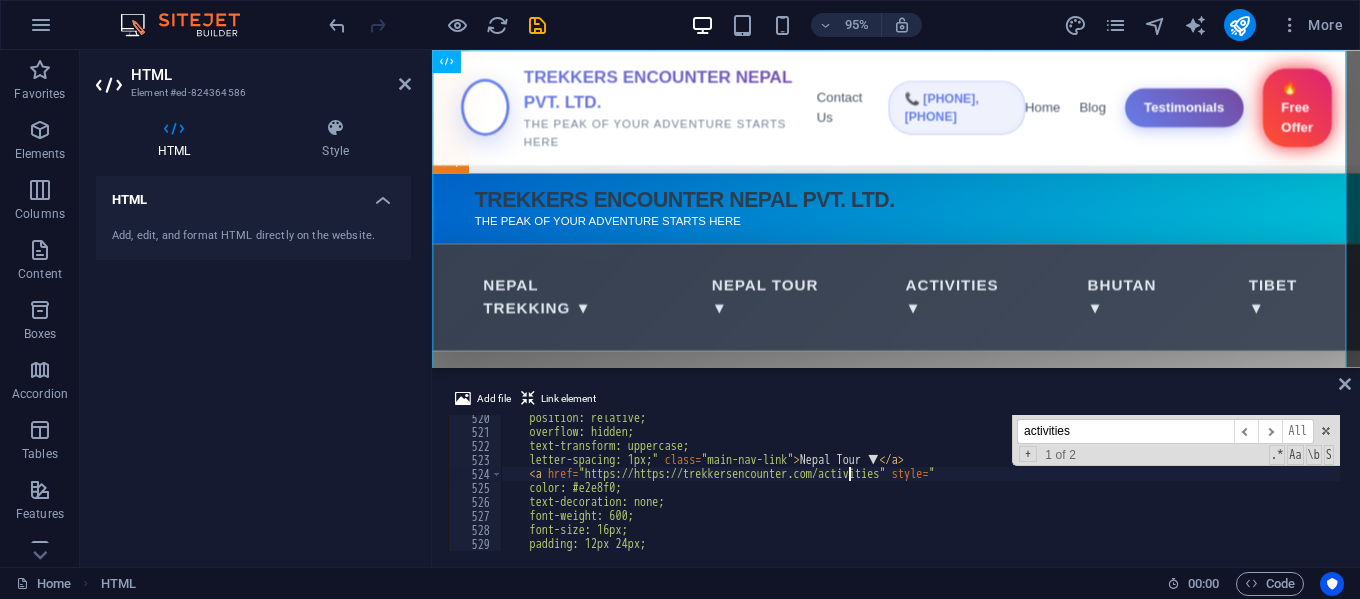 scroll, scrollTop: 0, scrollLeft: 28, axis: horizontal 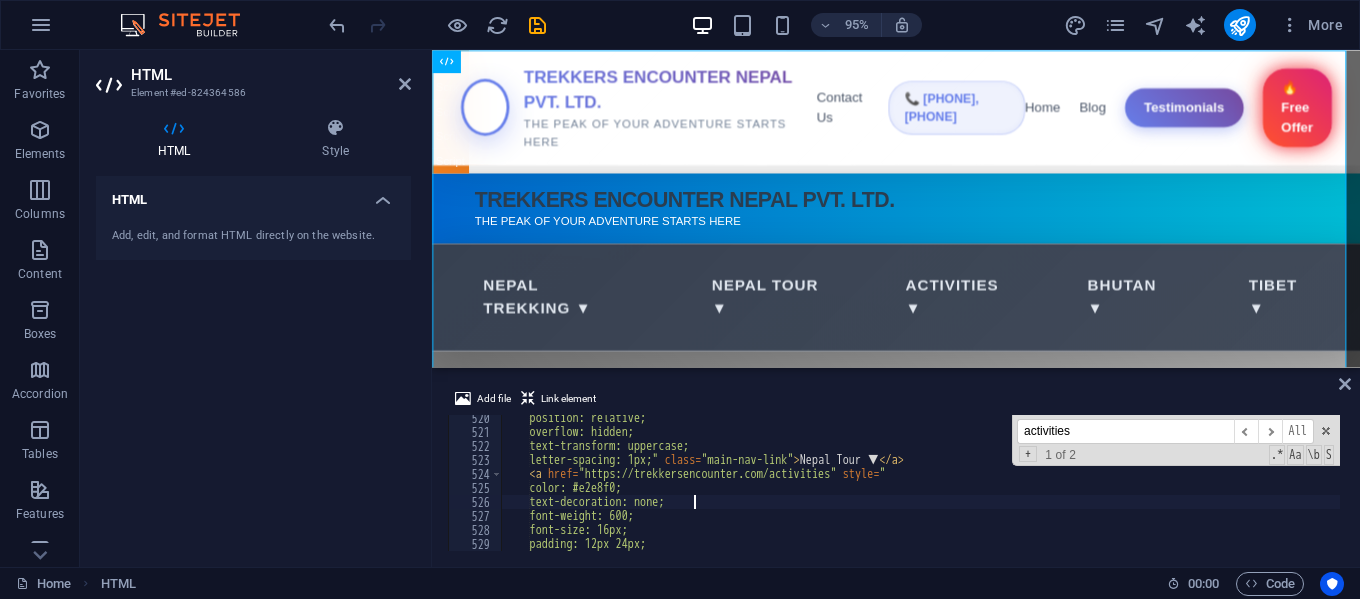 click on "position: relative;        overflow: hidden;        text-transform: uppercase;        letter-spacing: 1px;"   class = "main-nav-link" > Nepal Tour ▼ </ a >      < a   href = "https://trekkersencounter.com/activities"   style = "        color: #e2e8f0;        text-decoration: none;        font-weight: 600;        font-size: 16px;        padding: 12px 24px;        border-radius: 30px;" at bounding box center [2189, 491] 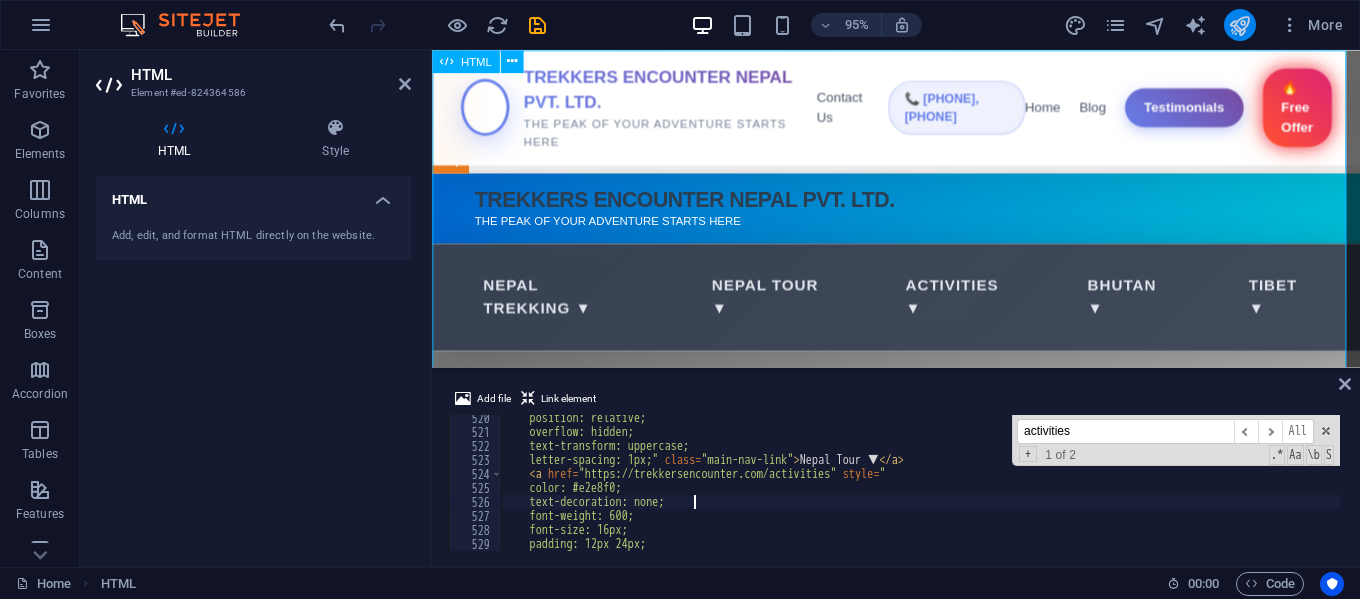 type on "text-decoration: none;" 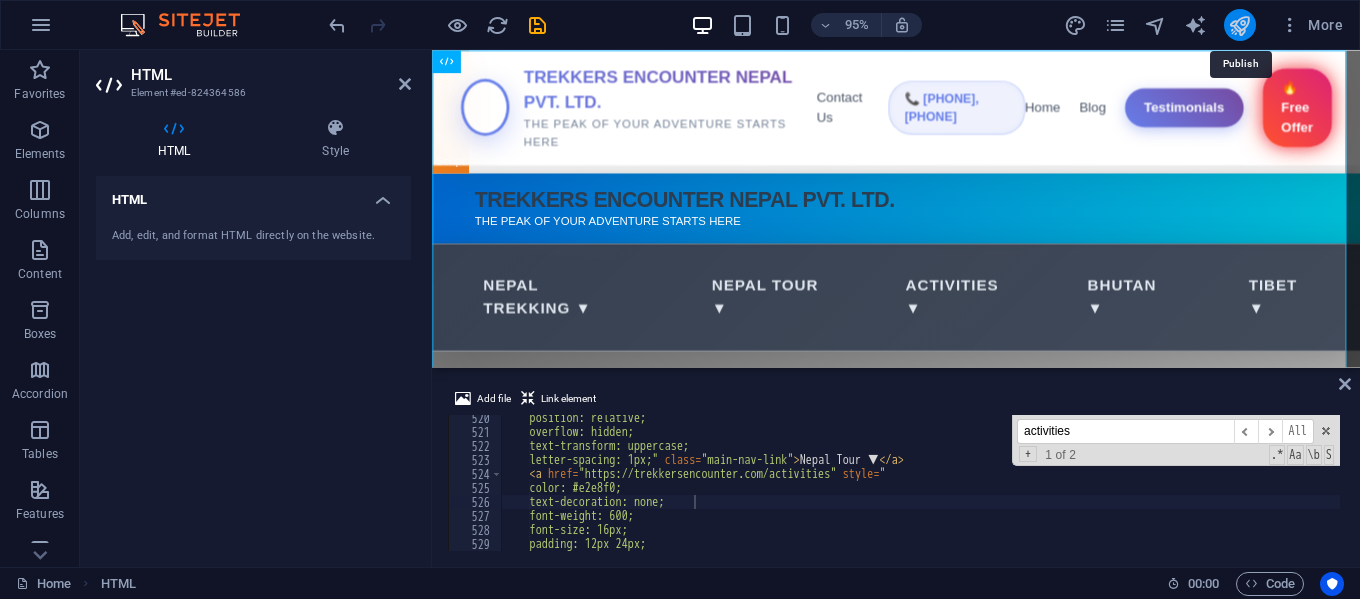 click at bounding box center (1239, 25) 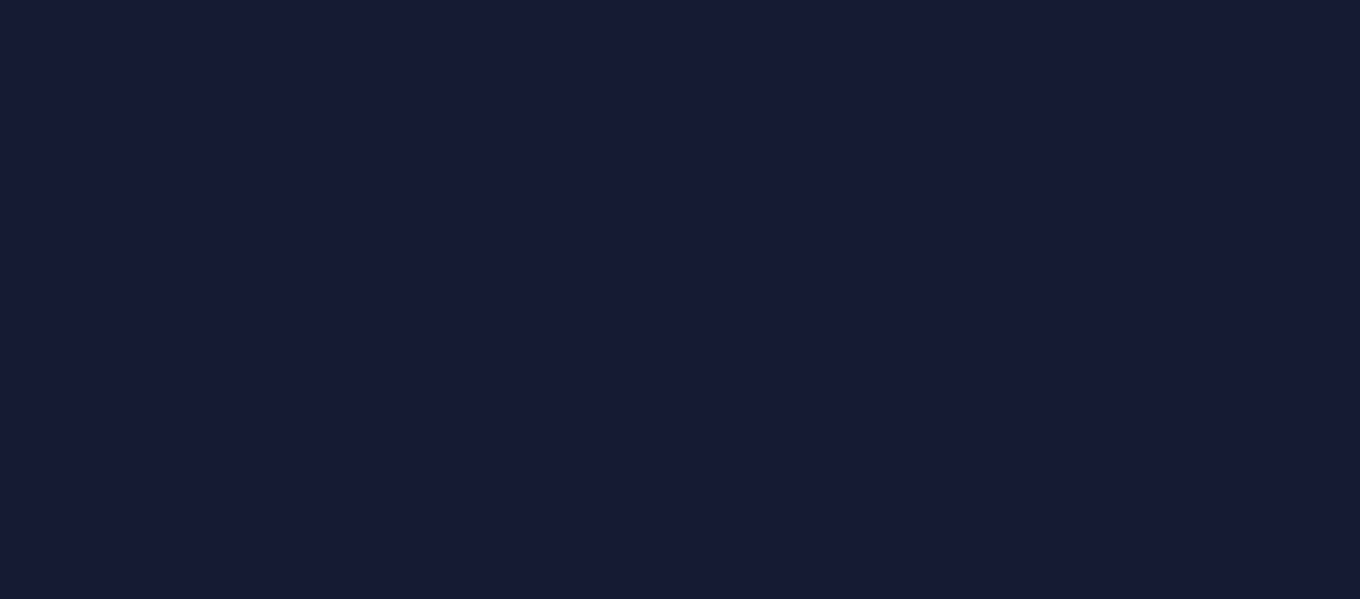 scroll, scrollTop: 0, scrollLeft: 0, axis: both 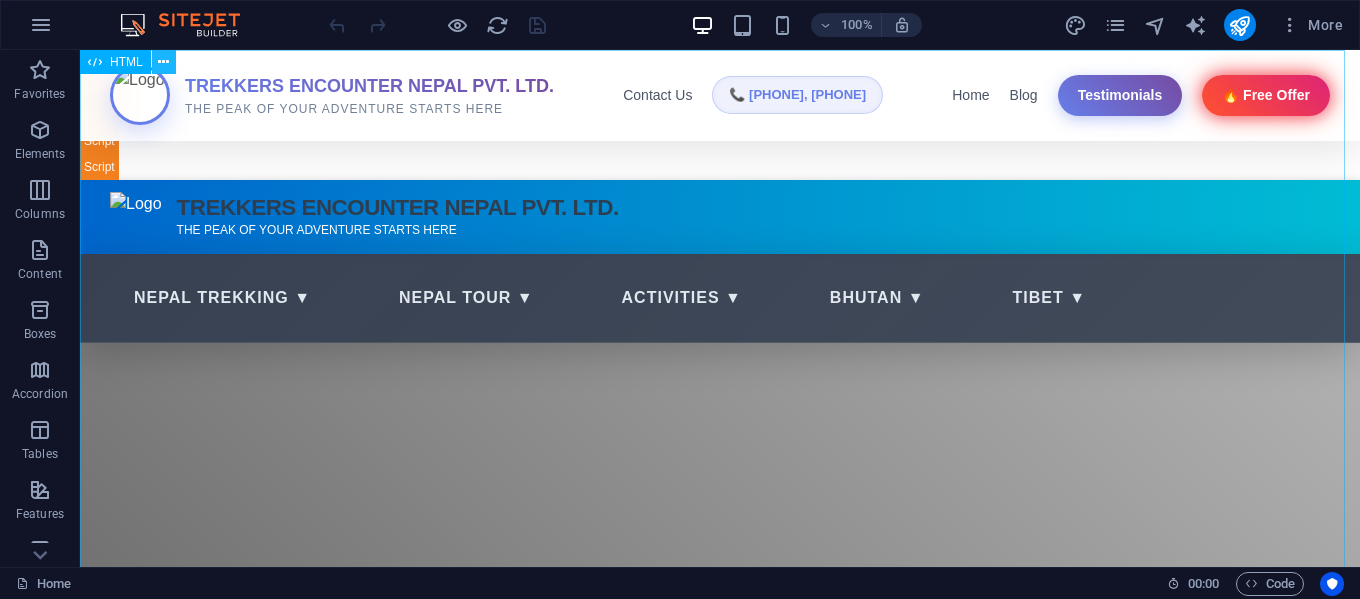click at bounding box center (163, 62) 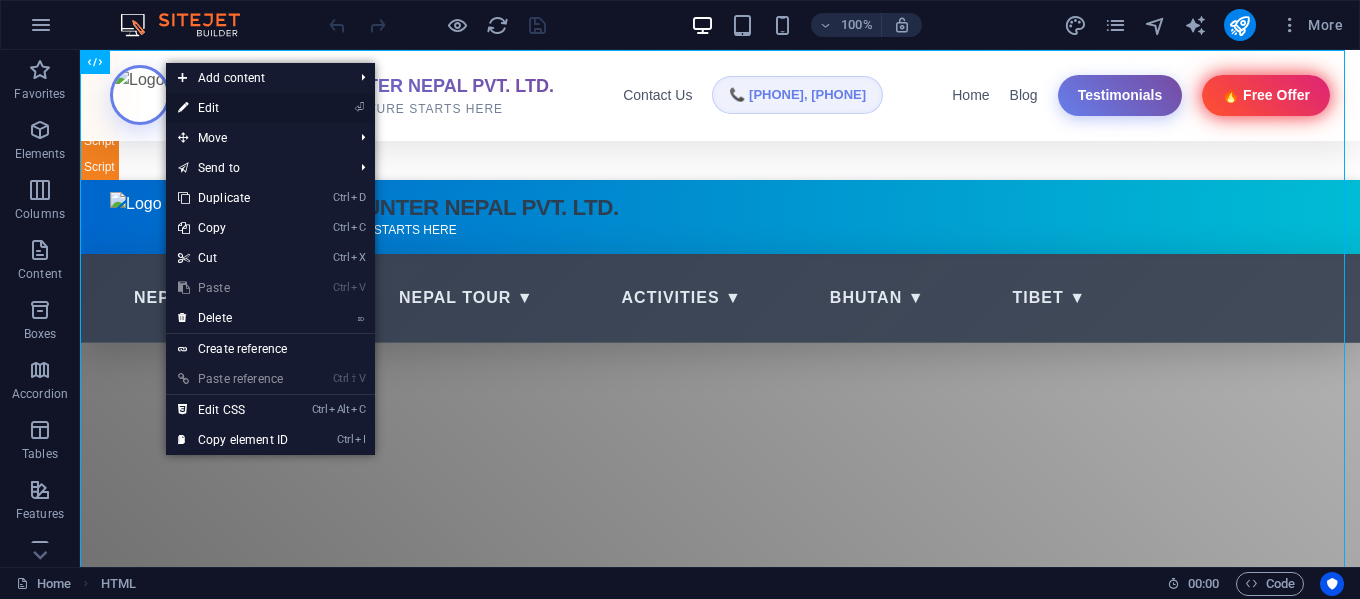click on "⏎  Edit" at bounding box center (233, 108) 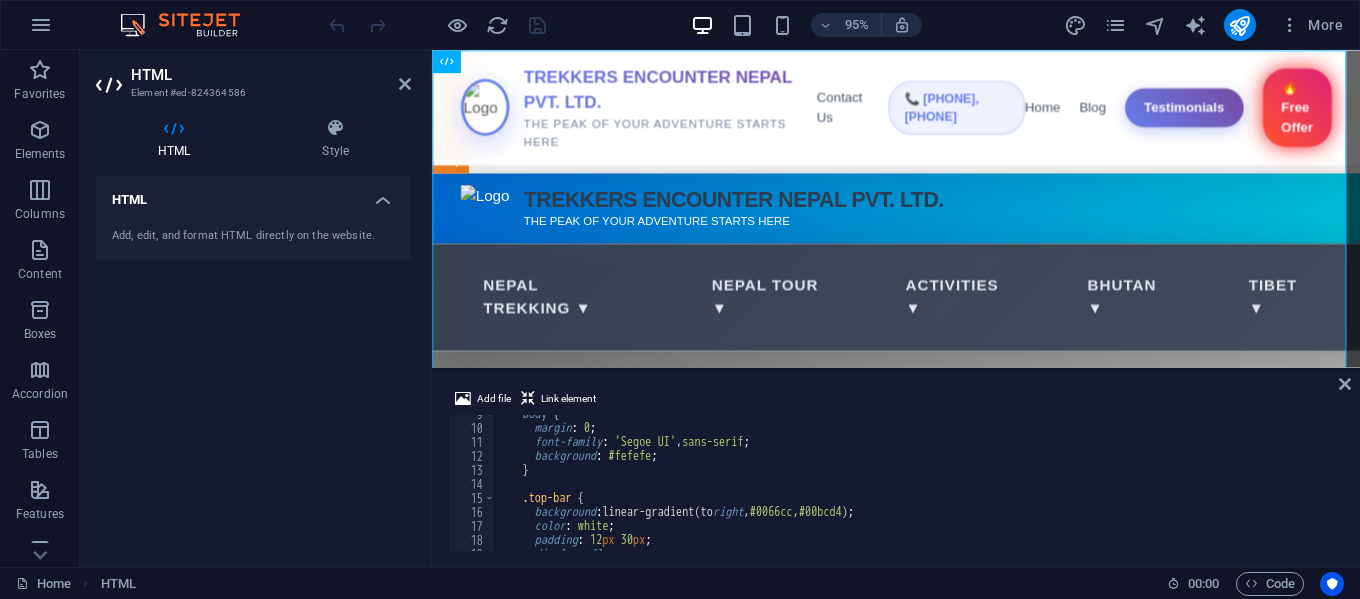 scroll, scrollTop: 120, scrollLeft: 0, axis: vertical 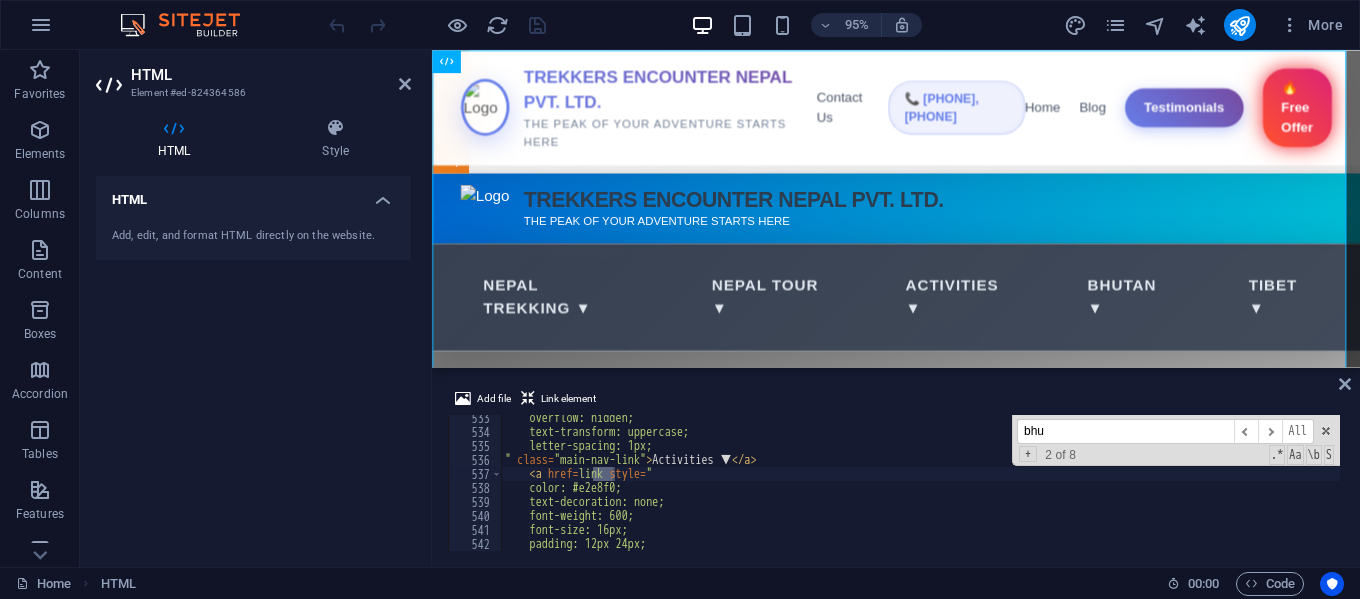 type on "bhu" 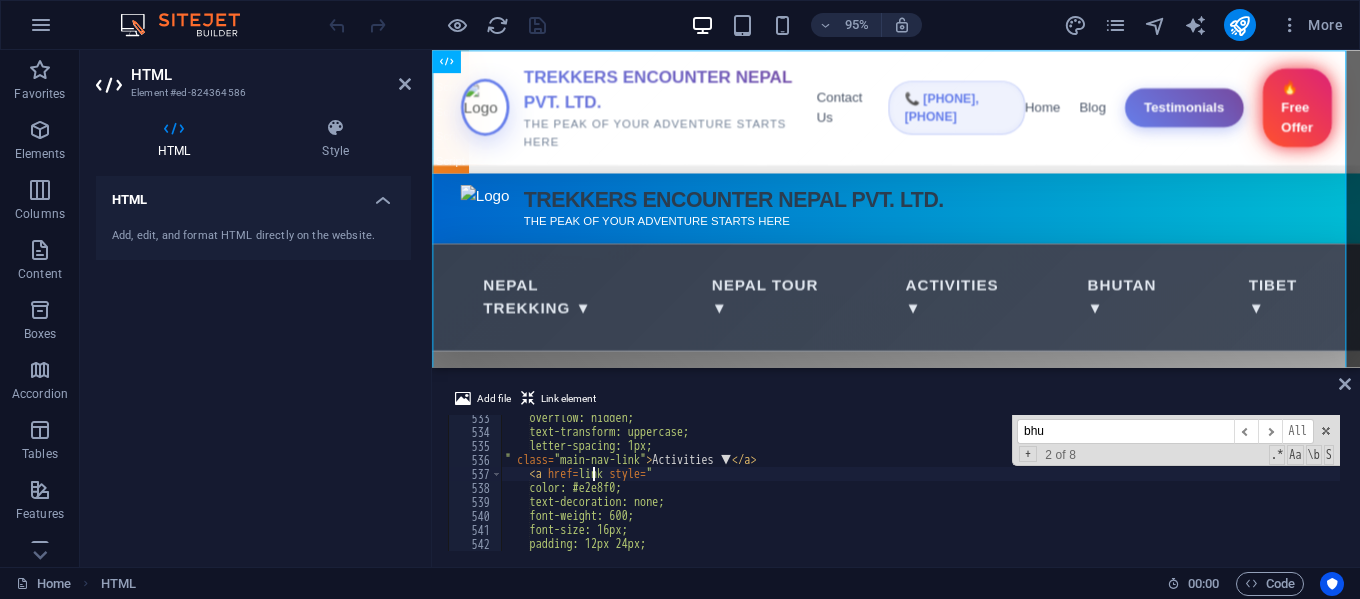 paste on "https://trekkersencounter.com" 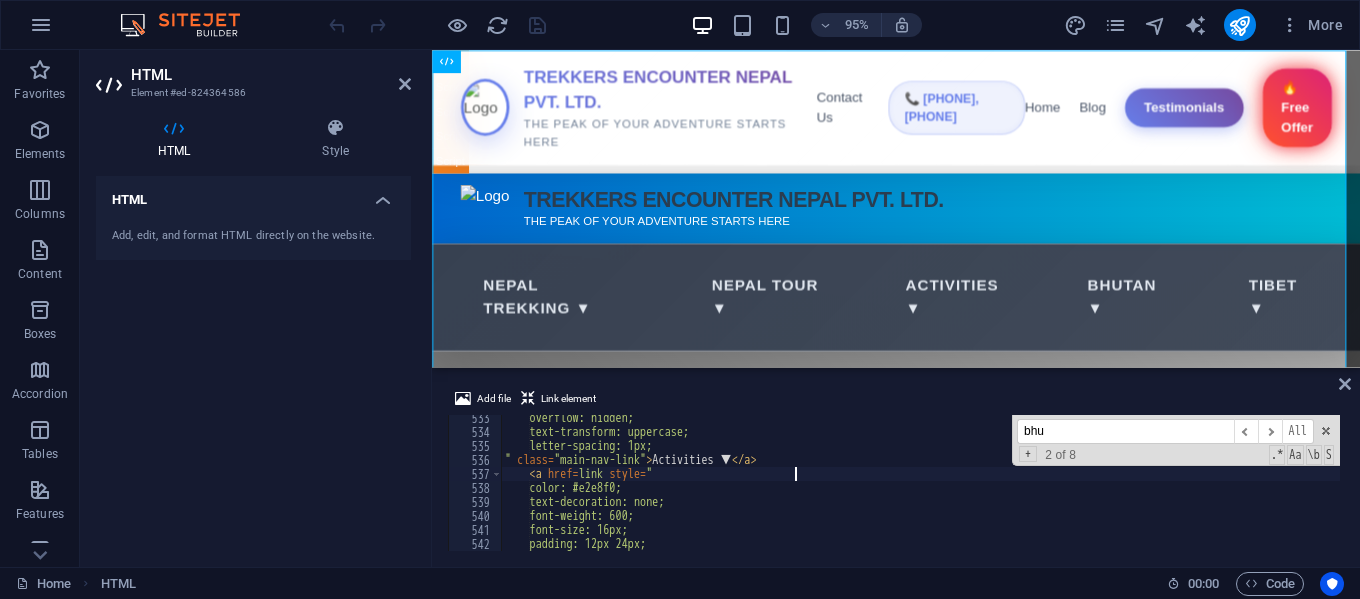 scroll, scrollTop: 0, scrollLeft: 24, axis: horizontal 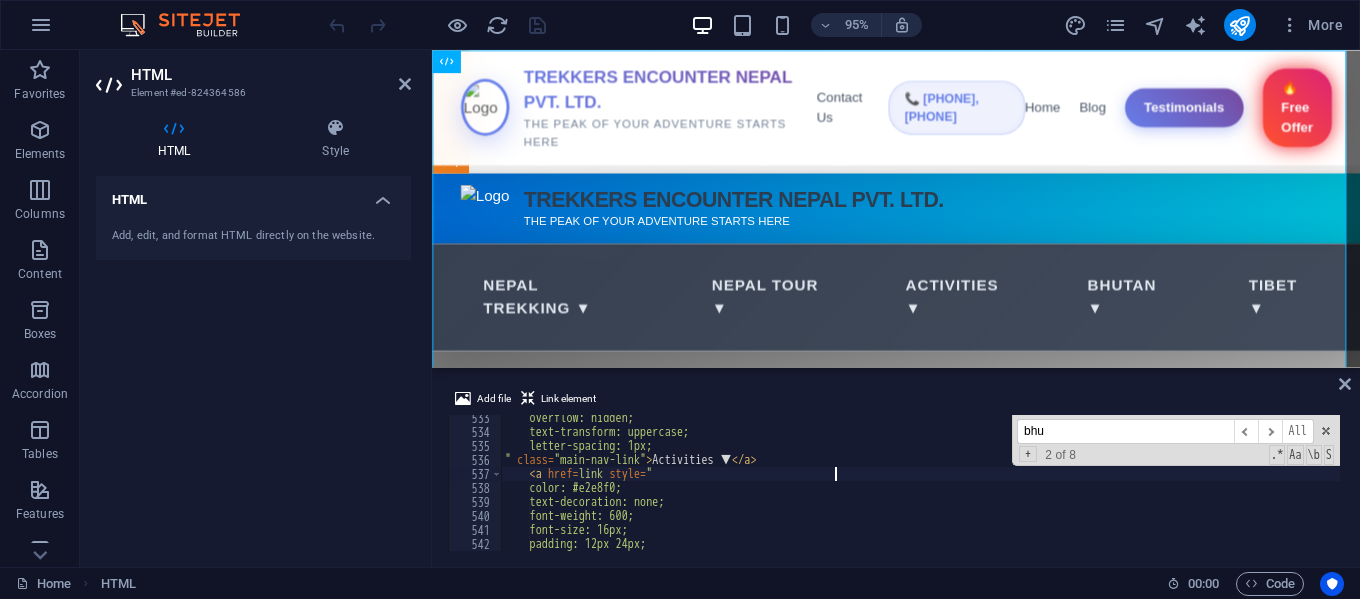 type on "link" 